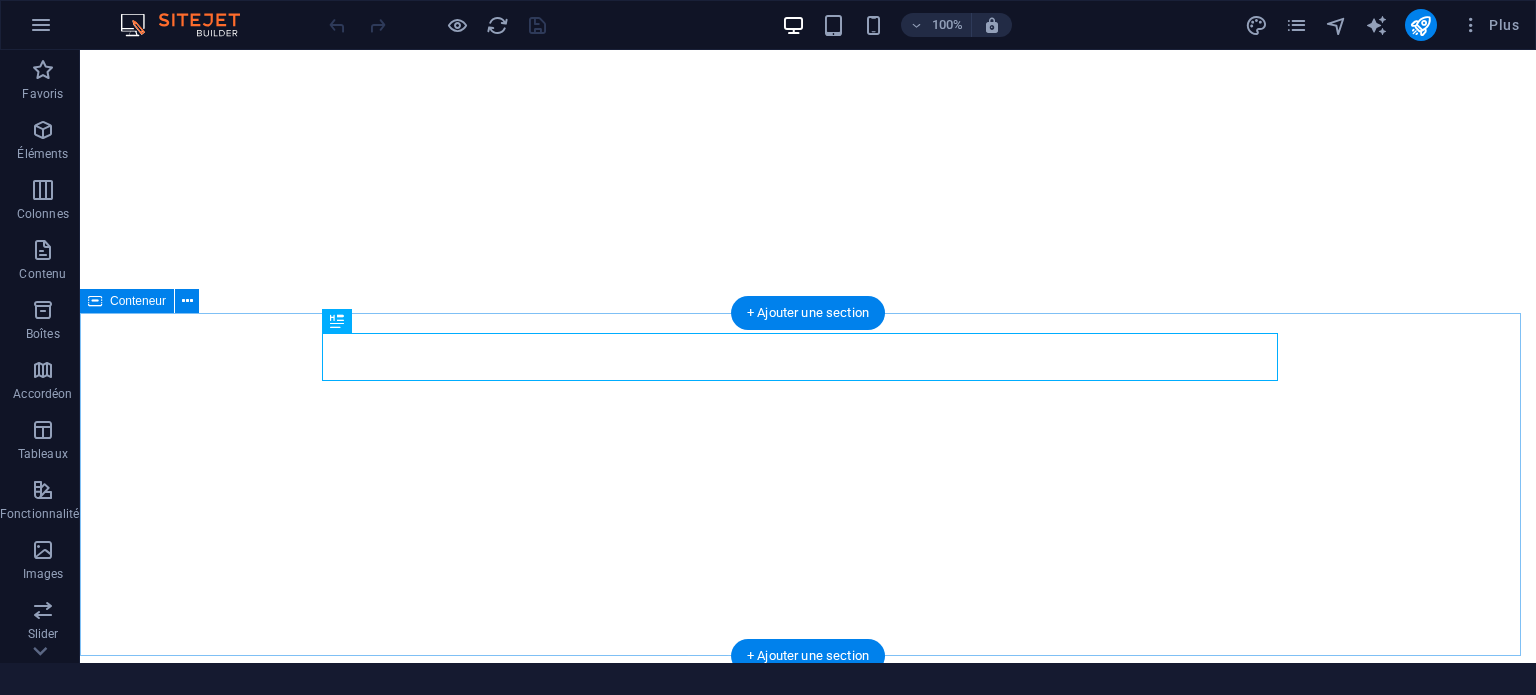 scroll, scrollTop: 0, scrollLeft: 0, axis: both 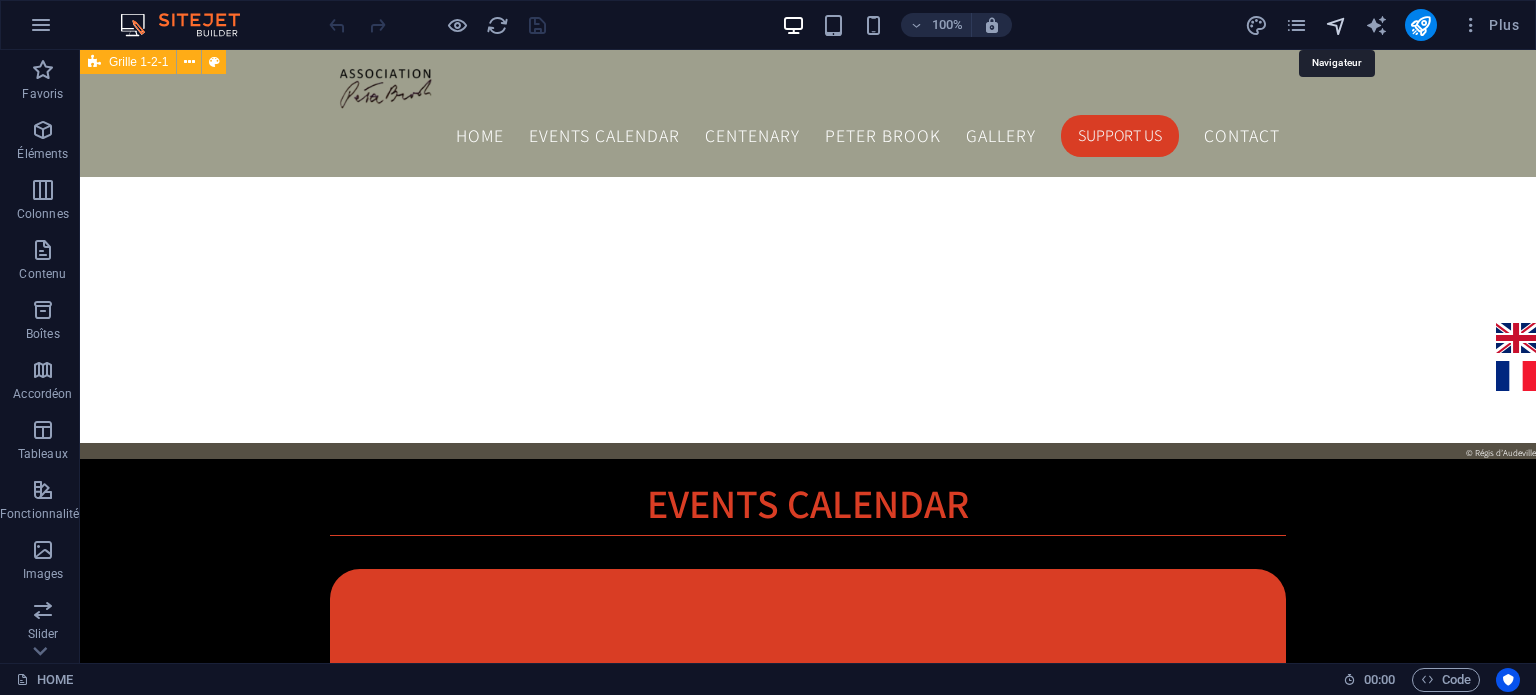 click at bounding box center [1336, 25] 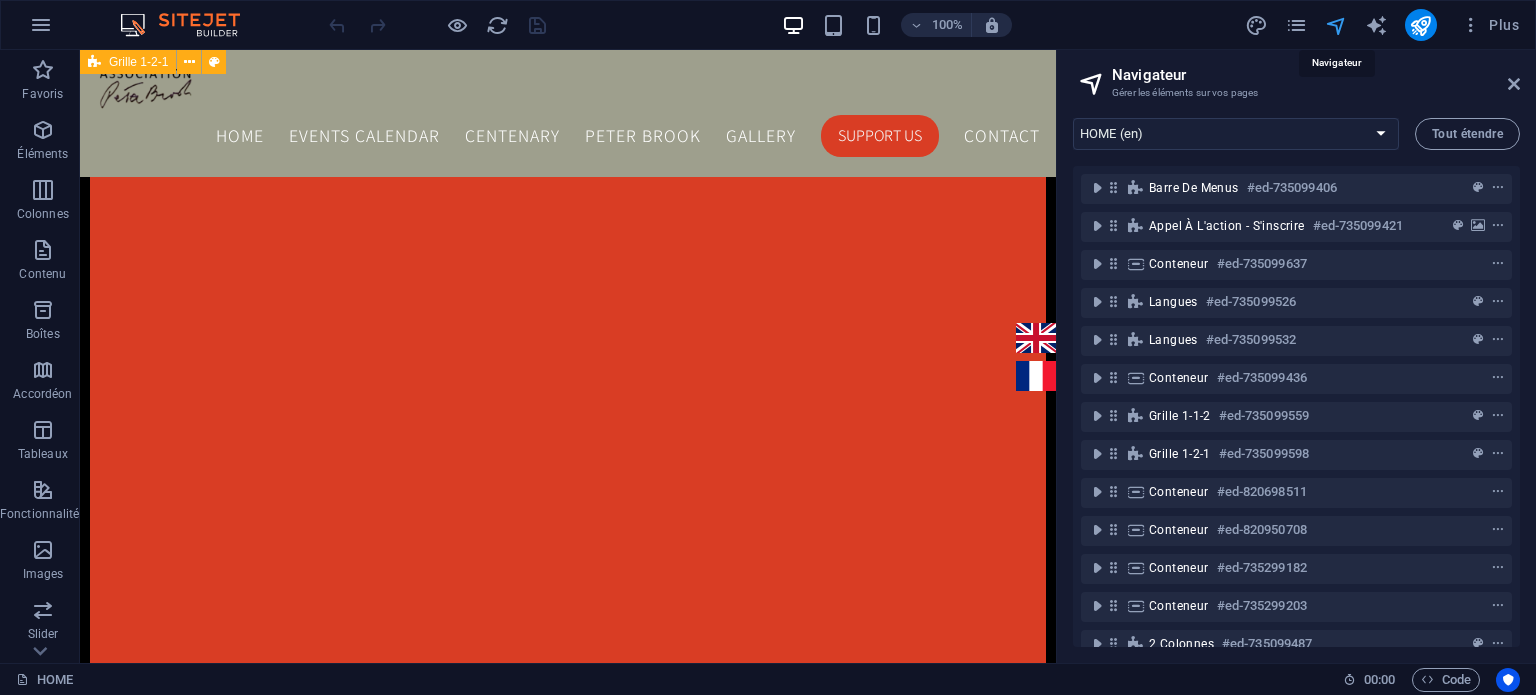 scroll, scrollTop: 1725, scrollLeft: 0, axis: vertical 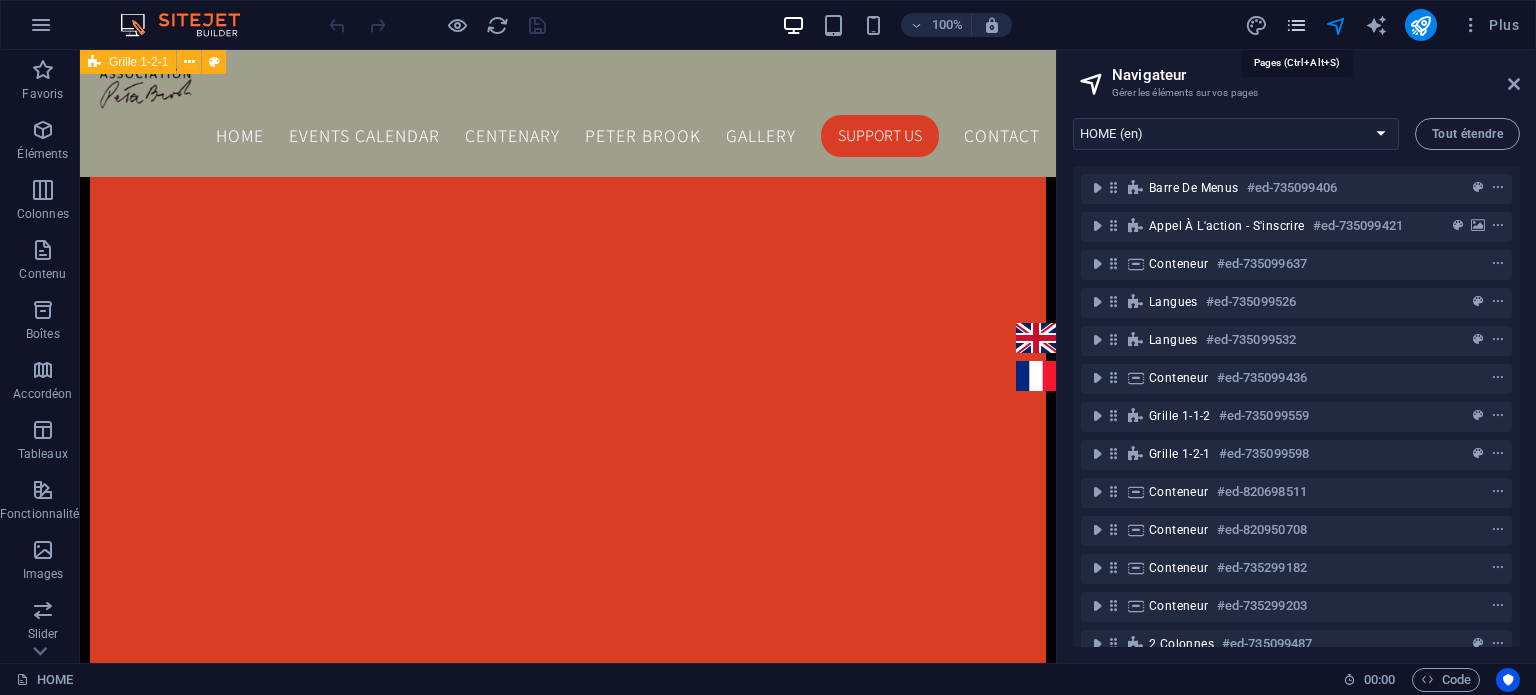 click at bounding box center (1296, 25) 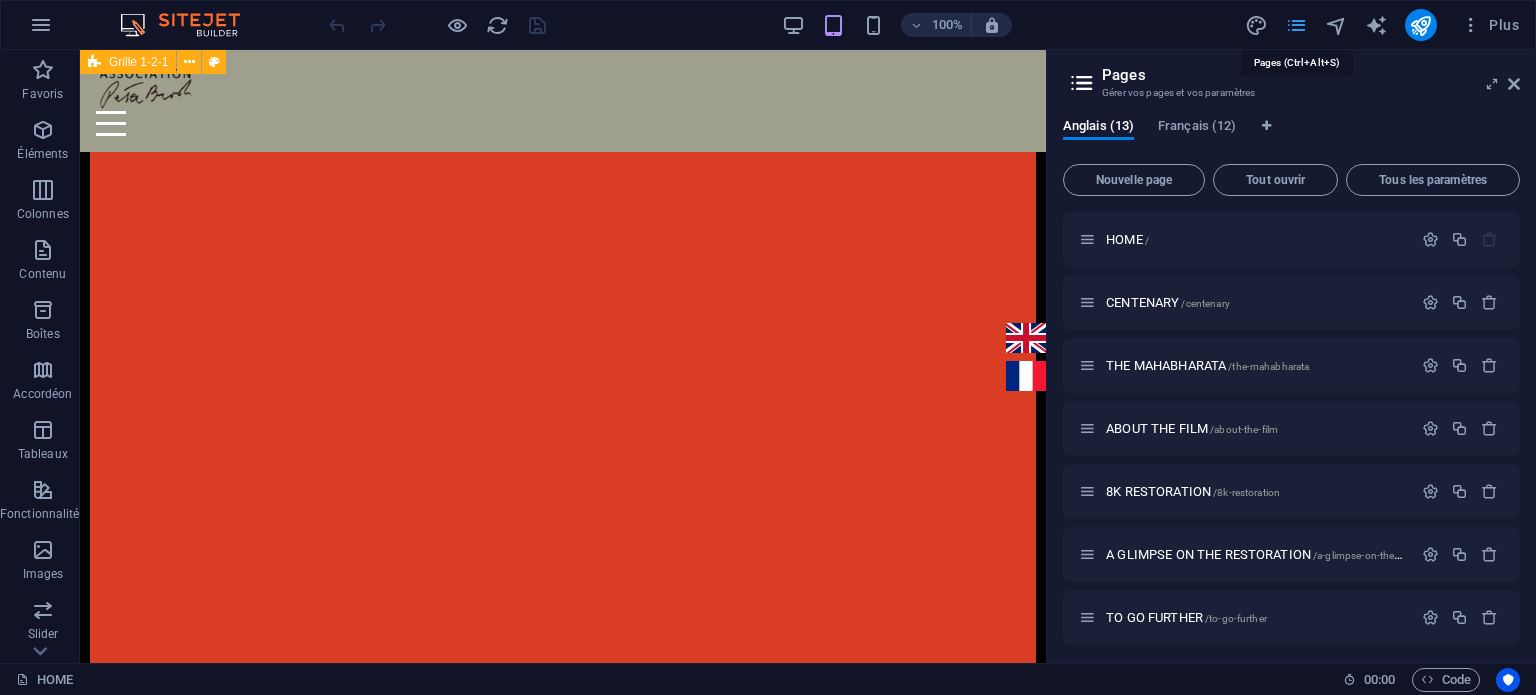 scroll, scrollTop: 1727, scrollLeft: 0, axis: vertical 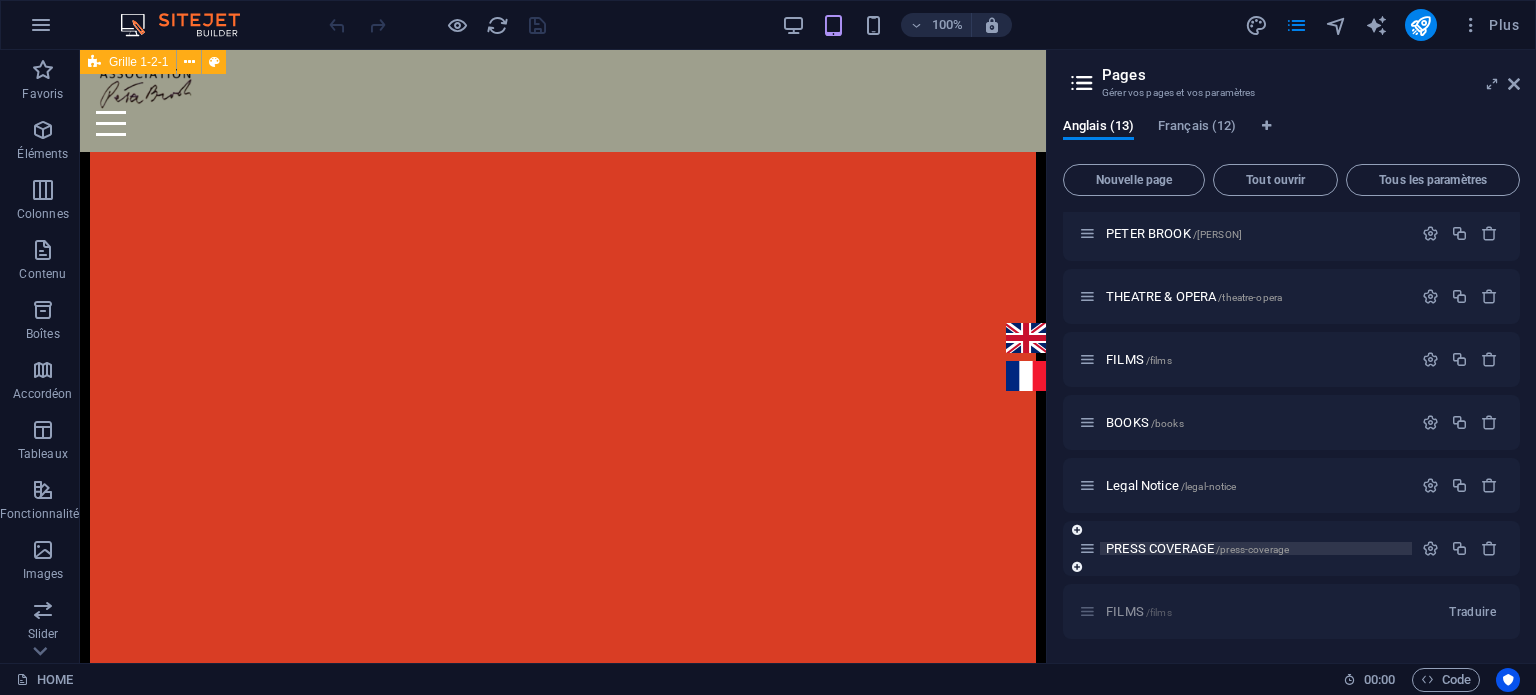 click on "PRESS COVERAGE /press-coverage" at bounding box center (1197, 548) 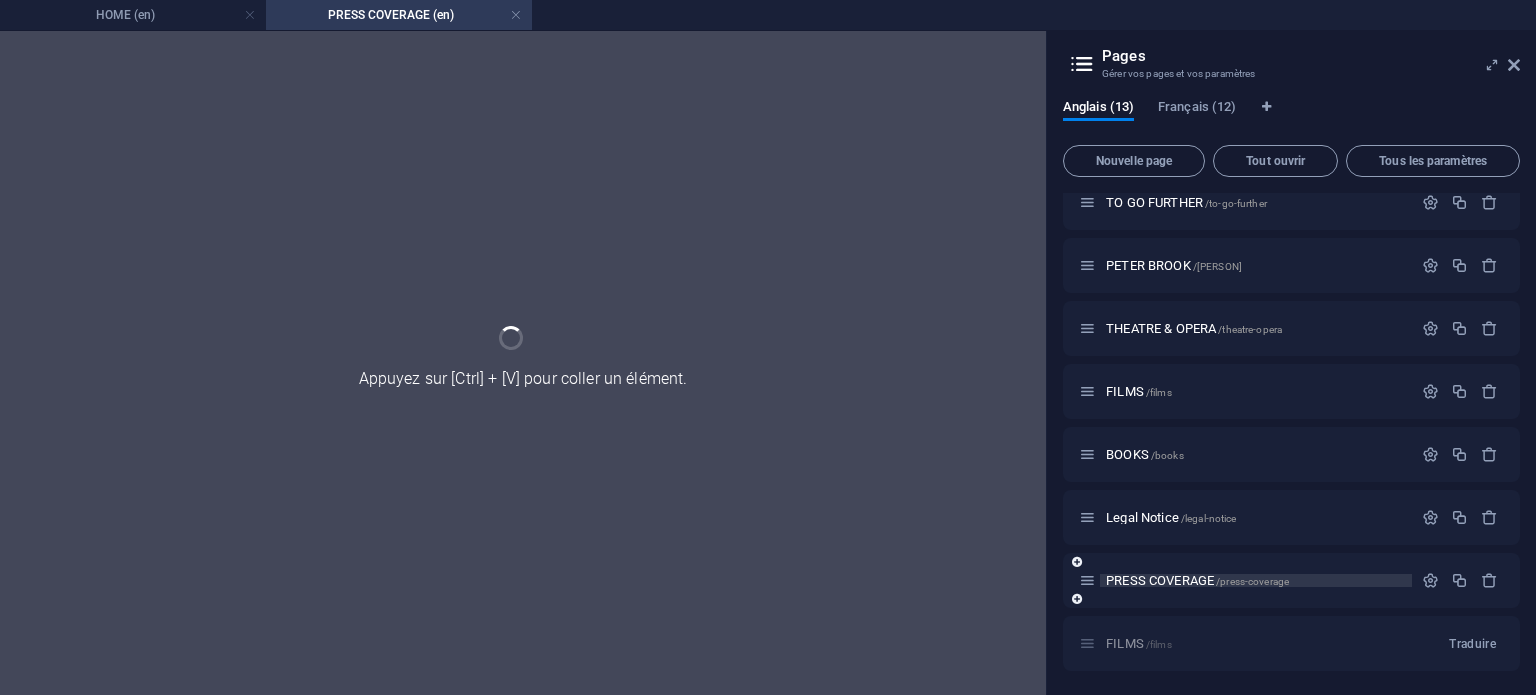 scroll, scrollTop: 0, scrollLeft: 0, axis: both 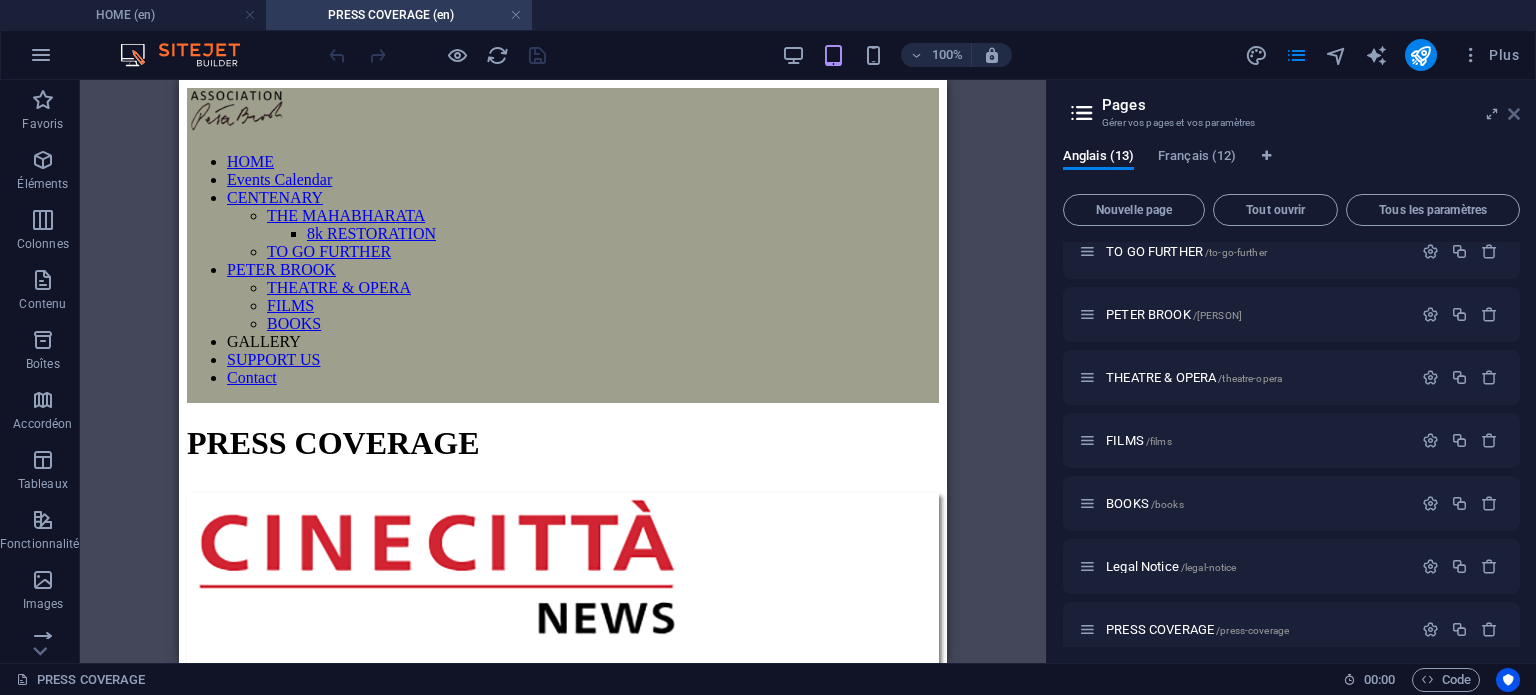 click at bounding box center (1514, 114) 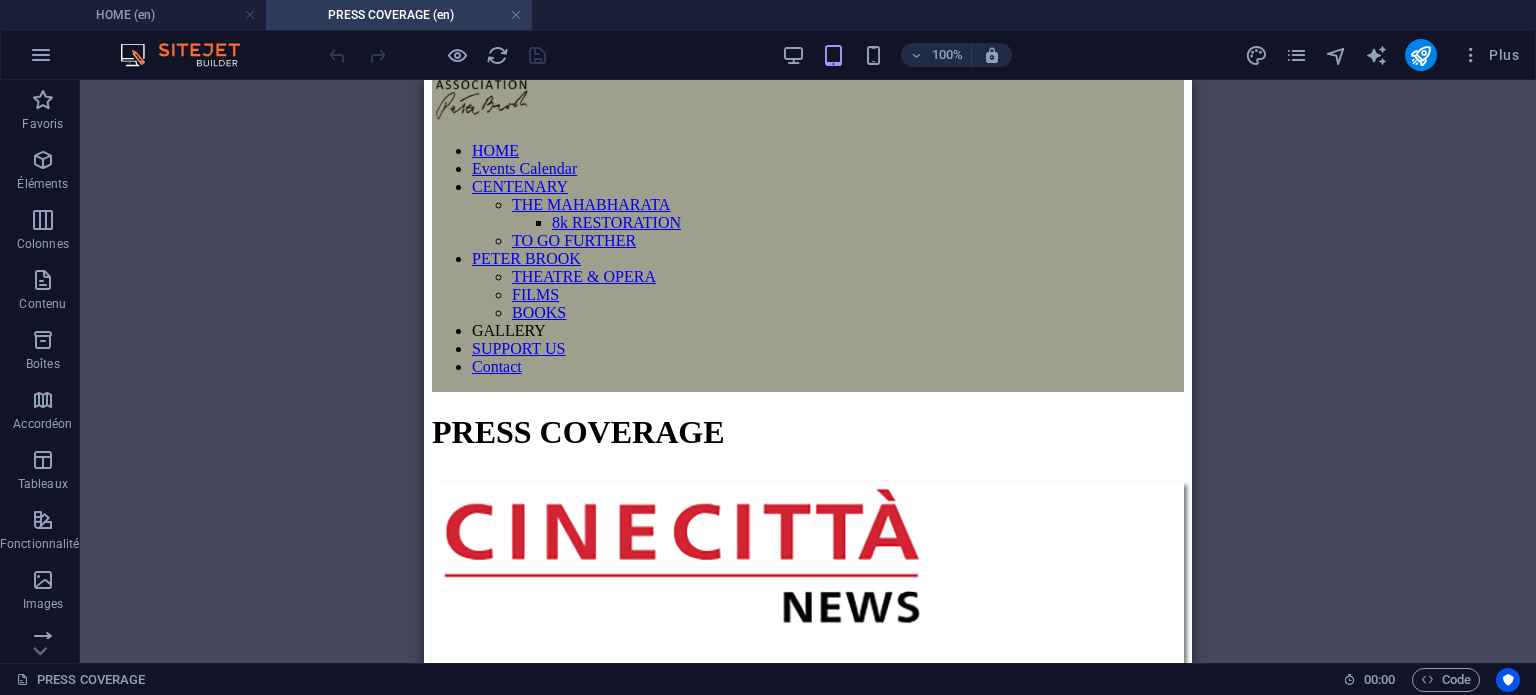 scroll, scrollTop: 0, scrollLeft: 0, axis: both 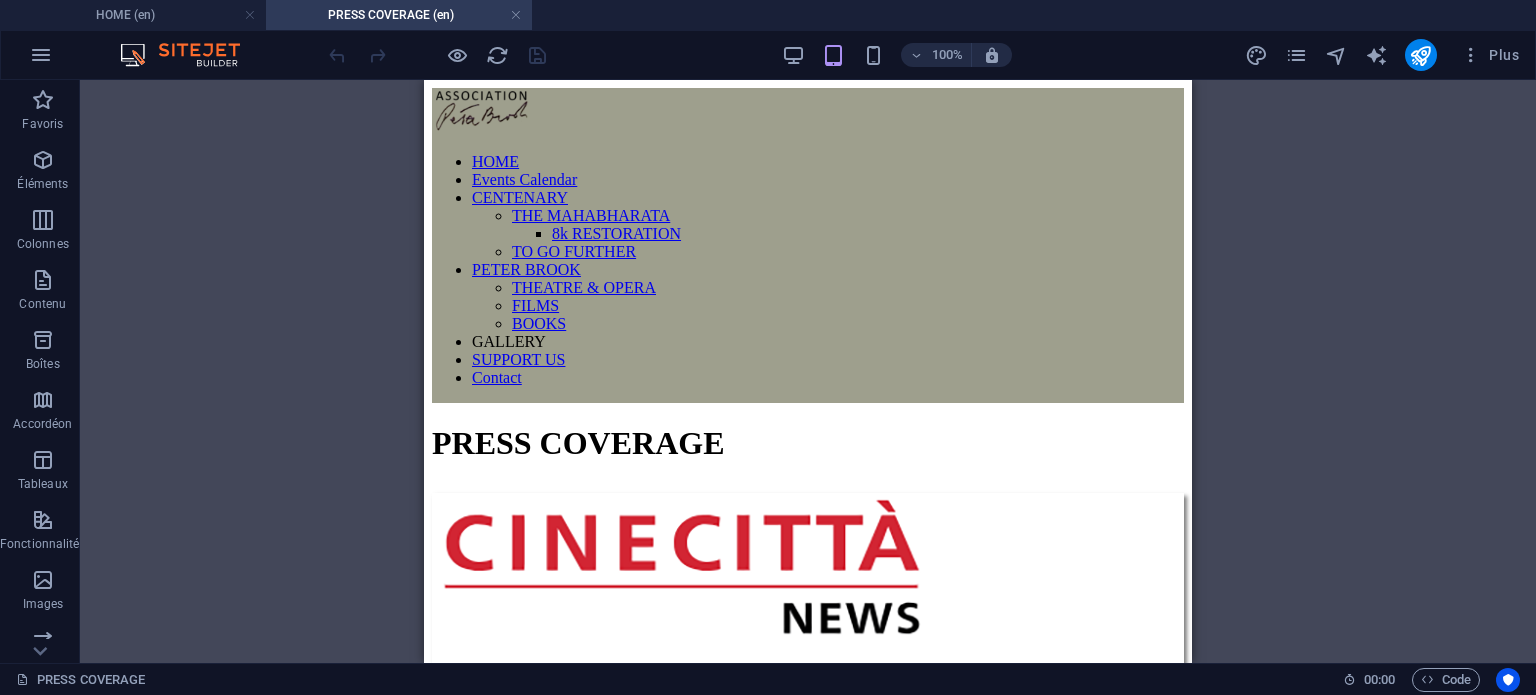 drag, startPoint x: 1188, startPoint y: 295, endPoint x: 1617, endPoint y: 367, distance: 435 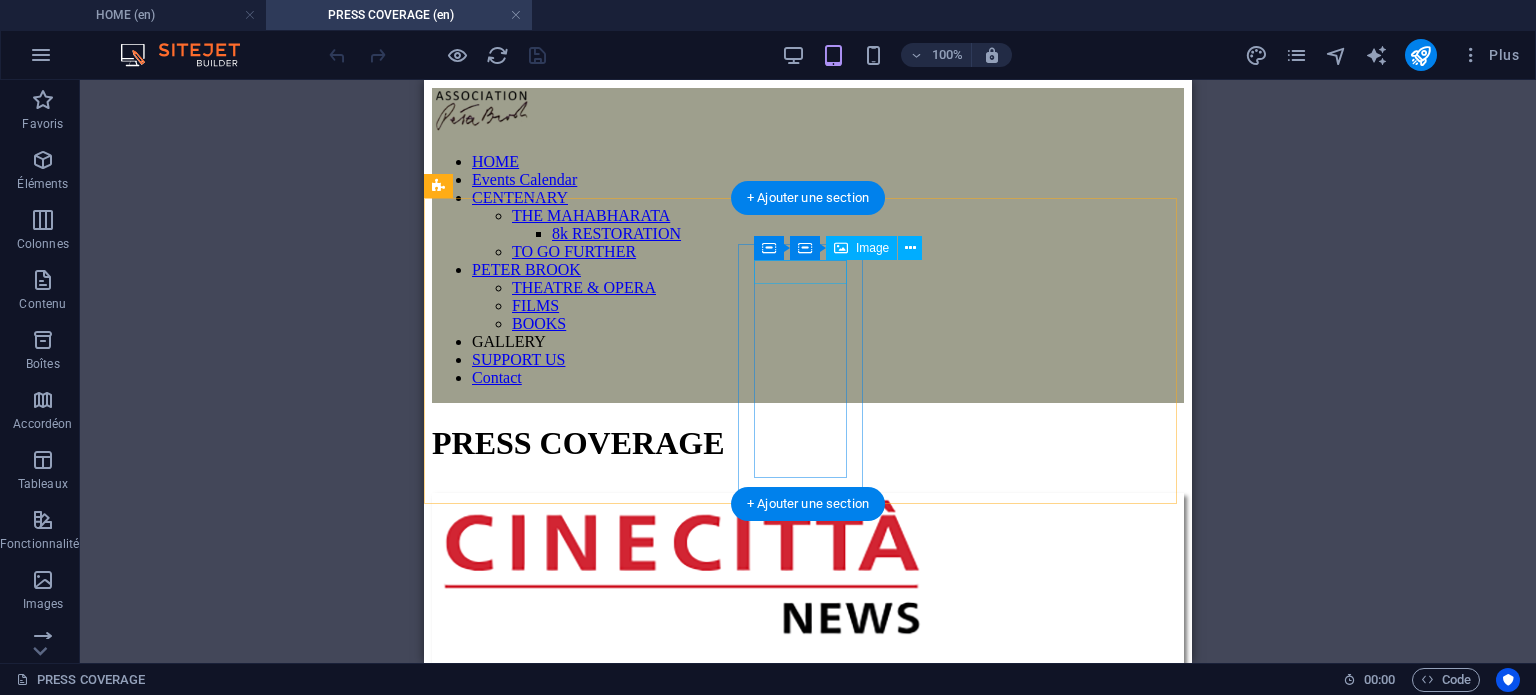 click at bounding box center [808, 1160] 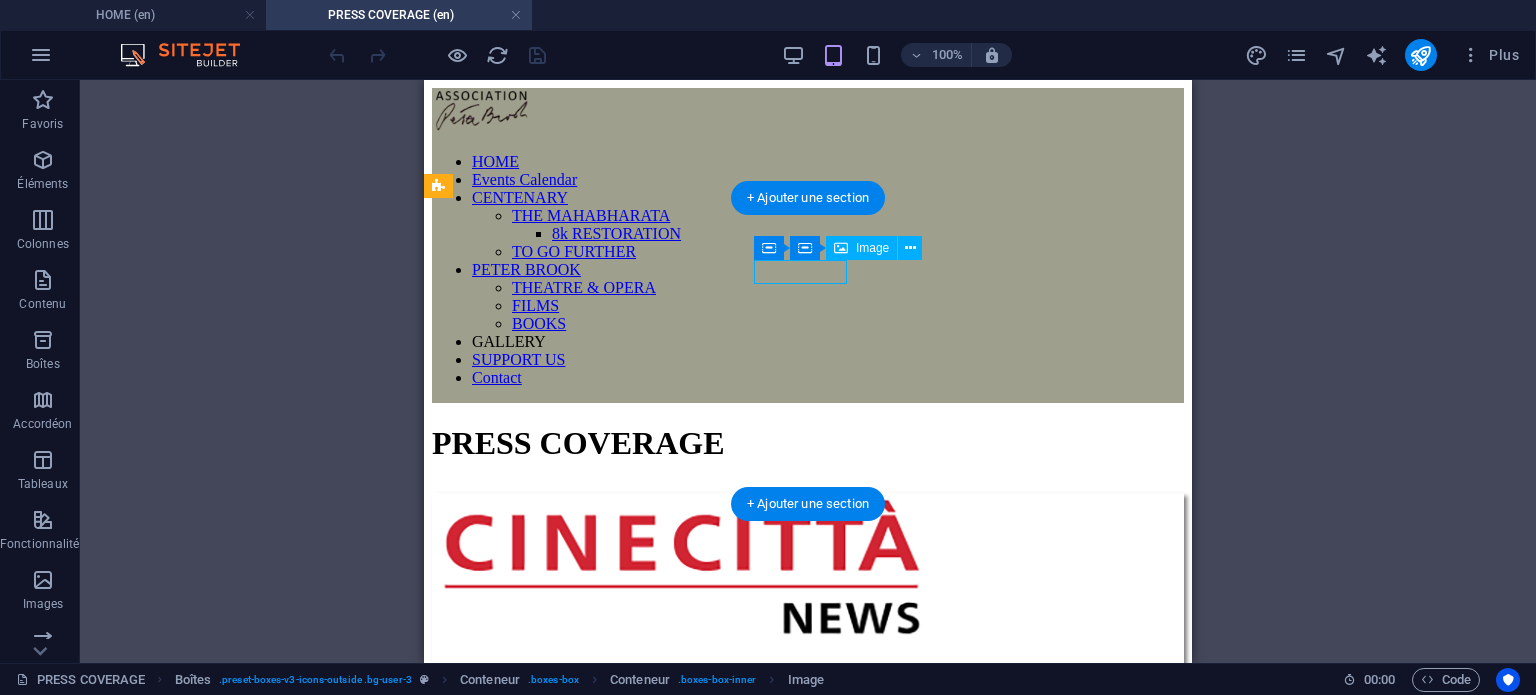 click at bounding box center [808, 1160] 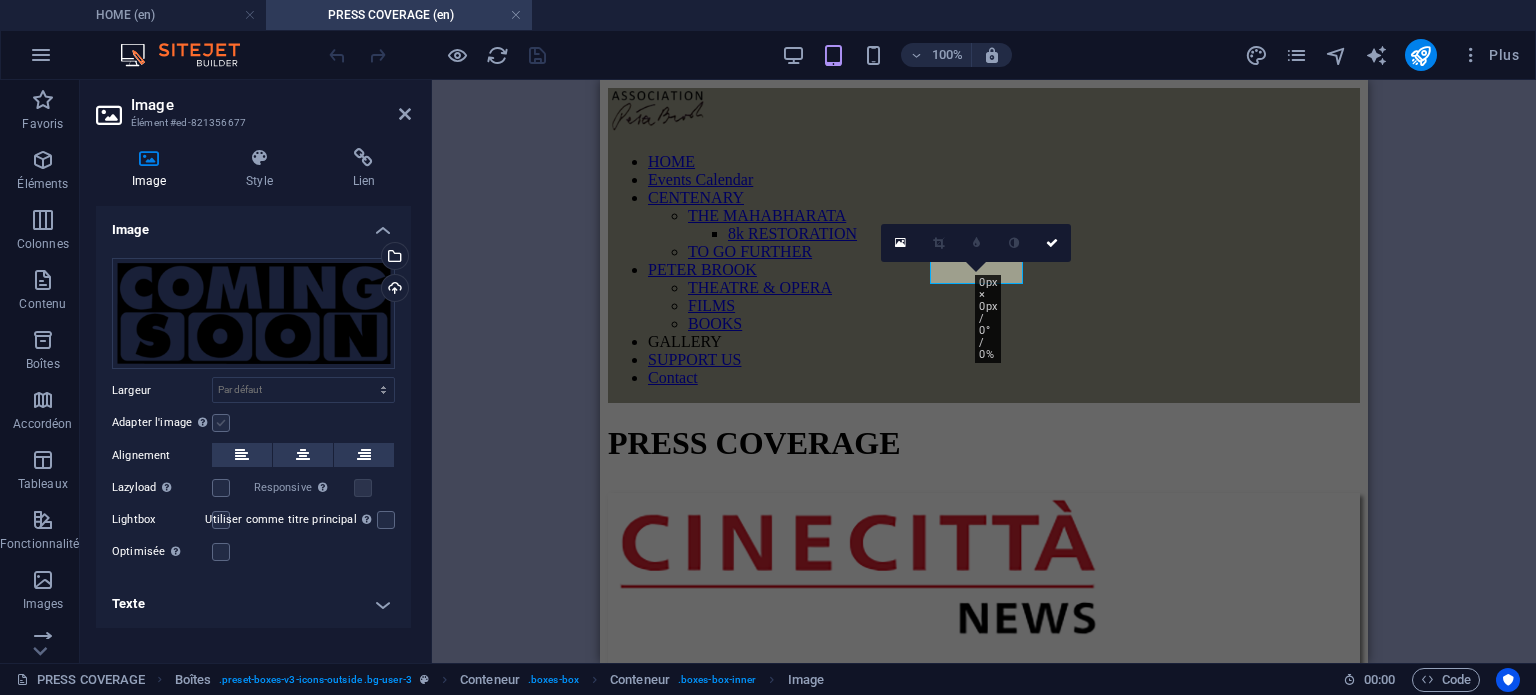 click at bounding box center [221, 423] 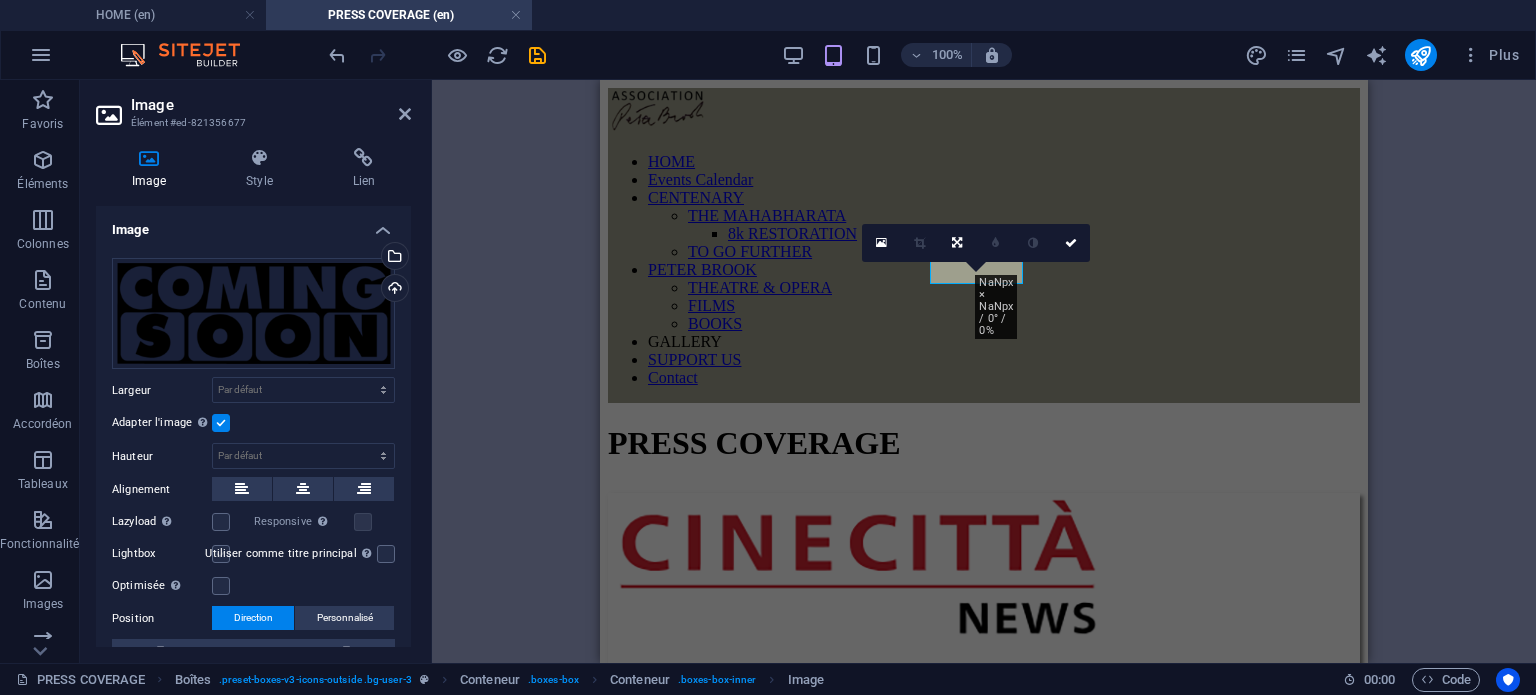 click at bounding box center (221, 554) 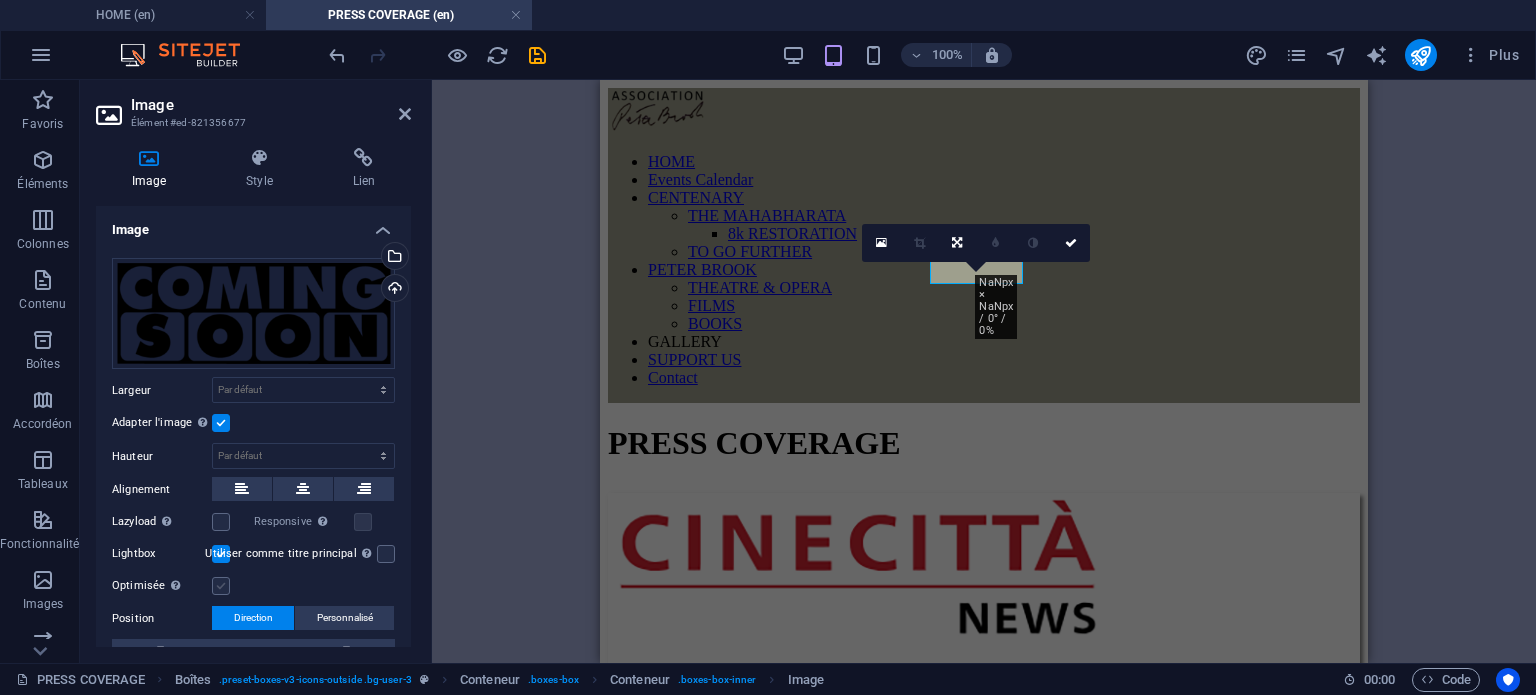 click at bounding box center [221, 586] 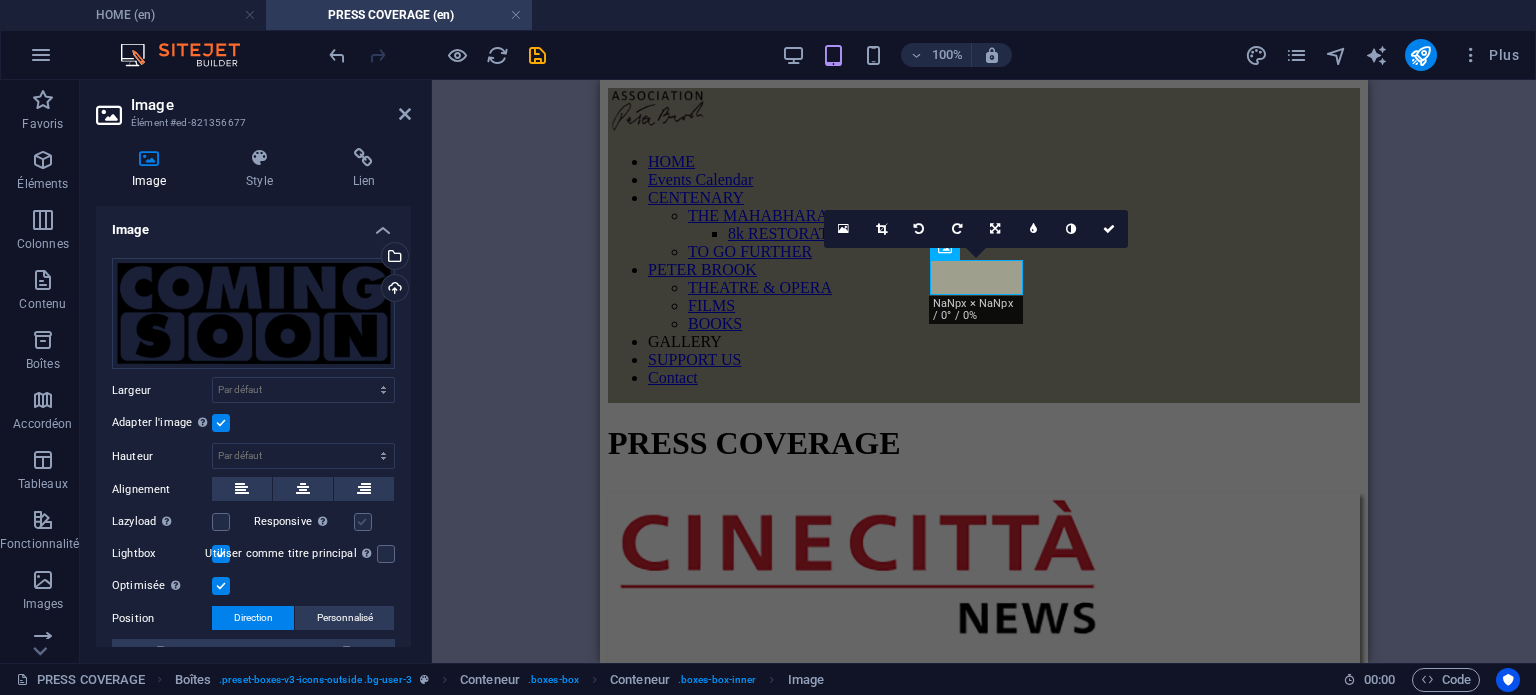 click at bounding box center [363, 522] 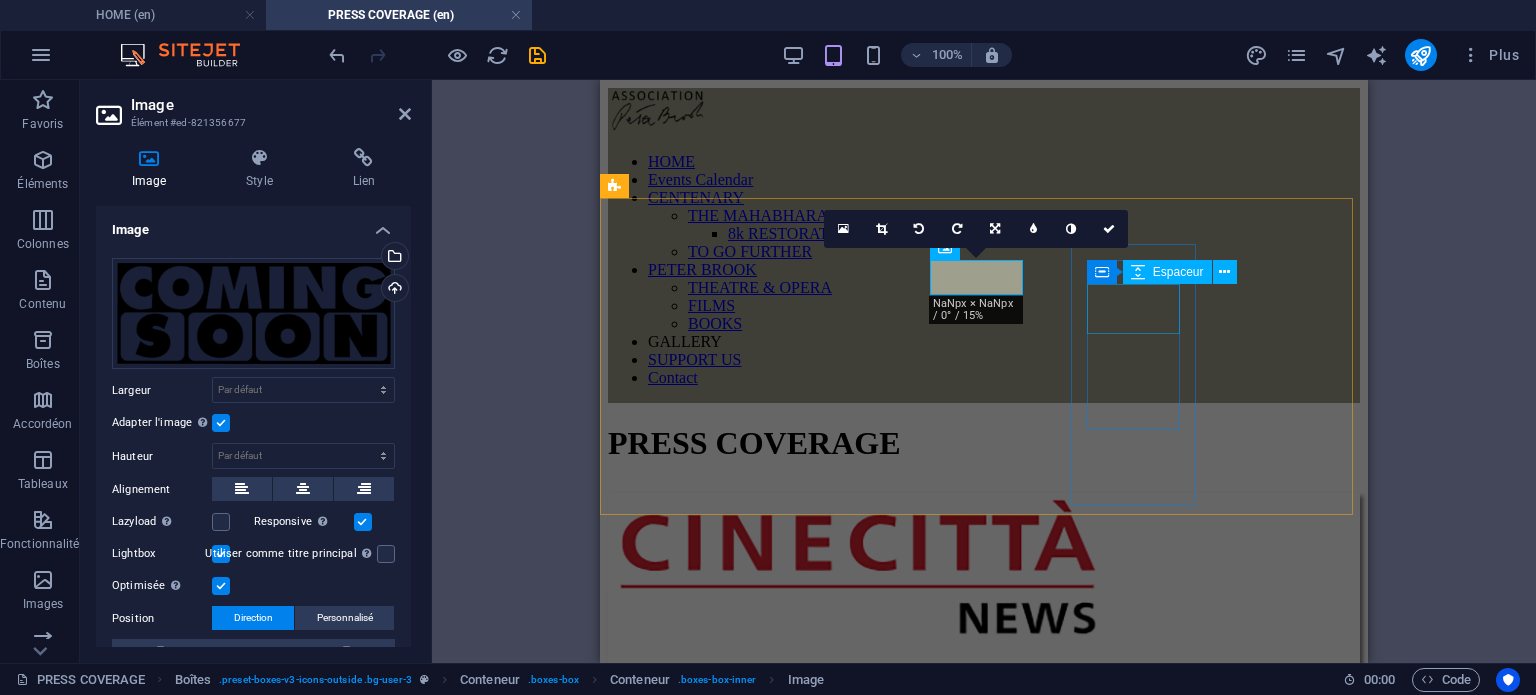 click at bounding box center (984, 1725) 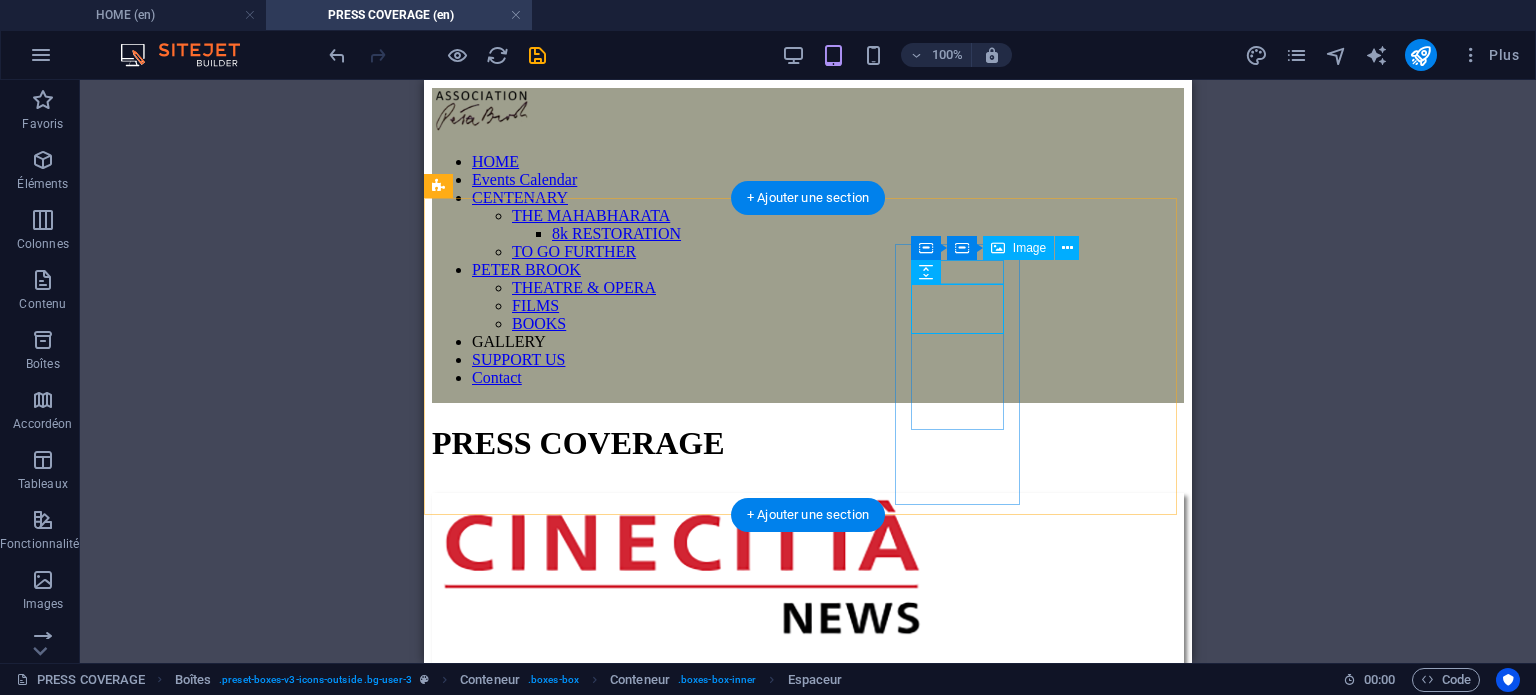 click at bounding box center (808, 1581) 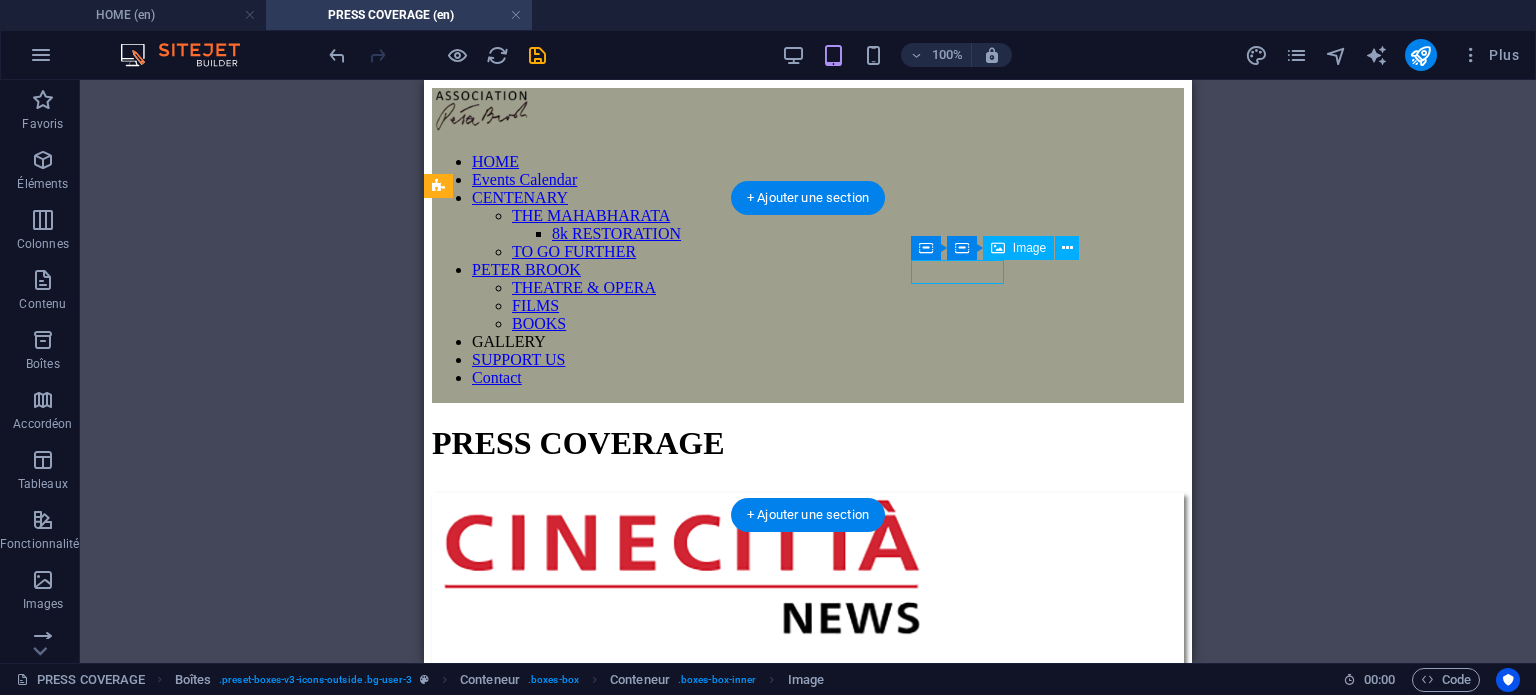 click at bounding box center (808, 1581) 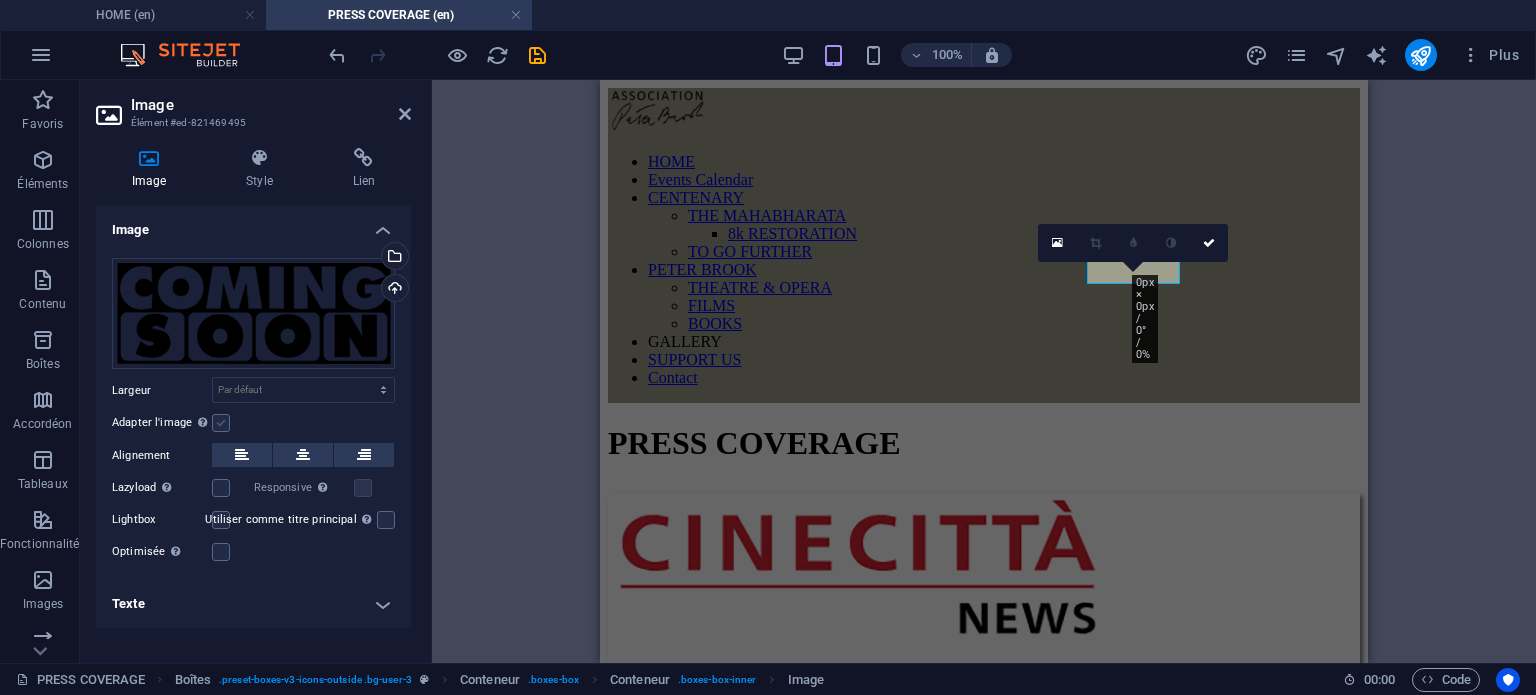 click at bounding box center (221, 423) 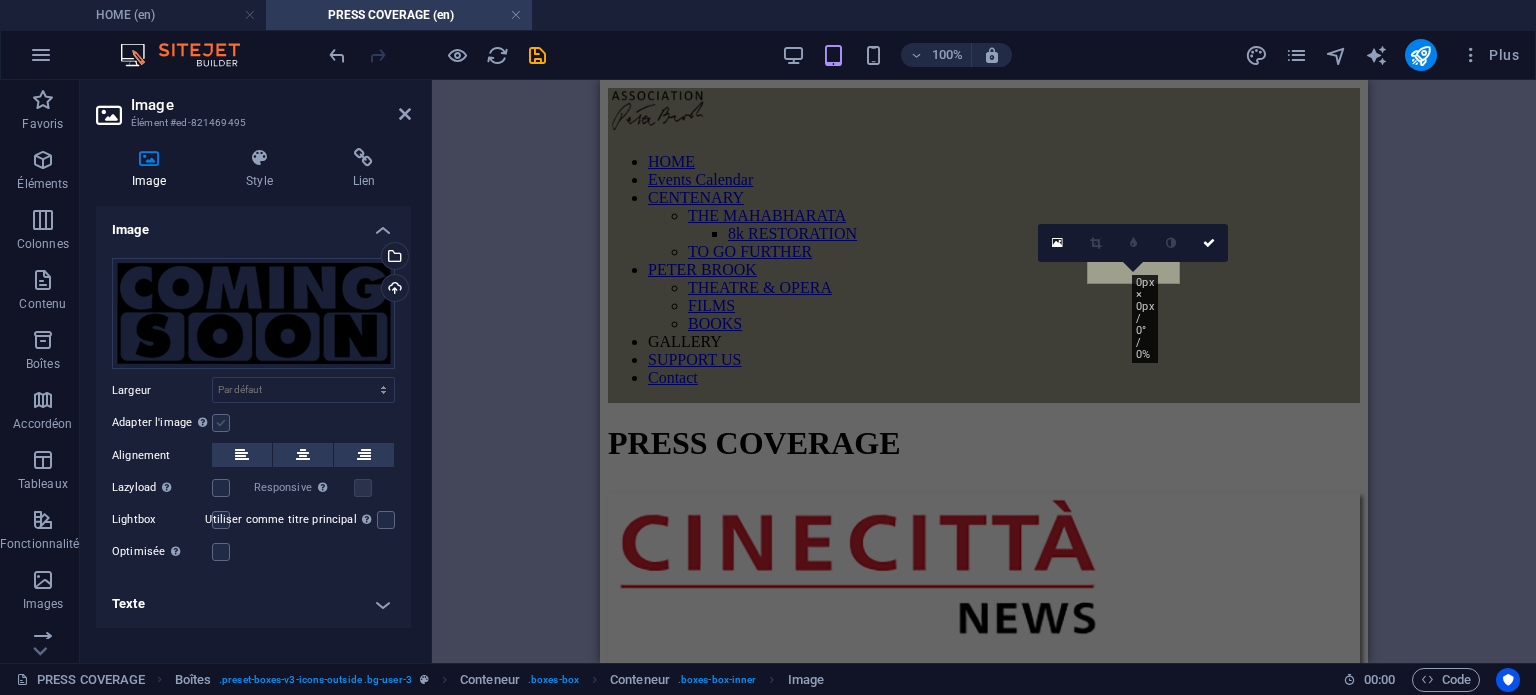 click on "Adapter l'image Adapter automatiquement l'image à une largeur et une hauteur fixes" at bounding box center (0, 0) 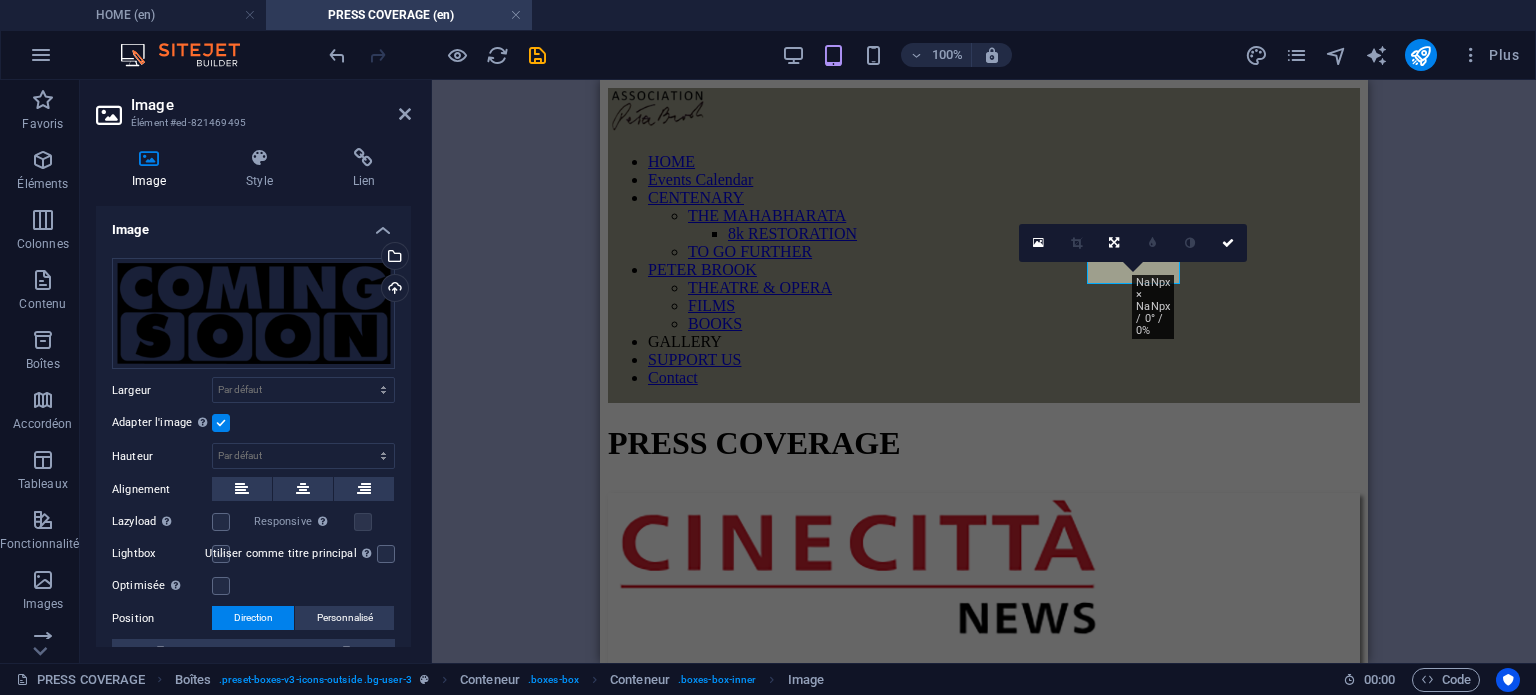 click at bounding box center [221, 554] 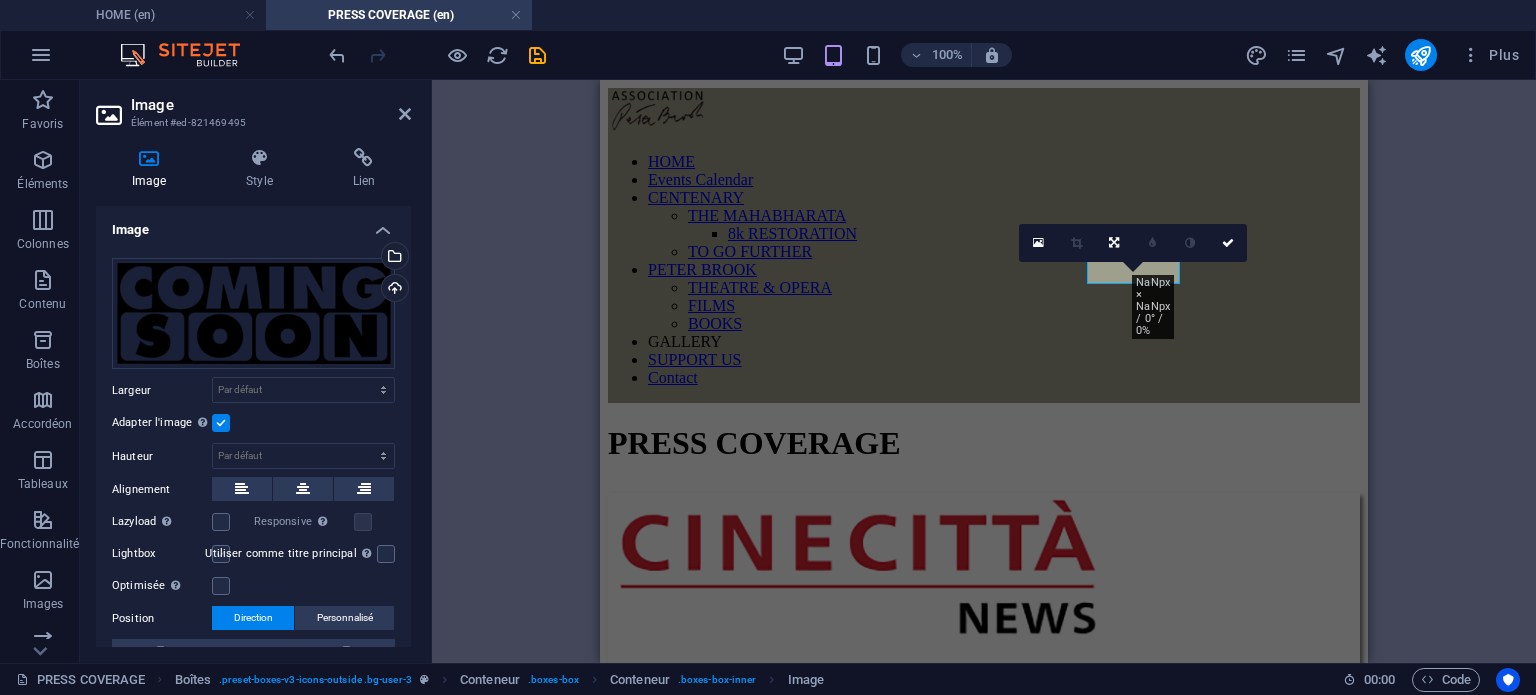 click on "Lightbox" at bounding box center (0, 0) 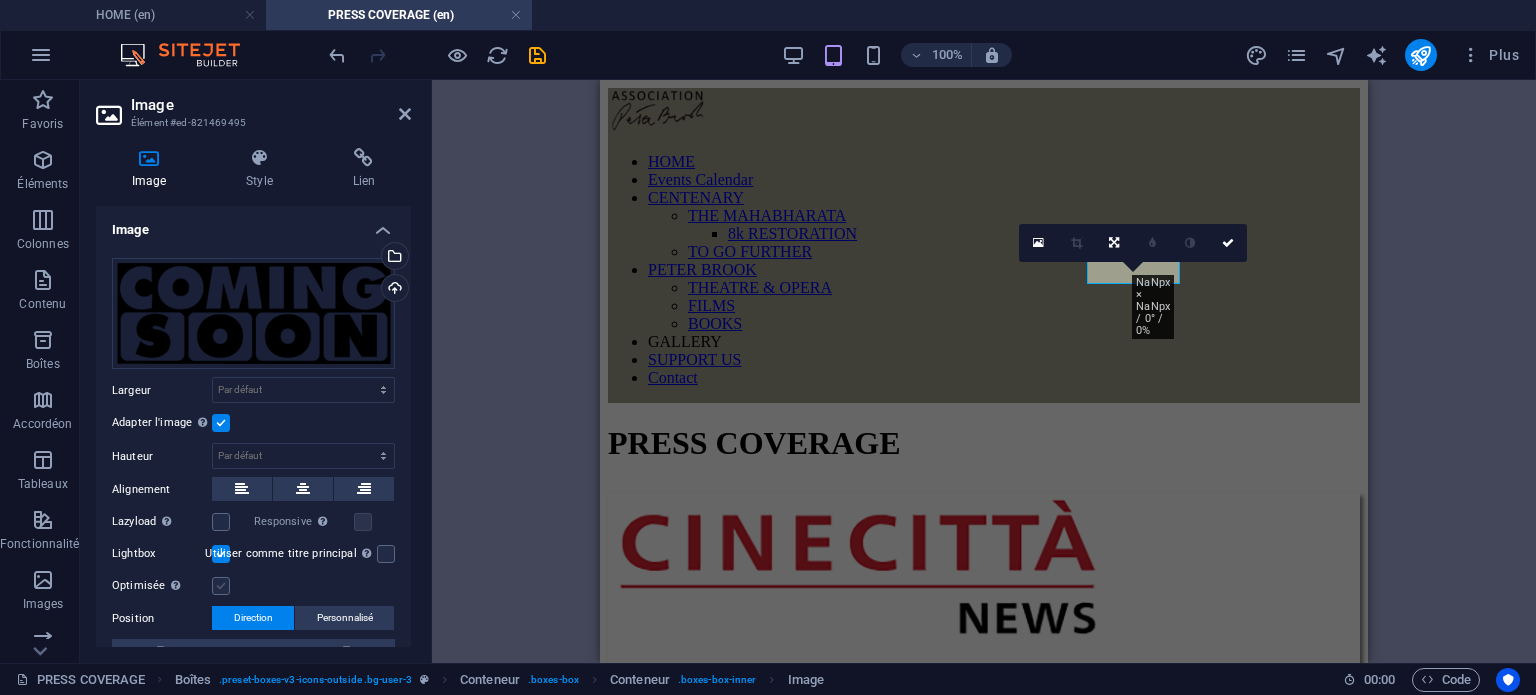 click at bounding box center (221, 586) 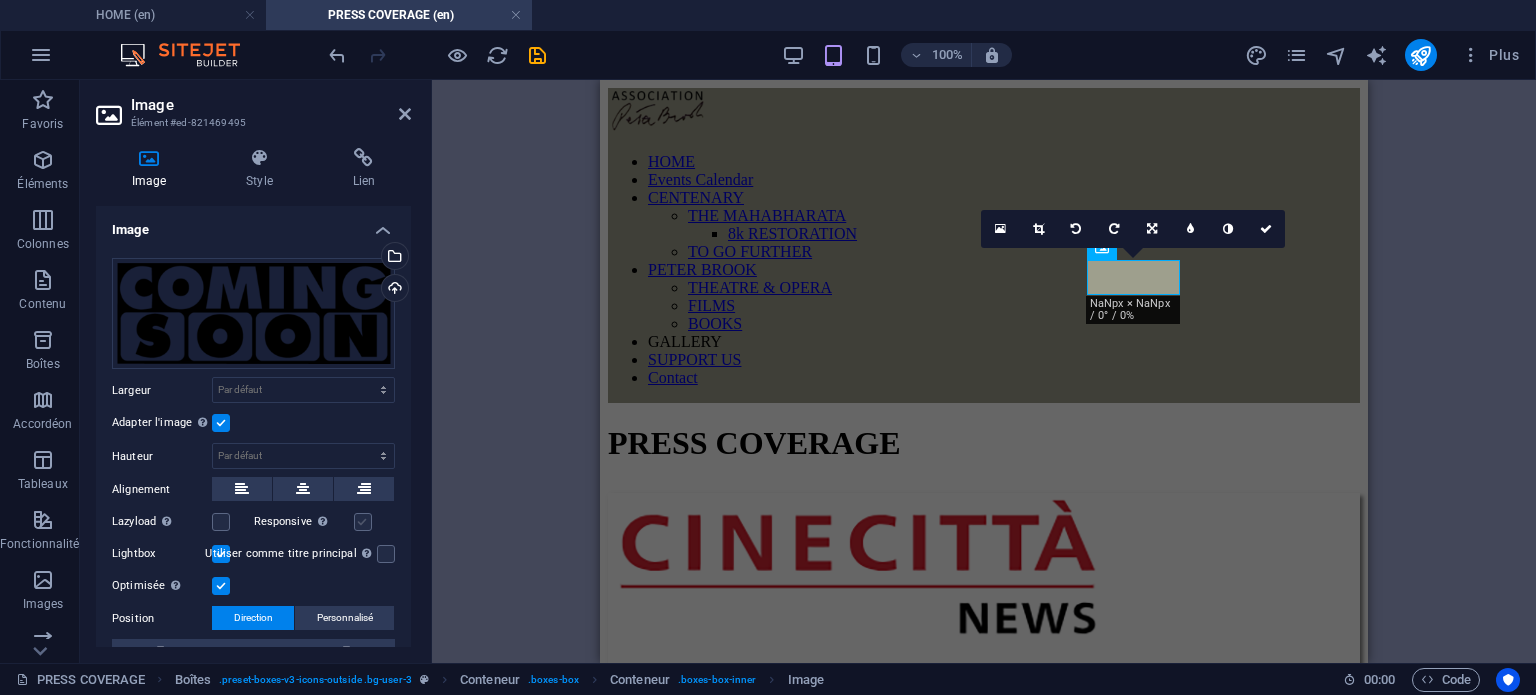 click at bounding box center [363, 522] 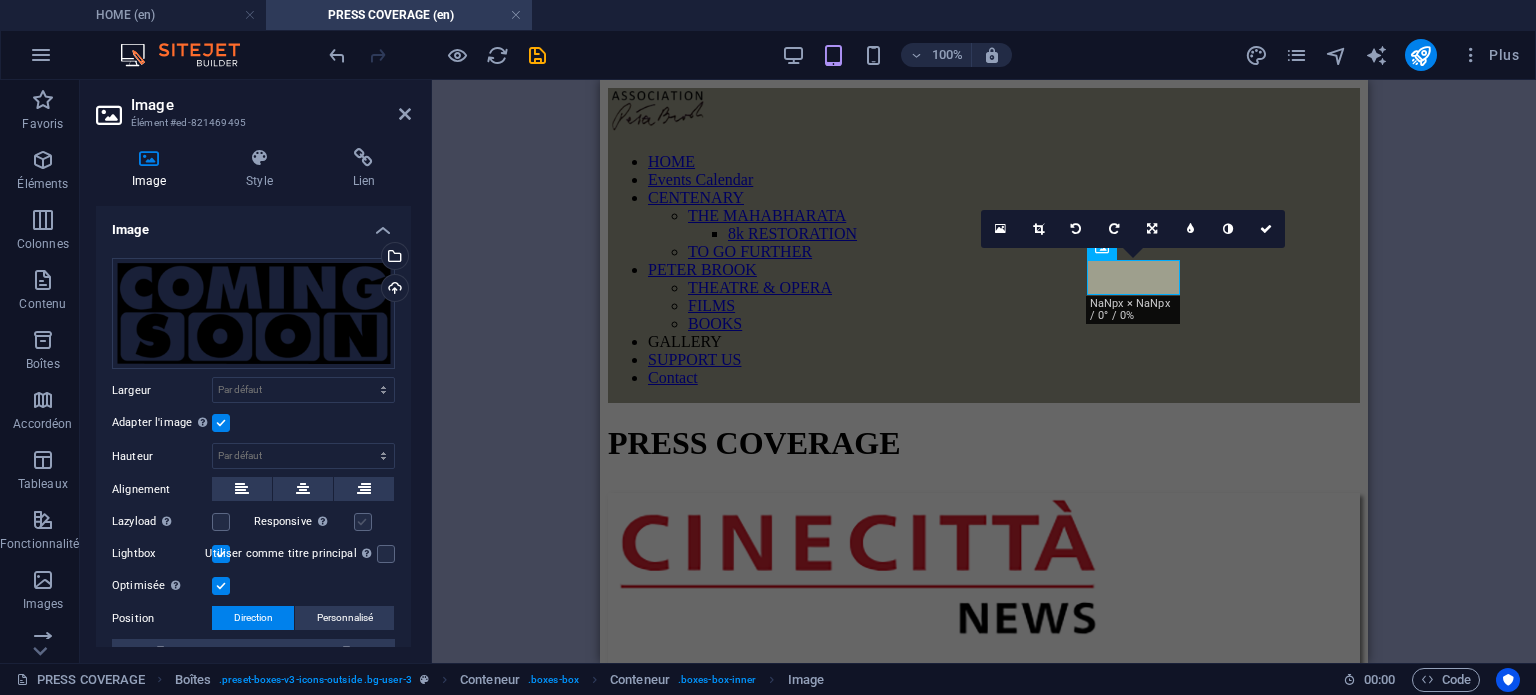 click on "Responsive Chargez automatiquement des images Retina et les formats optimisés pour les smartphones." at bounding box center [0, 0] 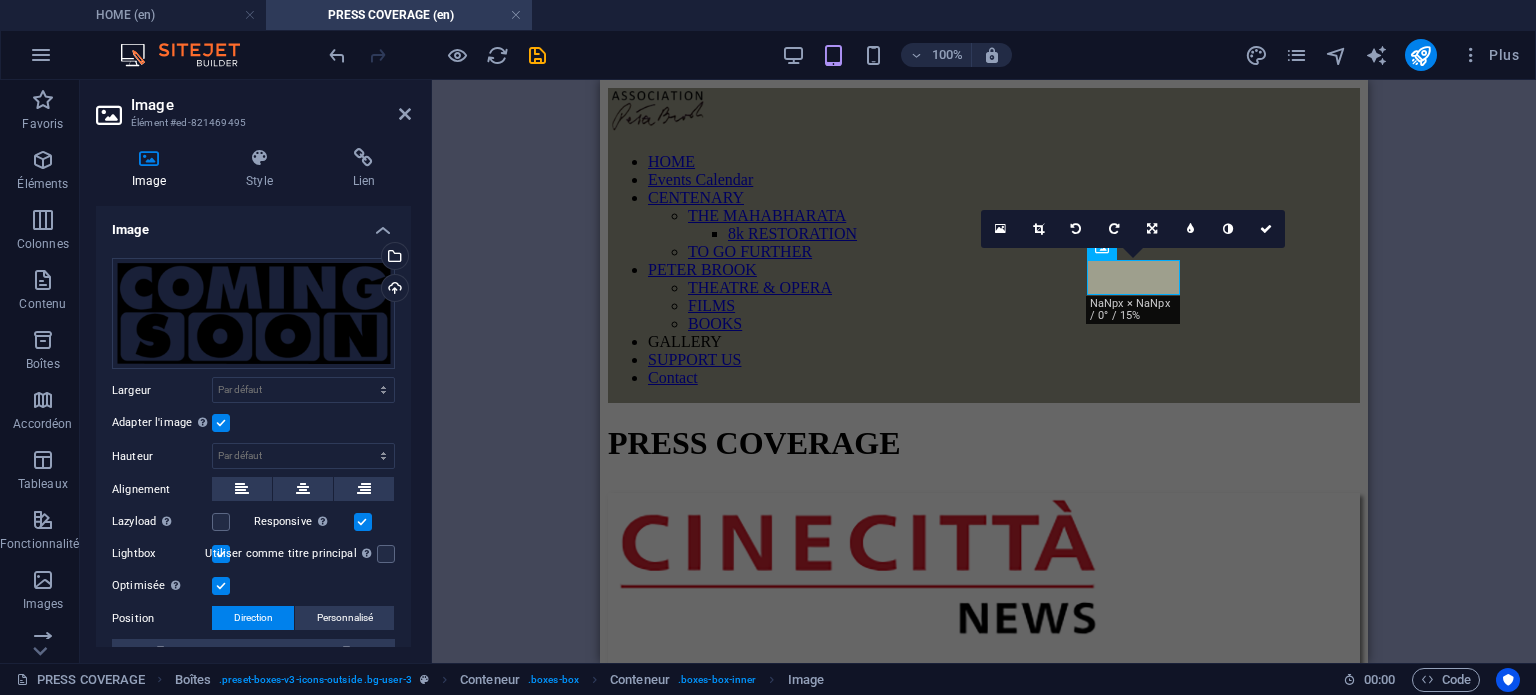 click on "Texte   Boîtes   Conteneur   Conteneur   Conteneur   Espaceur   Texte   Conteneur   Conteneur   Conteneur   Conteneur   Texte   Conteneur   Conteneur   Conteneur   Texte   Conteneur   Conteneur   Conteneur   Image   Conteneur   Conteneur   Image   Conteneur   Conteneur   Espaceur   Conteneur   Texte   Conteneur   Espaceur   Conteneur   Conteneur   Image 180 170 160 150 140 130 120 110 100 90 80 70 60 50 40 30 20 10 0 -10 -20 -30 -40 -50 -60 -70 -80 -90 -100 -110 -120 -130 -140 -150 -160 -170 NaNpx × NaNpx / 0° / 15% 16:10 16:9 4:3 1:1 1:2 0   Conteneur   Conteneur   Image" at bounding box center (984, 371) 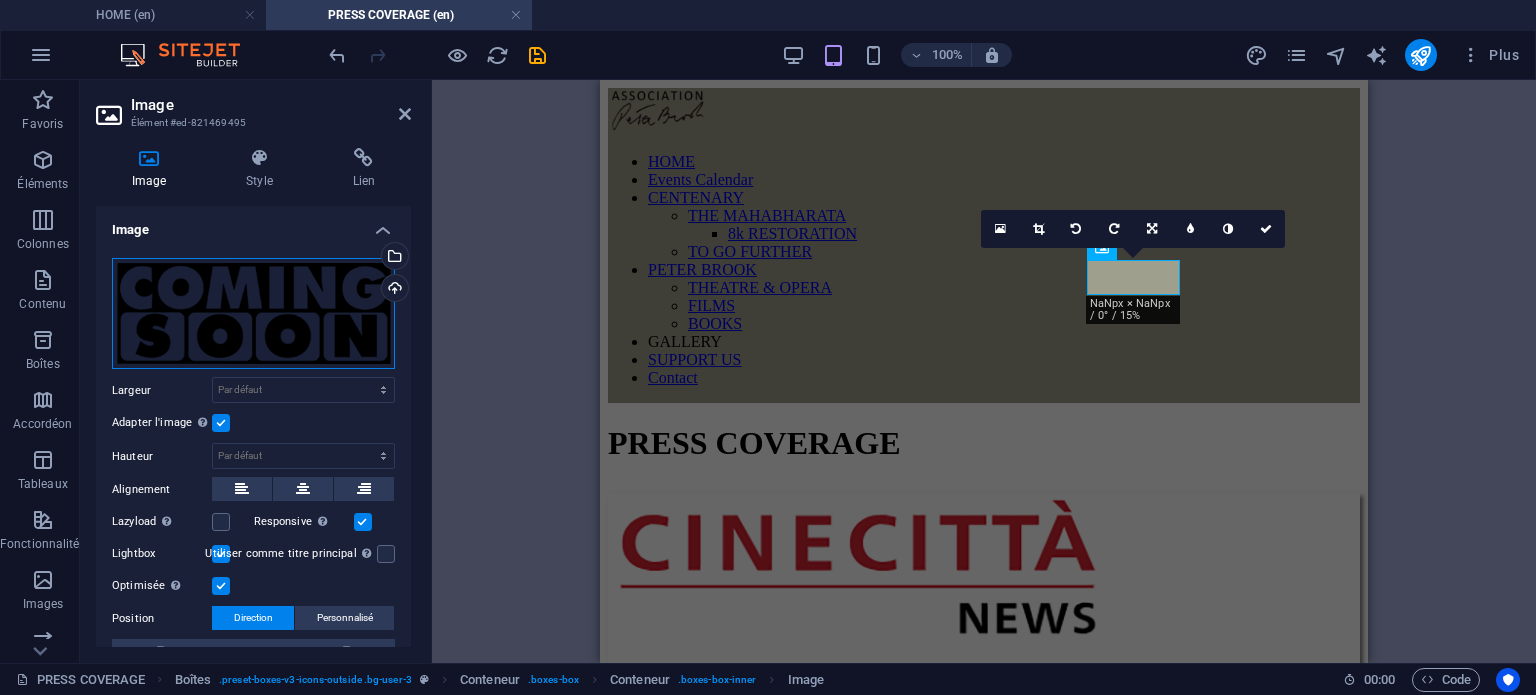 click on "Glissez les fichiers ici, cliquez pour choisir les fichiers ou  sélectionnez les fichiers depuis Fichiers ou depuis notre stock gratuit de photos et de vidéos" at bounding box center (253, 314) 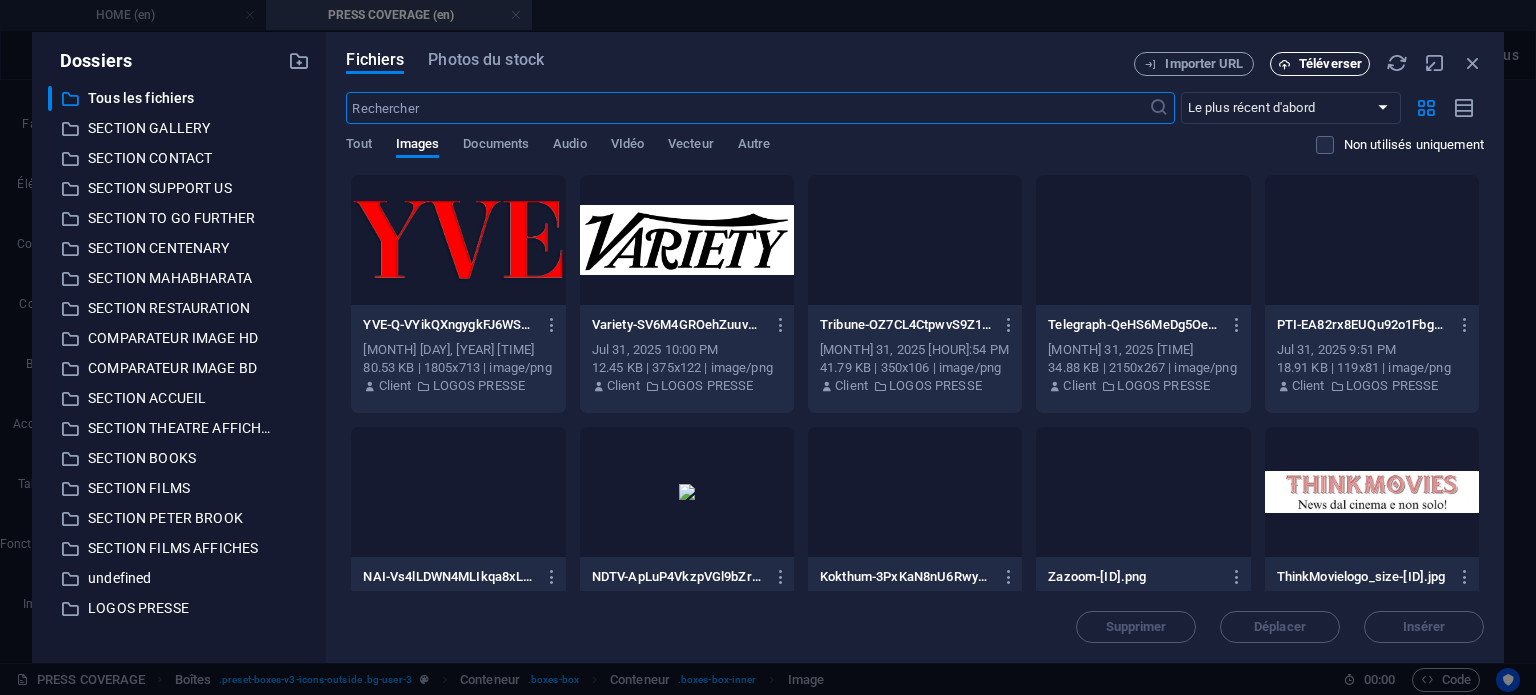 click on "Téléverser" at bounding box center [1320, 64] 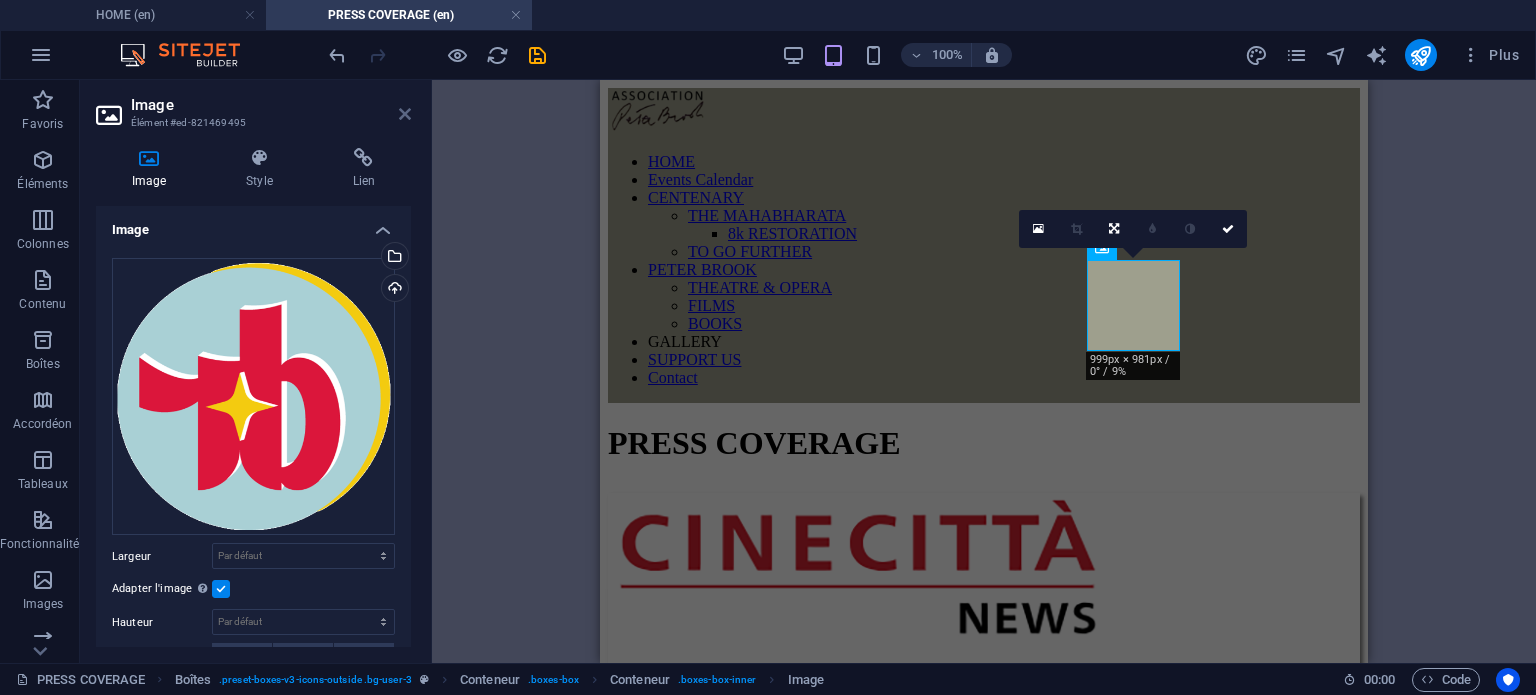 click at bounding box center (405, 114) 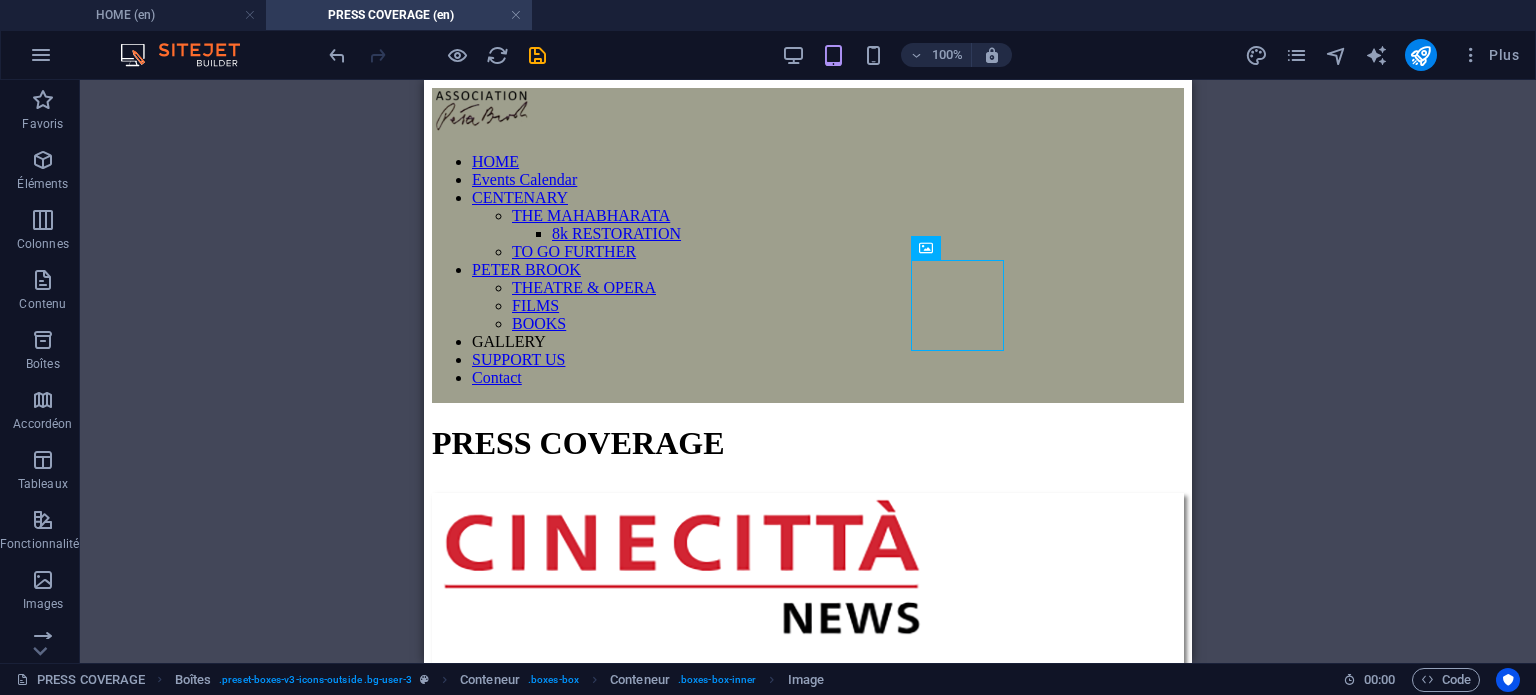 click on "Texte   Boîtes   Conteneur   Conteneur   Conteneur   Espaceur   Texte   Conteneur   Conteneur   Conteneur   Conteneur   Texte   Conteneur   Conteneur   Conteneur   Texte   Conteneur   Conteneur   Conteneur   Image   Conteneur   Conteneur   Image   Conteneur   Conteneur   Espaceur   Conteneur   Texte   Conteneur   Espaceur   Conteneur   Conteneur   Image   Conteneur   Conteneur   Image   Conteneur   Boîtes   Texte   Conteneur   Conteneur   Espaceur   Conteneur   Conteneur   Conteneur   Référence   Conteneur   Texte   Conteneur" at bounding box center (808, 371) 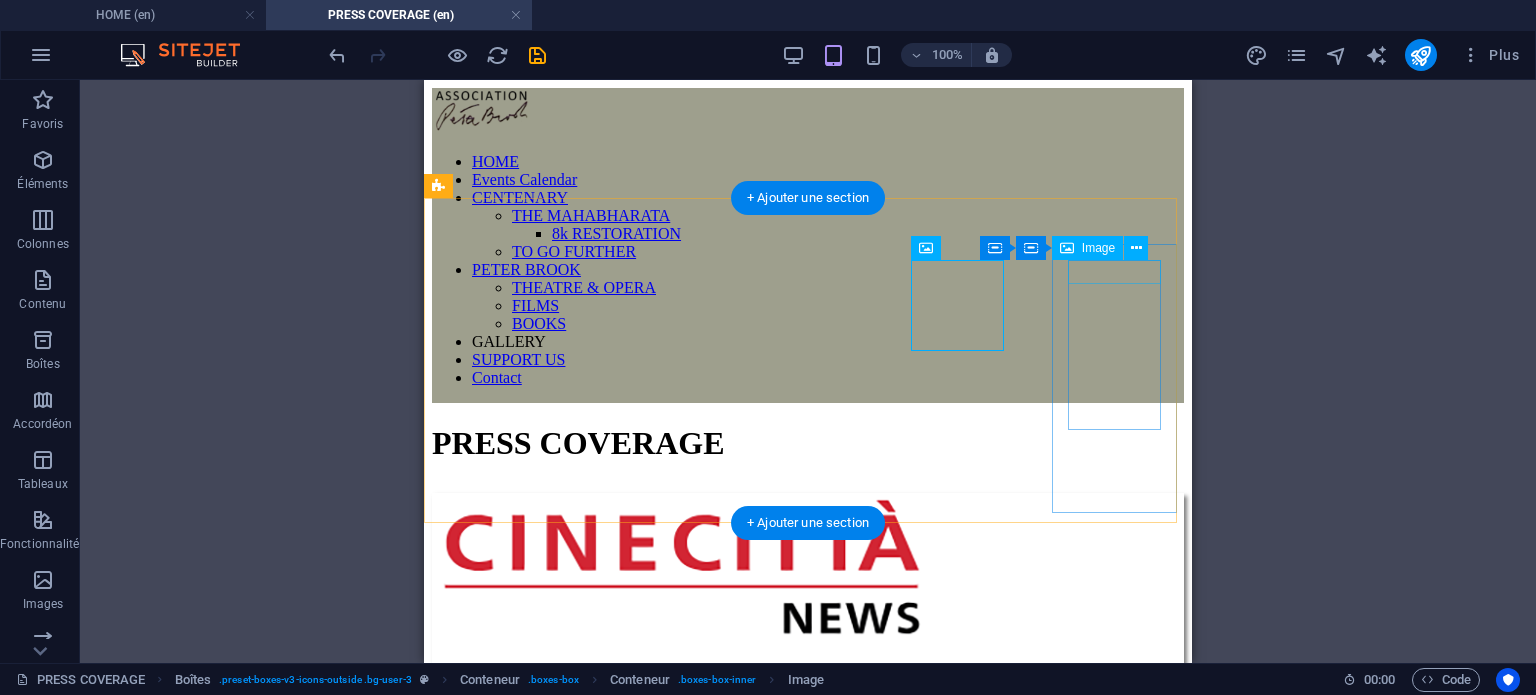 click at bounding box center [808, 2487] 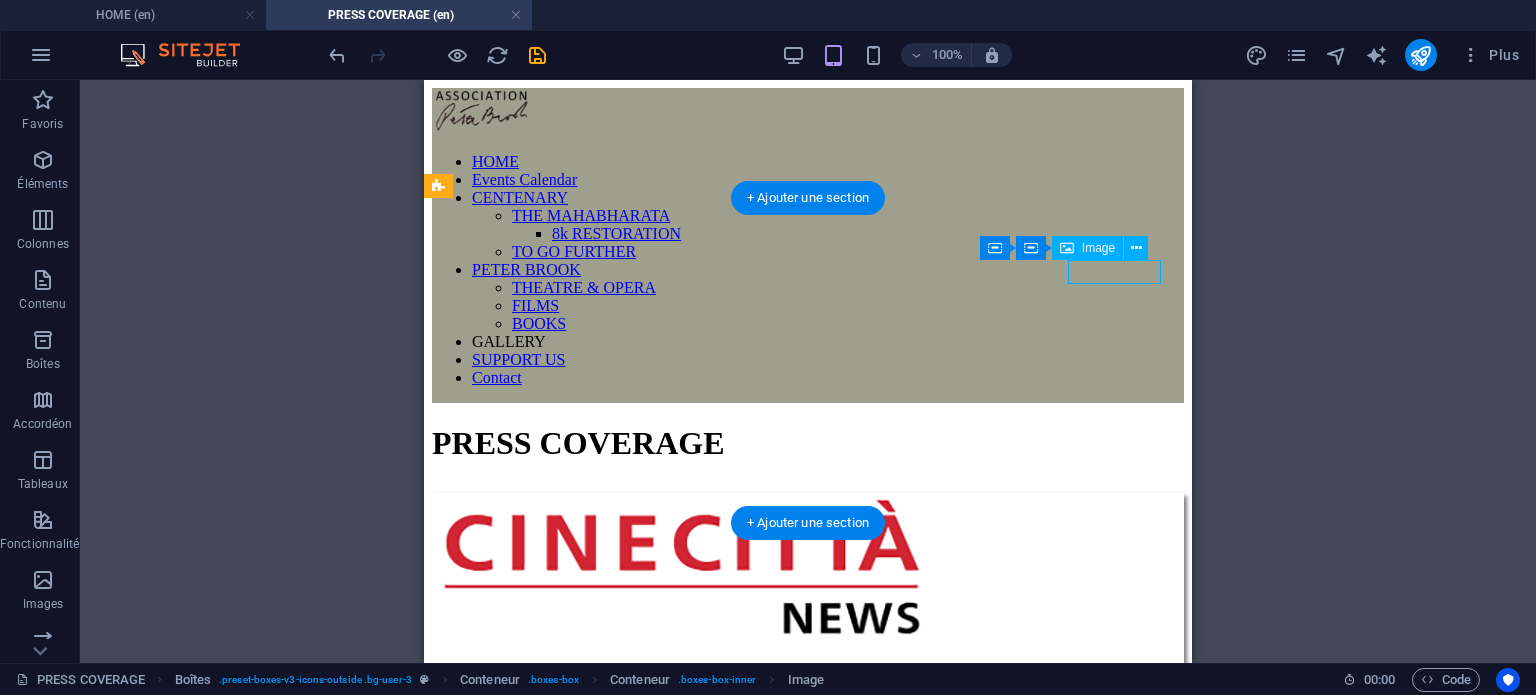 click at bounding box center [808, 2487] 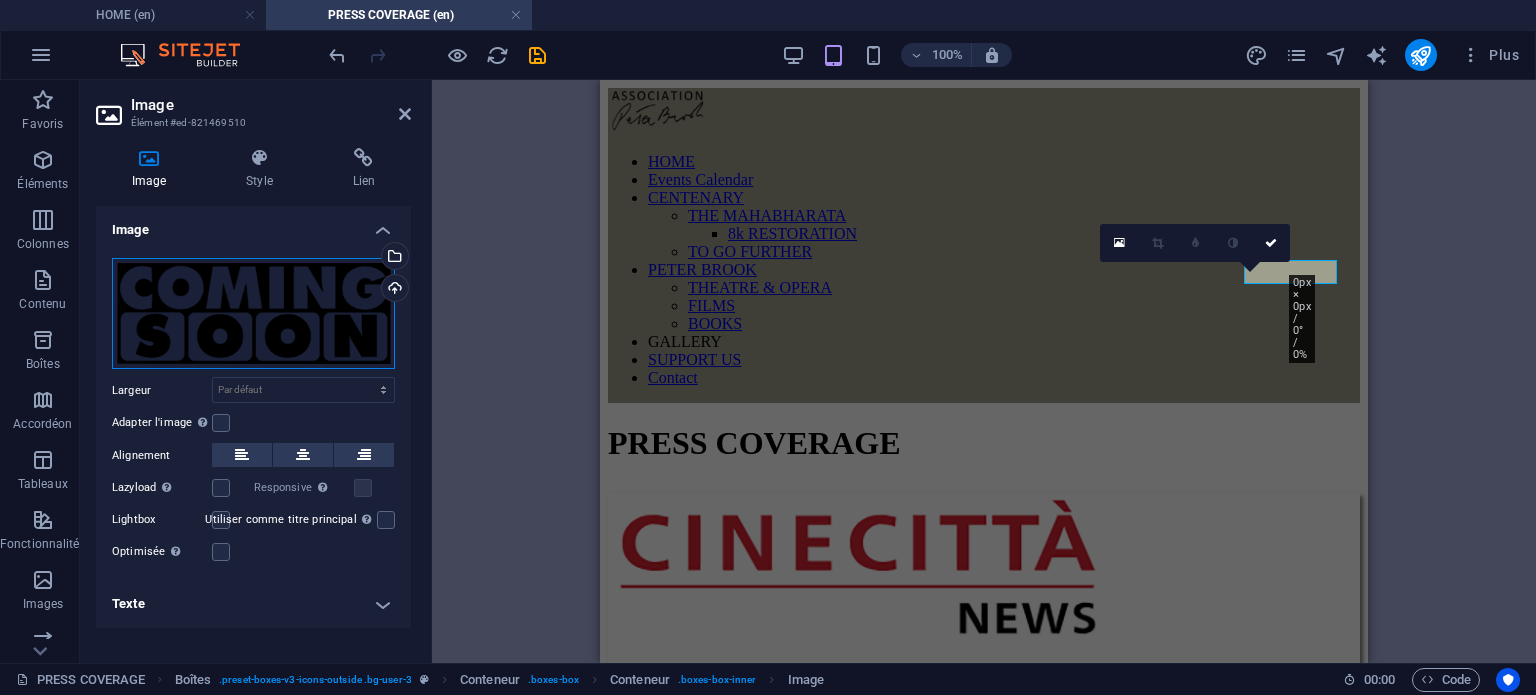 click on "Glissez les fichiers ici, cliquez pour choisir les fichiers ou  sélectionnez les fichiers depuis Fichiers ou depuis notre stock gratuit de photos et de vidéos" at bounding box center (253, 314) 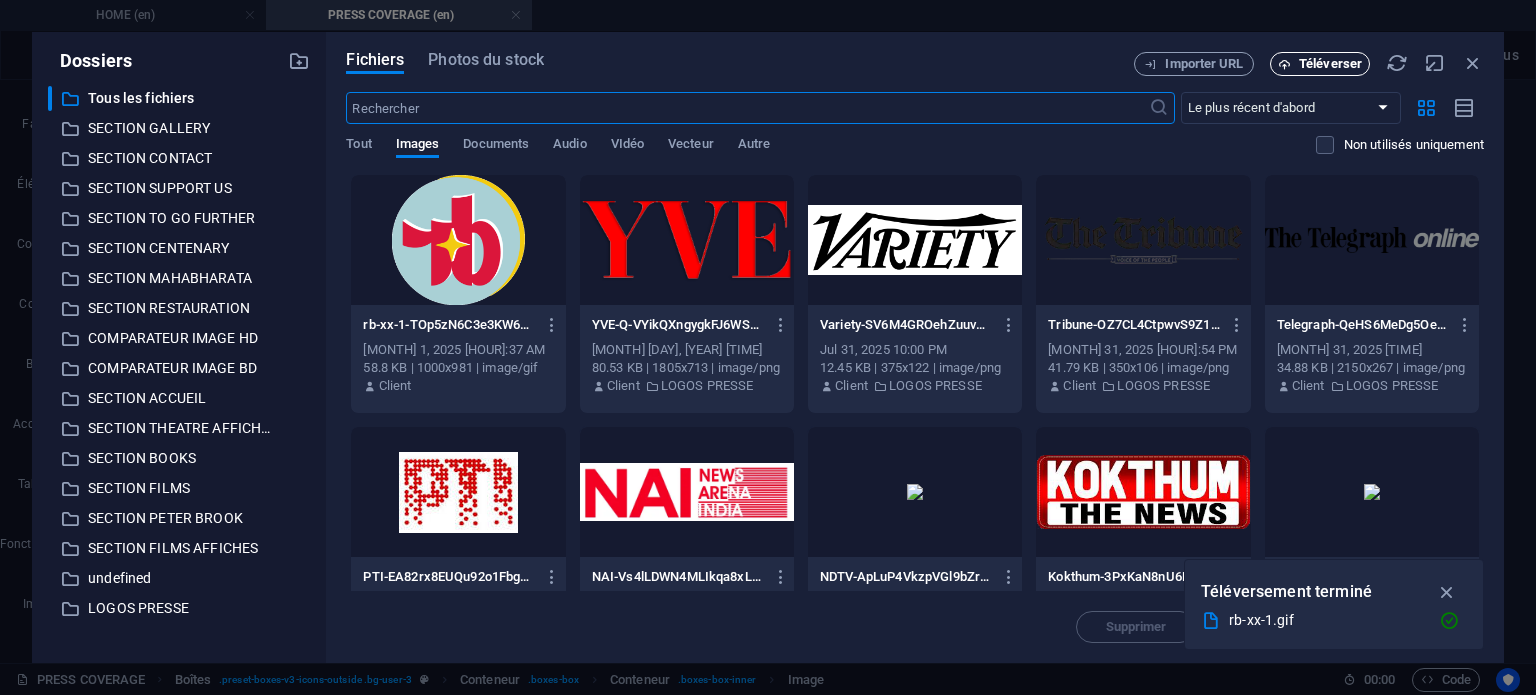 click on "Téléverser" at bounding box center (1330, 64) 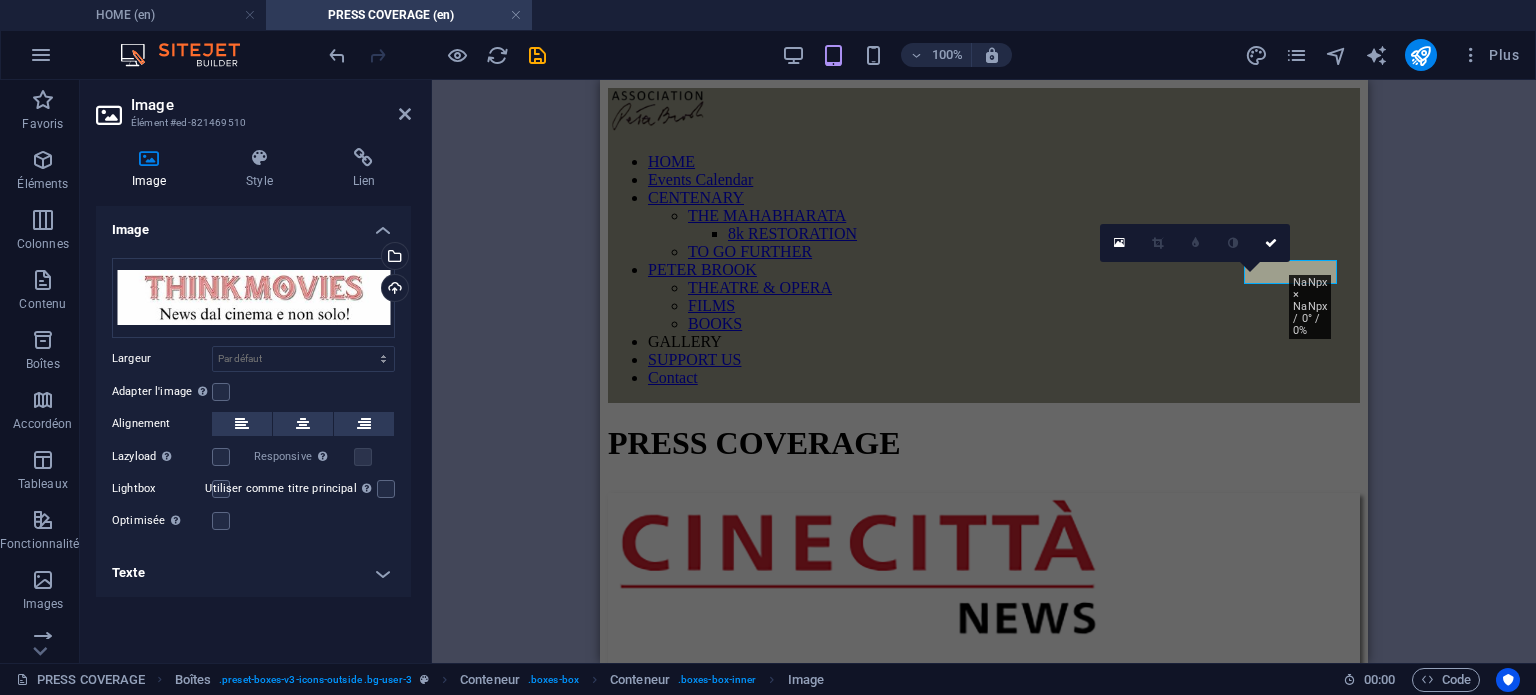 click on "Texte   Boîtes   Conteneur   Conteneur   Conteneur   Conteneur   Espaceur   Texte   Conteneur   Conteneur   Conteneur   Texte   Conteneur   Conteneur   Texte   Conteneur   Conteneur   Conteneur   Image   Conteneur   Conteneur   Image   Conteneur   Conteneur   Espaceur   Conteneur   Texte   Conteneur   Espaceur   Conteneur   Conteneur   Image   Conteneur   Conteneur   Image   Conteneur   Boîtes   Texte   Conteneur   Conteneur   Espaceur   Conteneur   Conteneur   Conteneur   Référence   Conteneur   Texte   Conteneur 180 170 160 150 140 130 120 110 100 90 80 70 60 50 40 30 20 10 0 -10 -20 -30 -40 -50 -60 -70 -80 -90 -100 -110 -120 -130 -140 -150 -160 -170 NaNpx × NaNpx / 0° / 0% 0   Conteneur   Conteneur   Image   Espaceur" at bounding box center (984, 371) 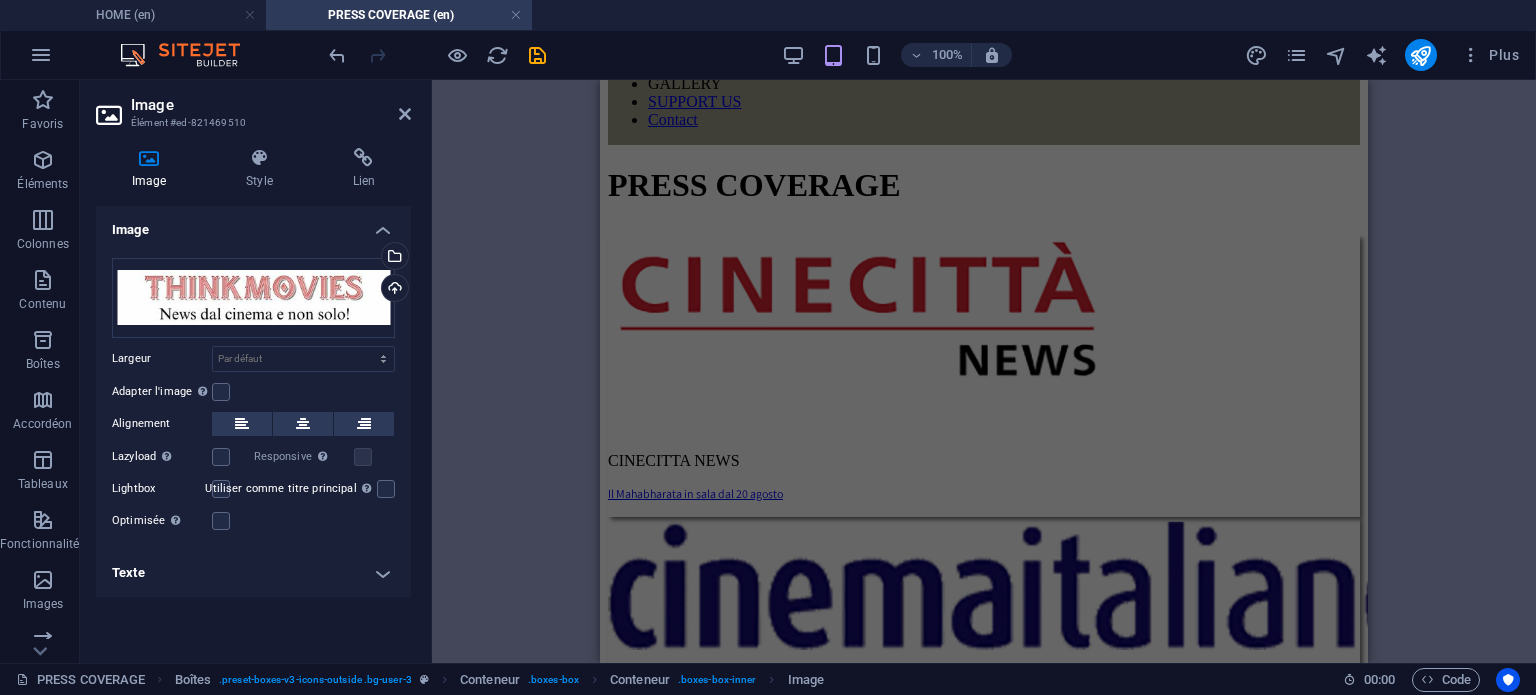 scroll, scrollTop: 265, scrollLeft: 0, axis: vertical 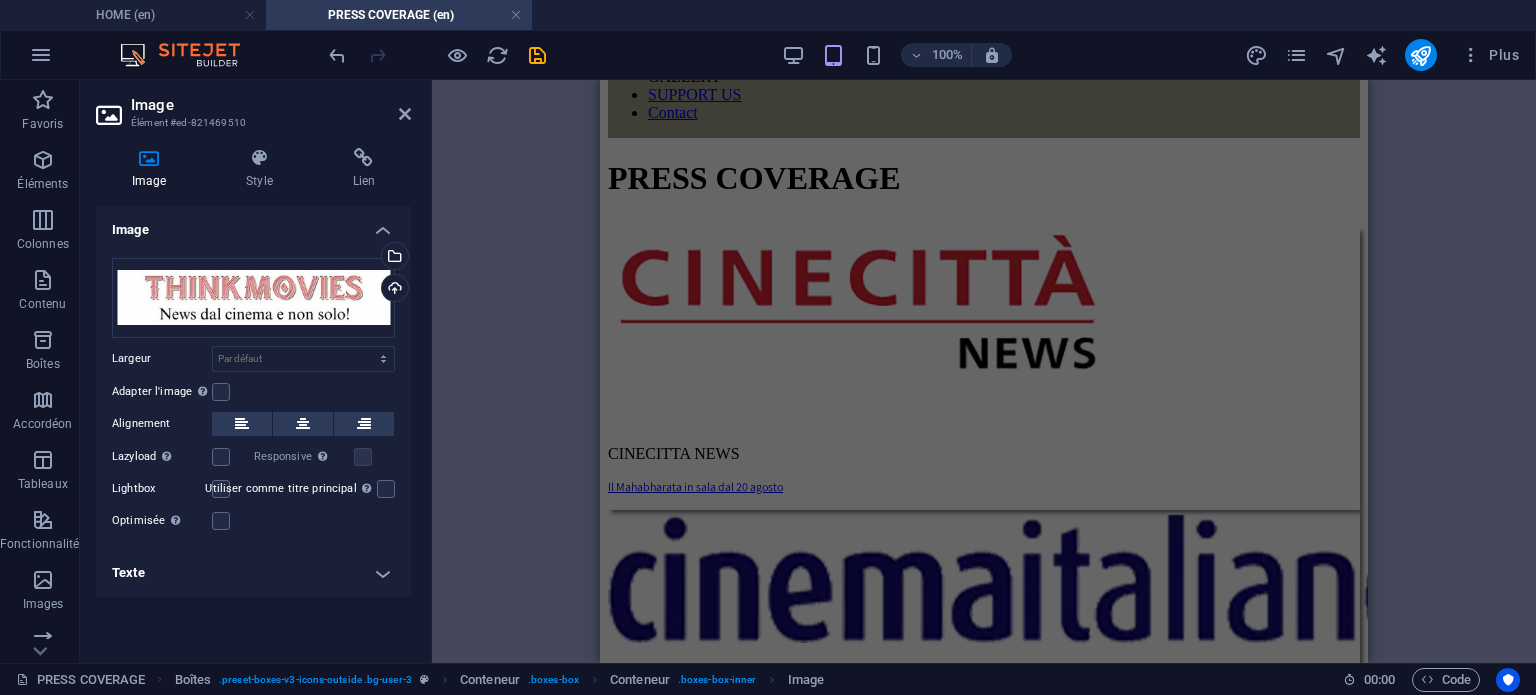 drag, startPoint x: 1361, startPoint y: 283, endPoint x: 1994, endPoint y: 459, distance: 657.01215 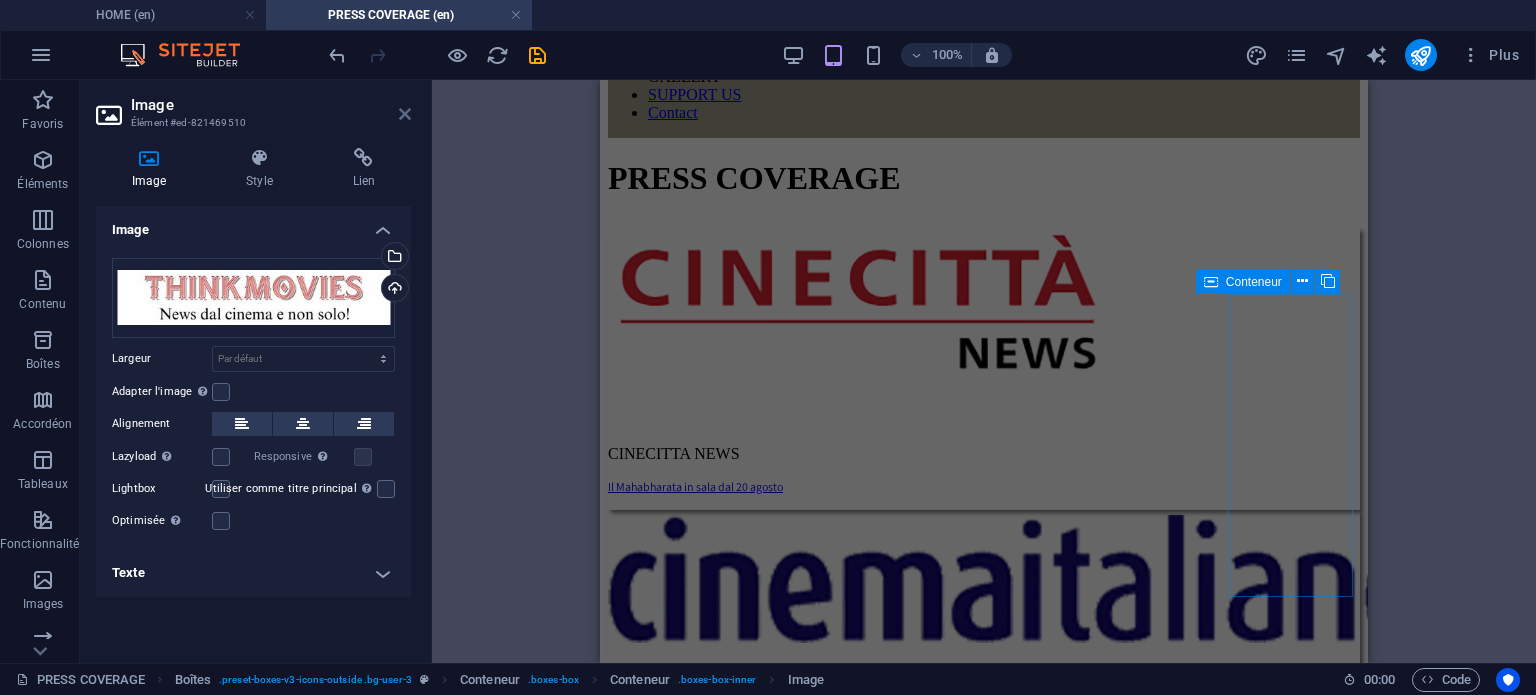 click at bounding box center [405, 114] 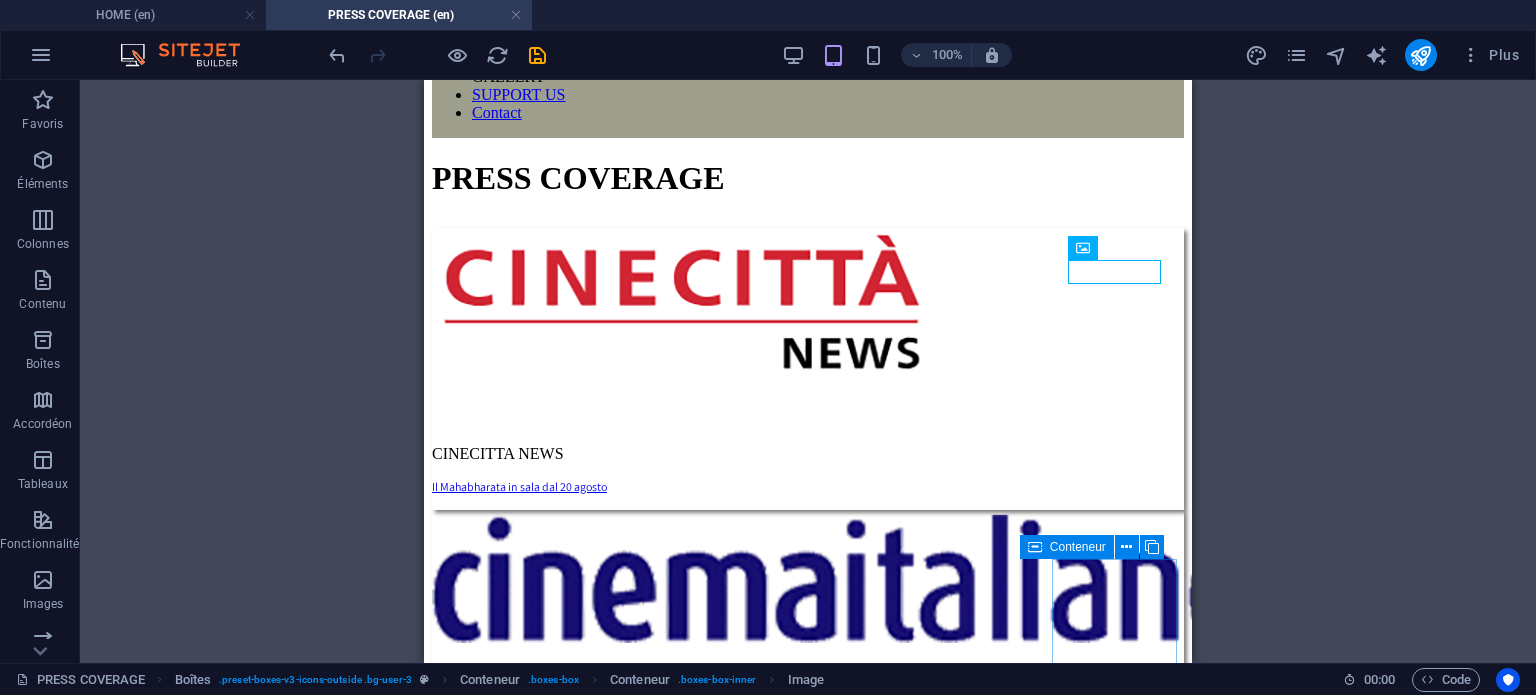 scroll, scrollTop: 0, scrollLeft: 0, axis: both 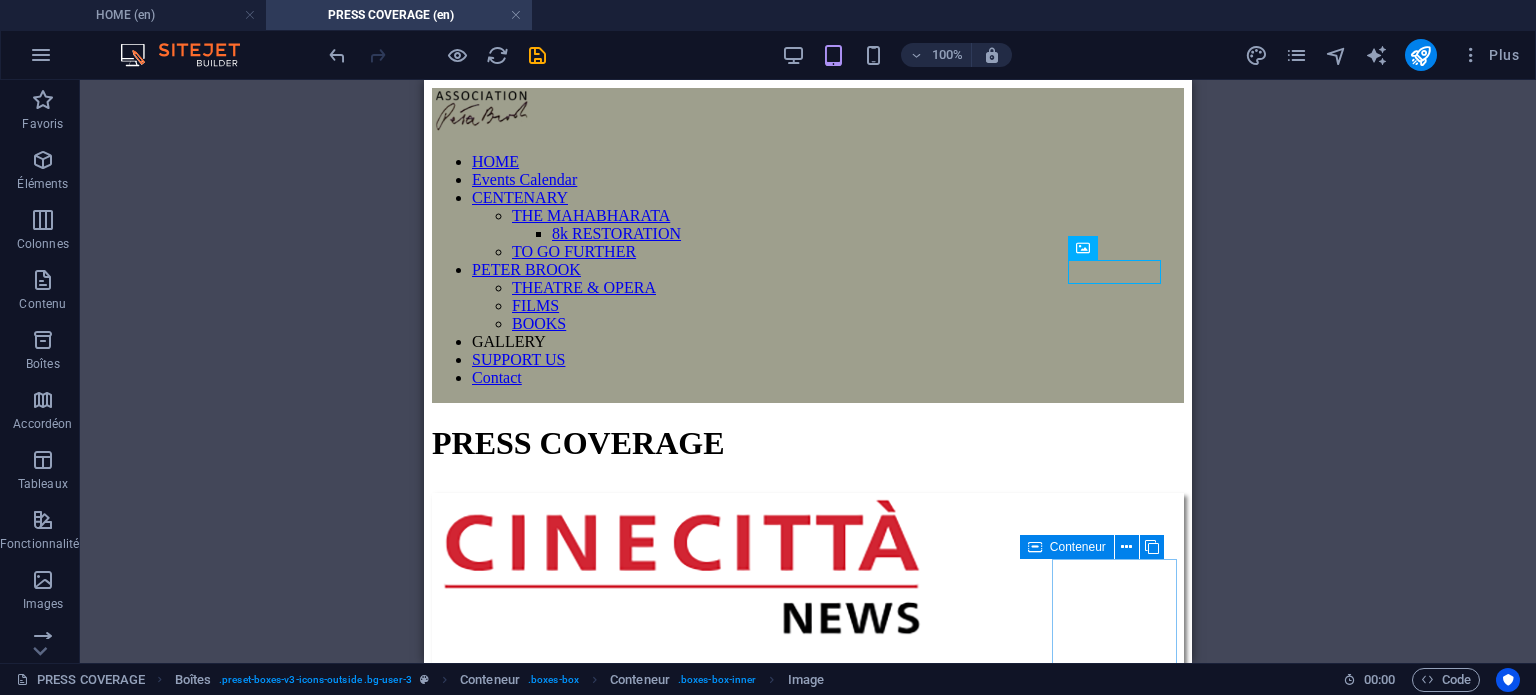 click on "Texte   Boîtes   Conteneur   Conteneur   Conteneur   Conteneur   Espaceur   Texte   Conteneur   Conteneur   Conteneur   Texte   Conteneur   Conteneur   Texte   Conteneur   Conteneur   Conteneur   Image   Conteneur   Conteneur   Image   Conteneur   Conteneur   Espaceur   Conteneur   Texte   Conteneur   Espaceur   Conteneur   Conteneur   Image   Conteneur   Conteneur   Image   Conteneur   Boîtes   Texte   Conteneur   Conteneur   Espaceur   Conteneur   Conteneur   Conteneur   Référence   Conteneur   Texte   Conteneur   Conteneur   Image   Espaceur   Texte   Conteneur   Boîtes   Conteneur   Texte   Conteneur   Conteneur   Espaceur" at bounding box center (808, 371) 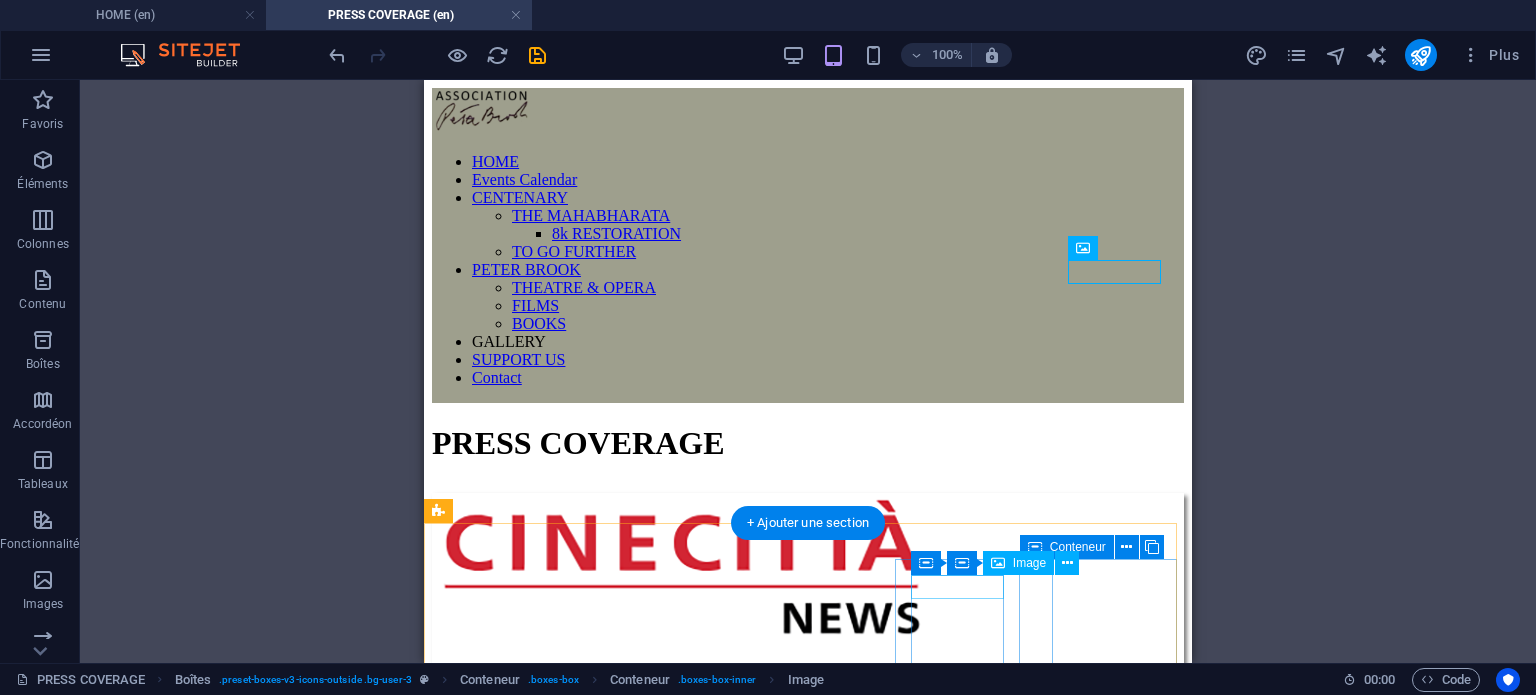 click at bounding box center (808, 3795) 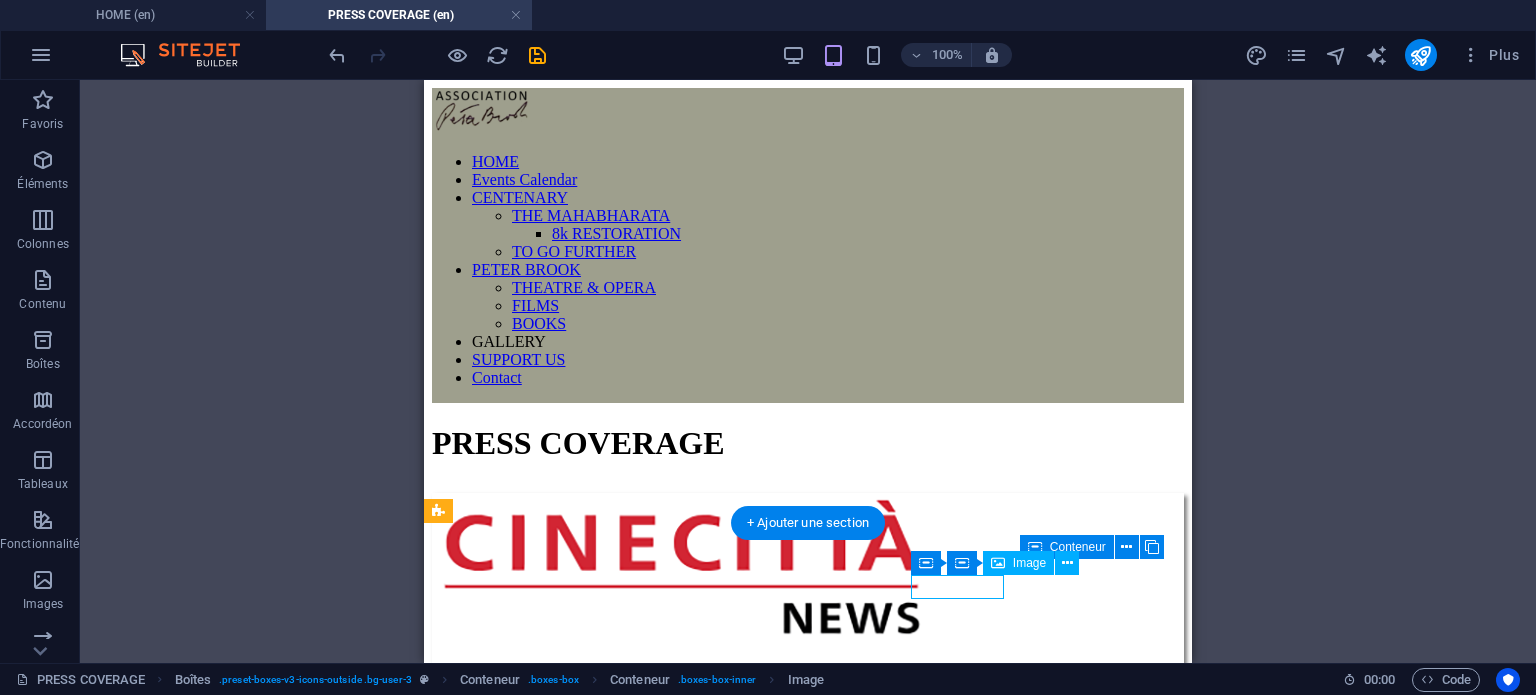 click at bounding box center (808, 3795) 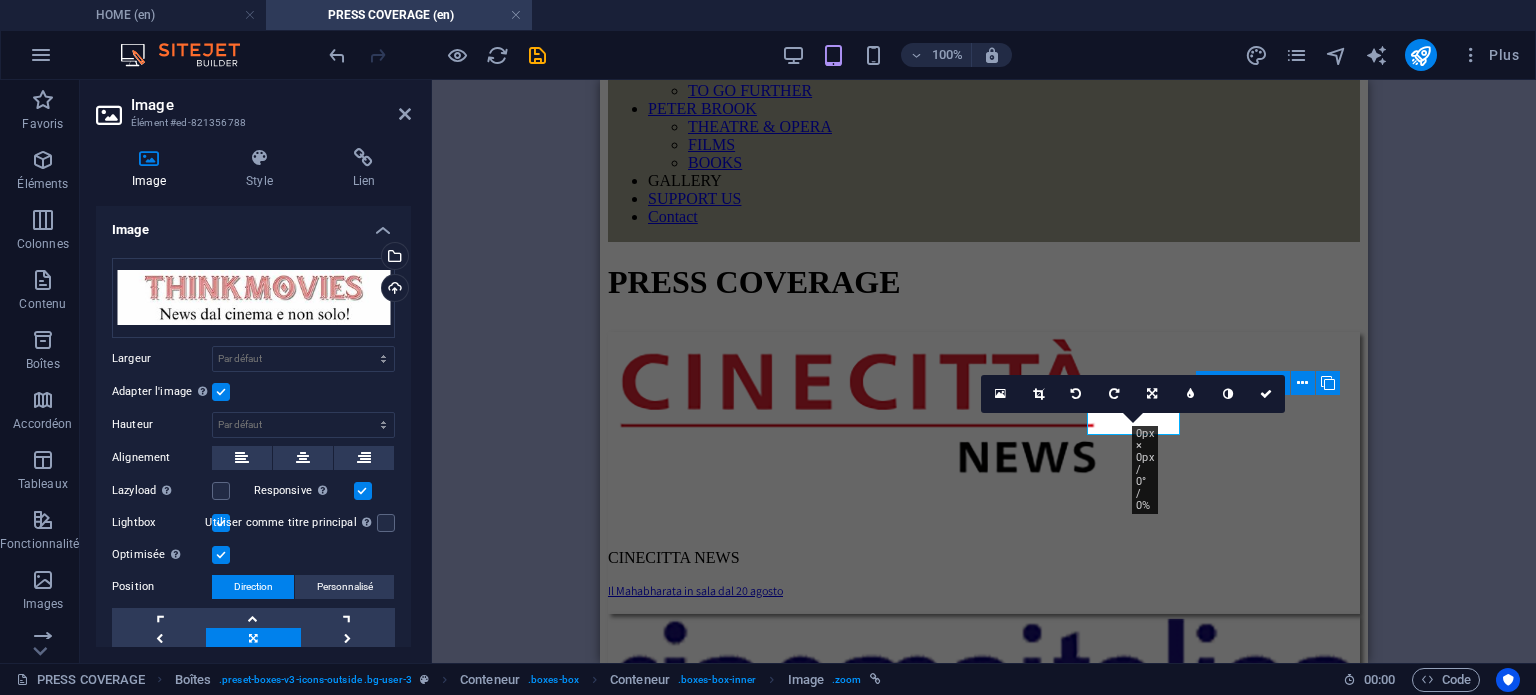 scroll, scrollTop: 165, scrollLeft: 0, axis: vertical 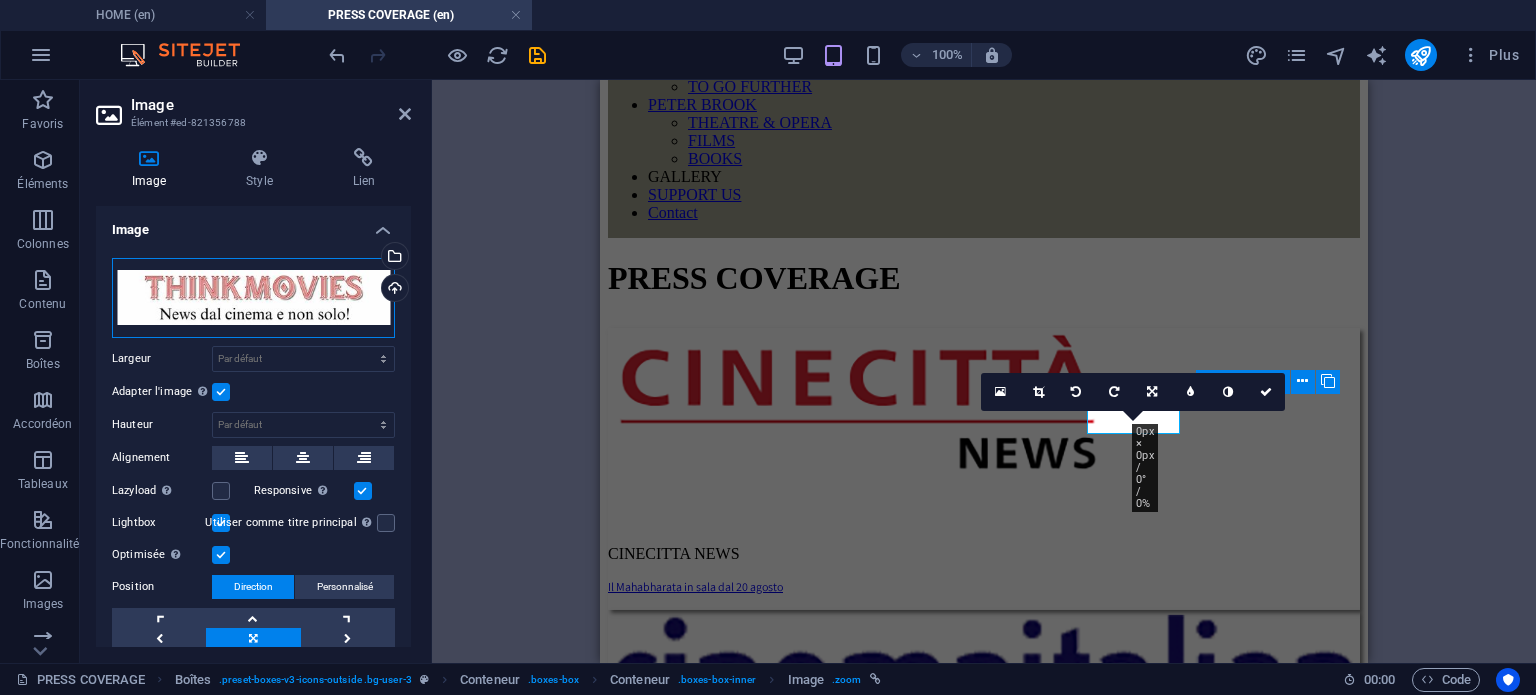 click on "Glissez les fichiers ici, cliquez pour choisir les fichiers ou  sélectionnez les fichiers depuis Fichiers ou depuis notre stock gratuit de photos et de vidéos" at bounding box center [253, 298] 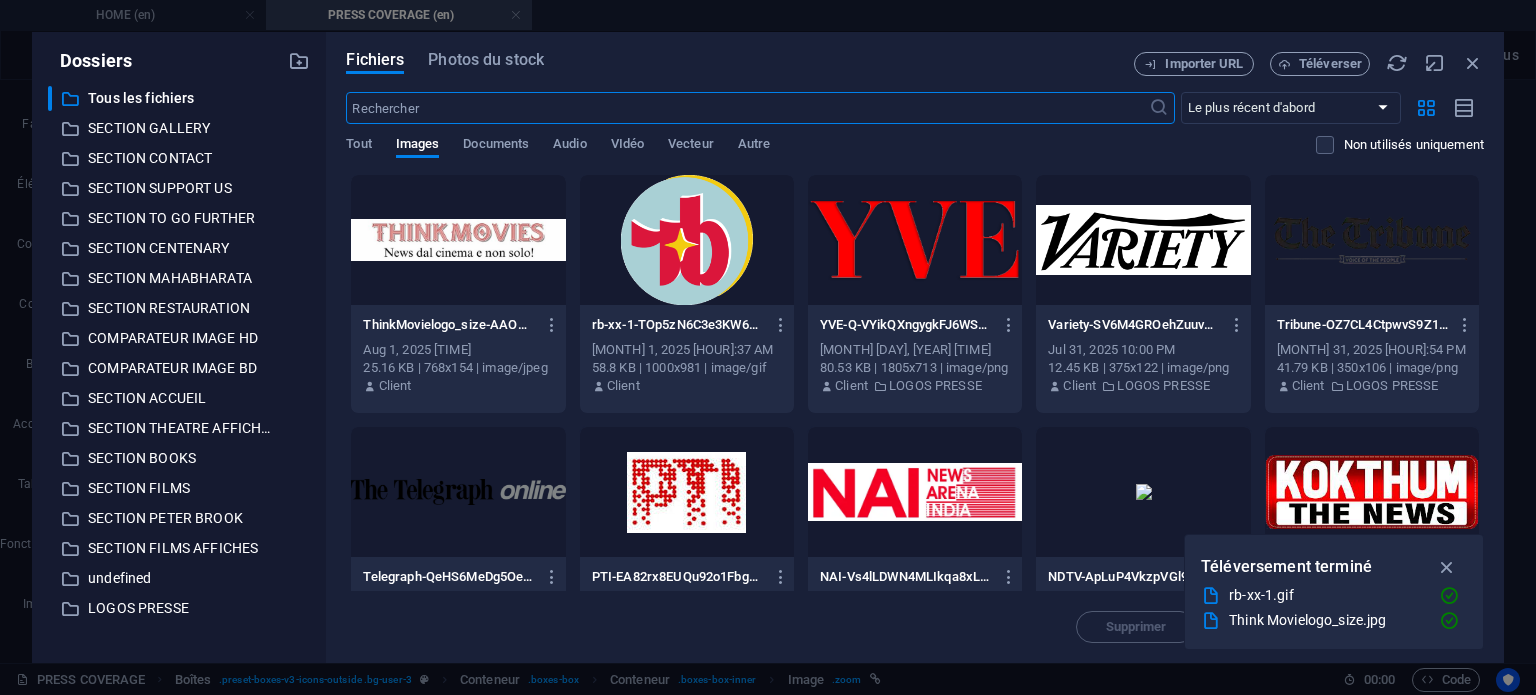 scroll, scrollTop: 522, scrollLeft: 0, axis: vertical 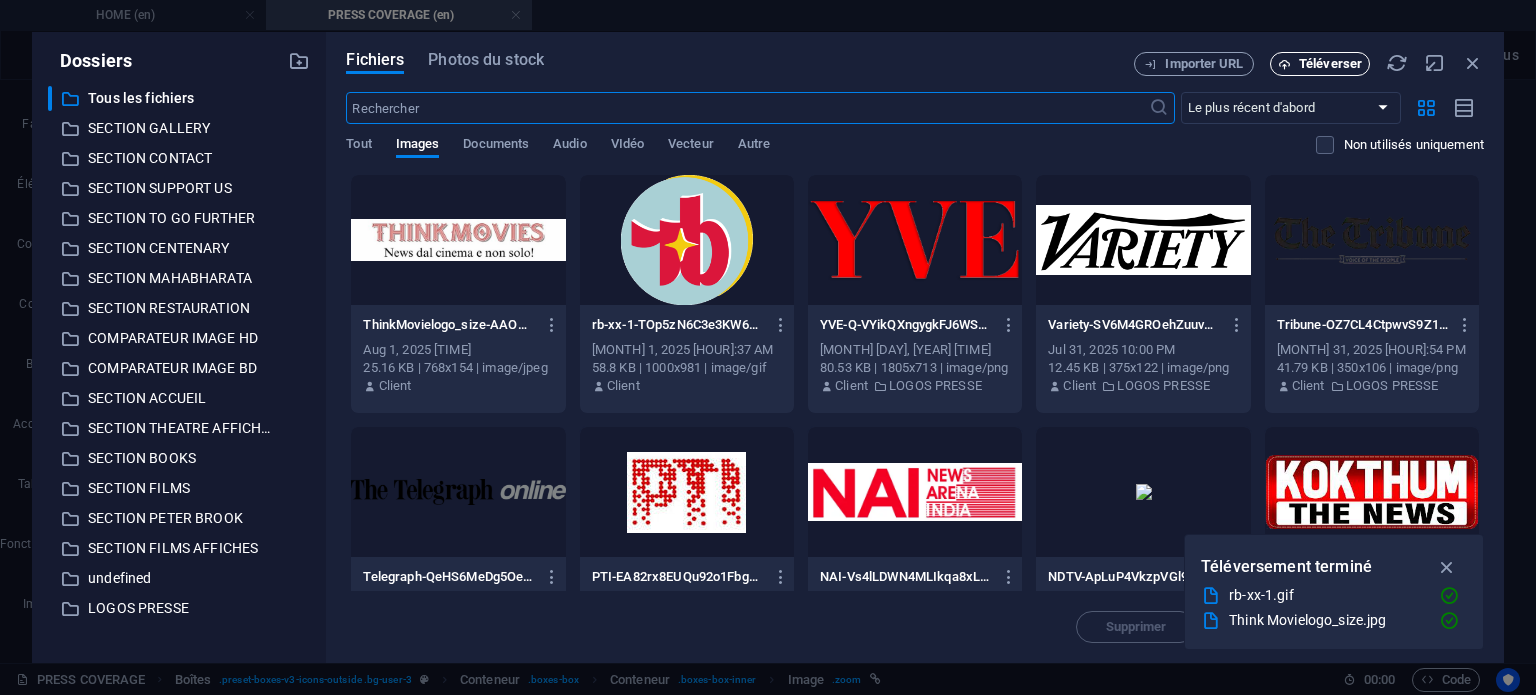 click on "Téléverser" at bounding box center [1330, 64] 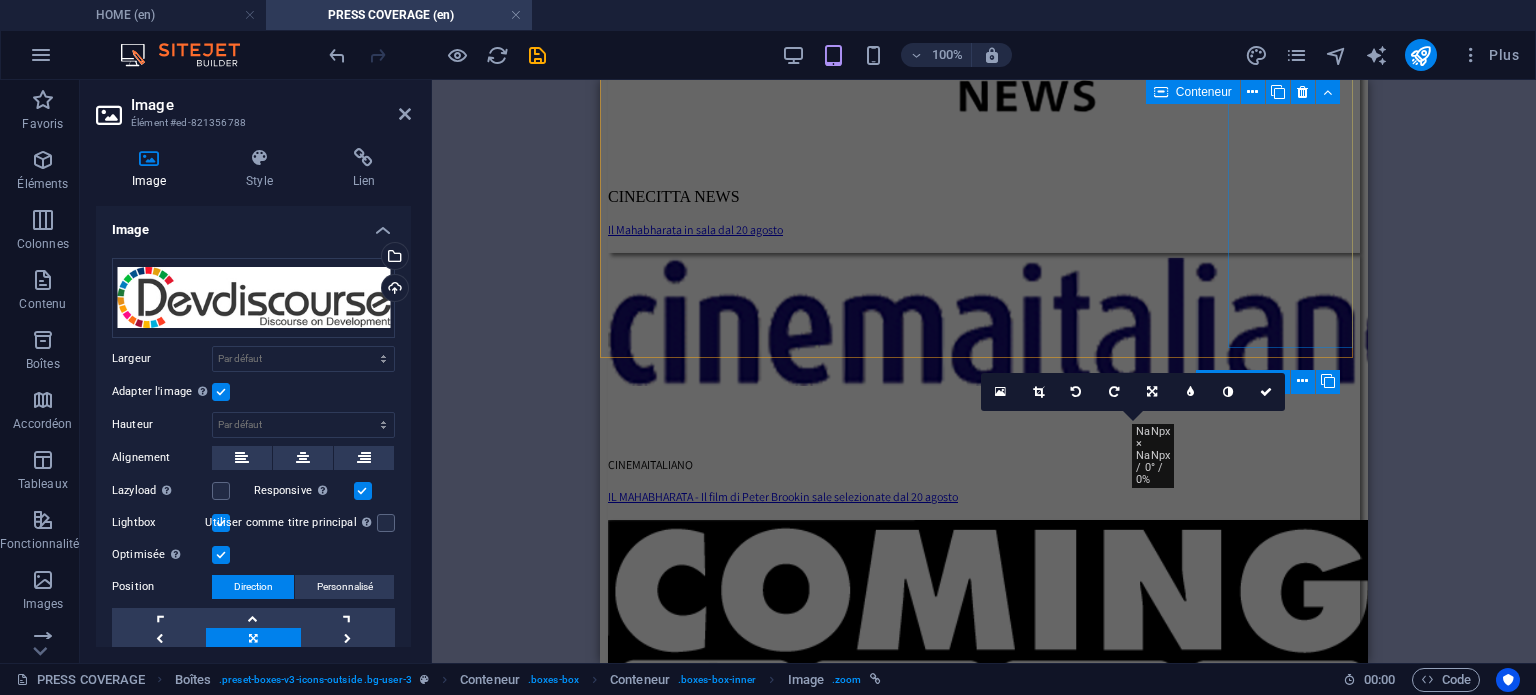 scroll, scrollTop: 165, scrollLeft: 0, axis: vertical 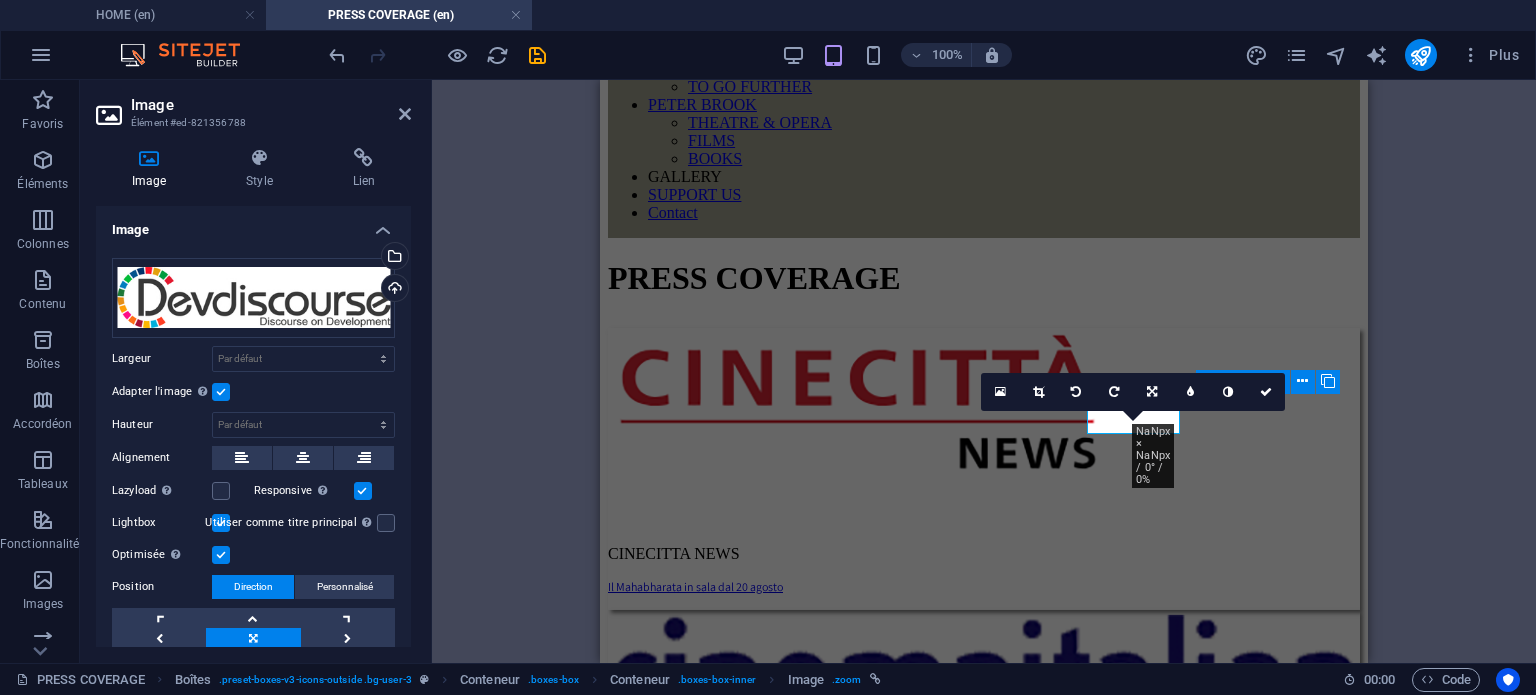 click on "Texte   Boîtes   Conteneur   Conteneur   Conteneur   Conteneur   Espaceur   Texte   Conteneur   Conteneur   Conteneur   Texte   Conteneur   Conteneur   Texte   Conteneur   Conteneur   Conteneur   Image   Conteneur   Conteneur   Image   Boîtes   Conteneur   Conteneur   Espaceur   Conteneur   Texte   Espaceur   Conteneur   Image   Conteneur   Image   Conteneur   Boîtes   Texte   Conteneur   Conteneur   Espaceur   Conteneur   Conteneur   Conteneur   Conteneur   Référence   Conteneur   Texte   Conteneur   Conteneur   Image   Espaceur   Texte   Conteneur   Boîtes   Conteneur   Texte   Conteneur   Conteneur   Conteneur   Espaceur   Conteneur   Conteneur   Image   Conteneur   Image 180 170 160 150 140 130 120 110 100 90 80 70 60 50 40 30 20 10 0 -10 -20 -30 -40 -50 -60 -70 -80 -90 -100 -110 -120 -130 -140 -150 -160 -170 NaNpx × NaNpx / 0° / 0% 16:10 16:9 4:3 1:1 1:2 0" at bounding box center (984, 371) 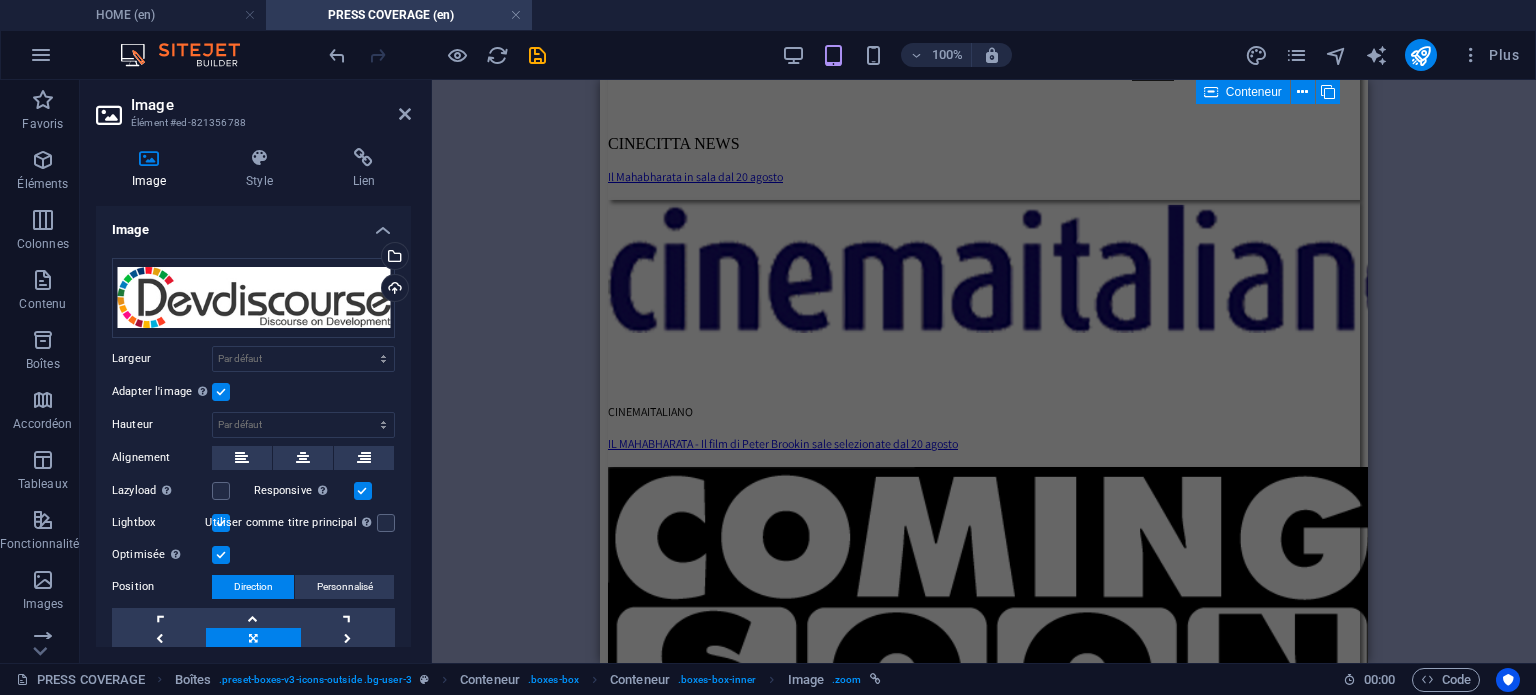 scroll, scrollTop: 577, scrollLeft: 0, axis: vertical 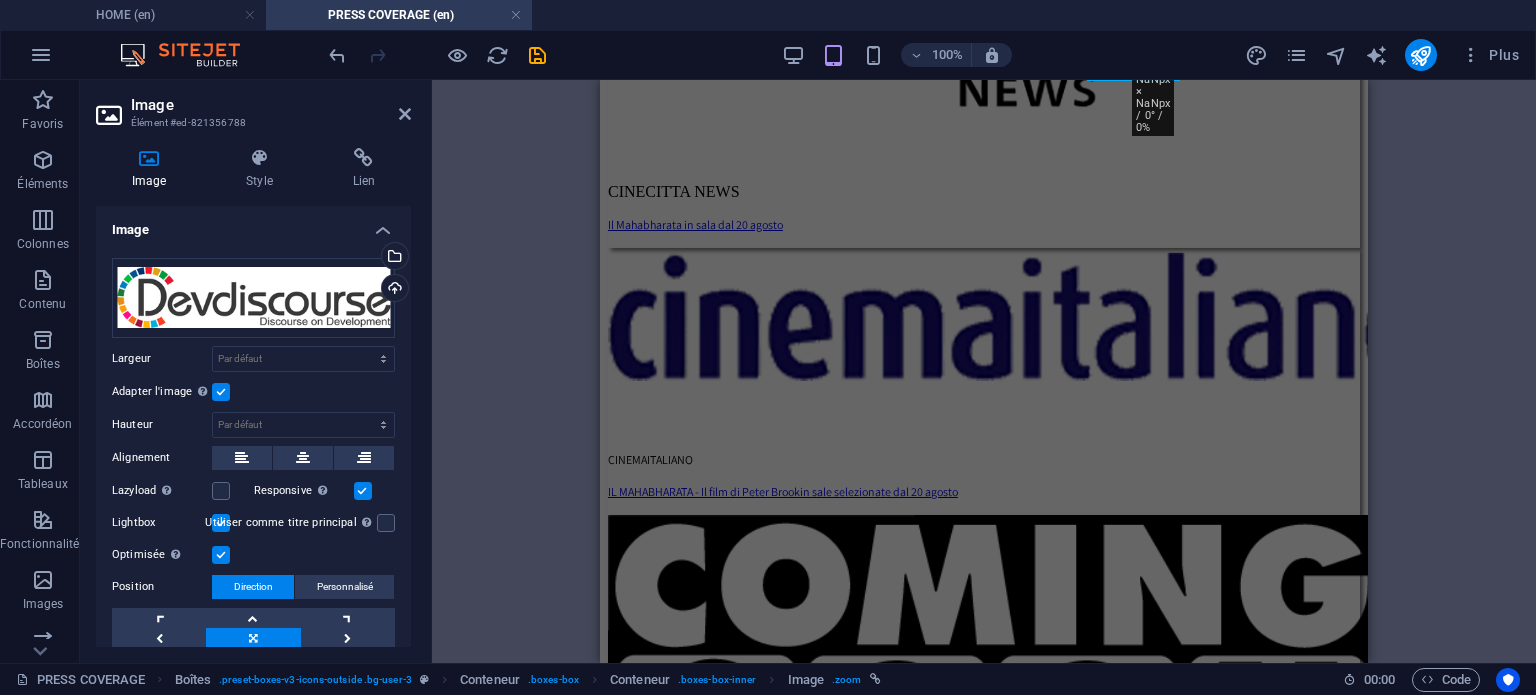 drag, startPoint x: 1360, startPoint y: 453, endPoint x: 1973, endPoint y: 516, distance: 616.2289 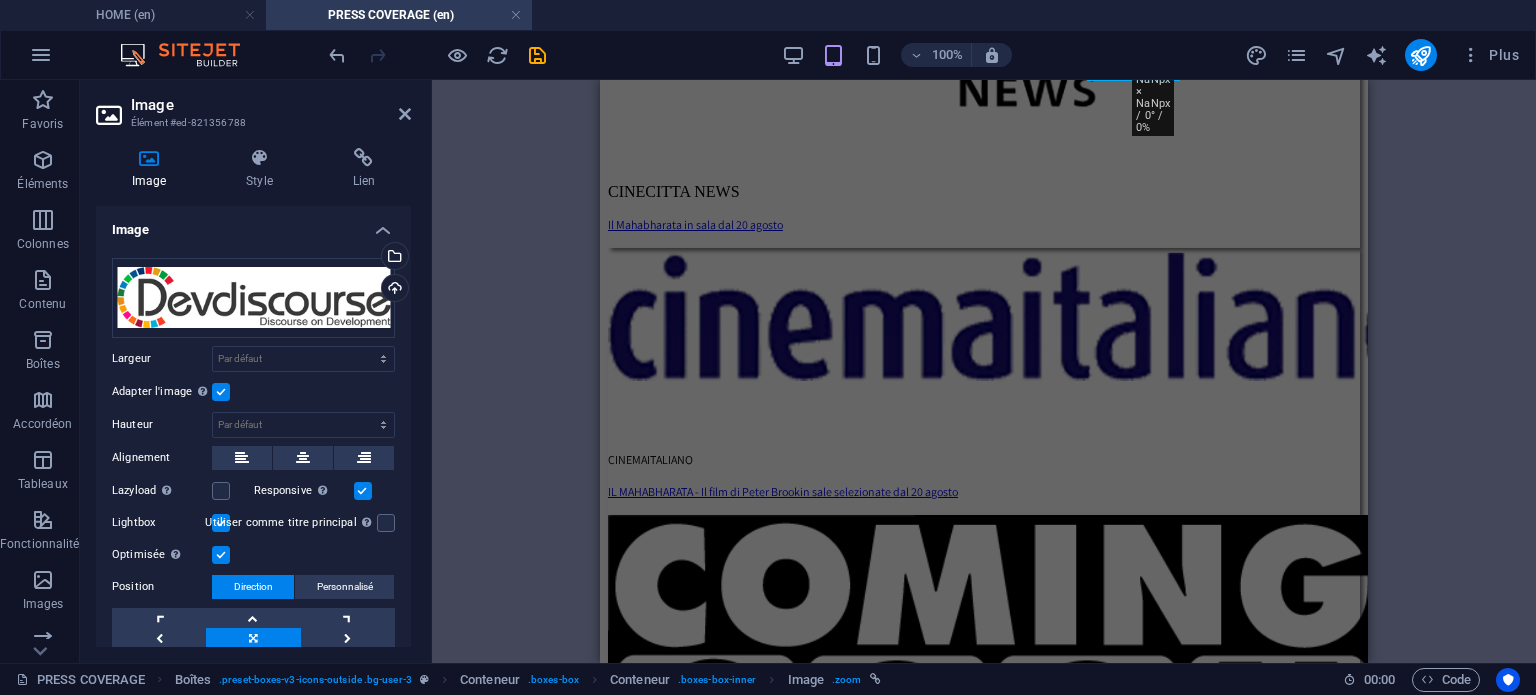 scroll, scrollTop: 528, scrollLeft: 0, axis: vertical 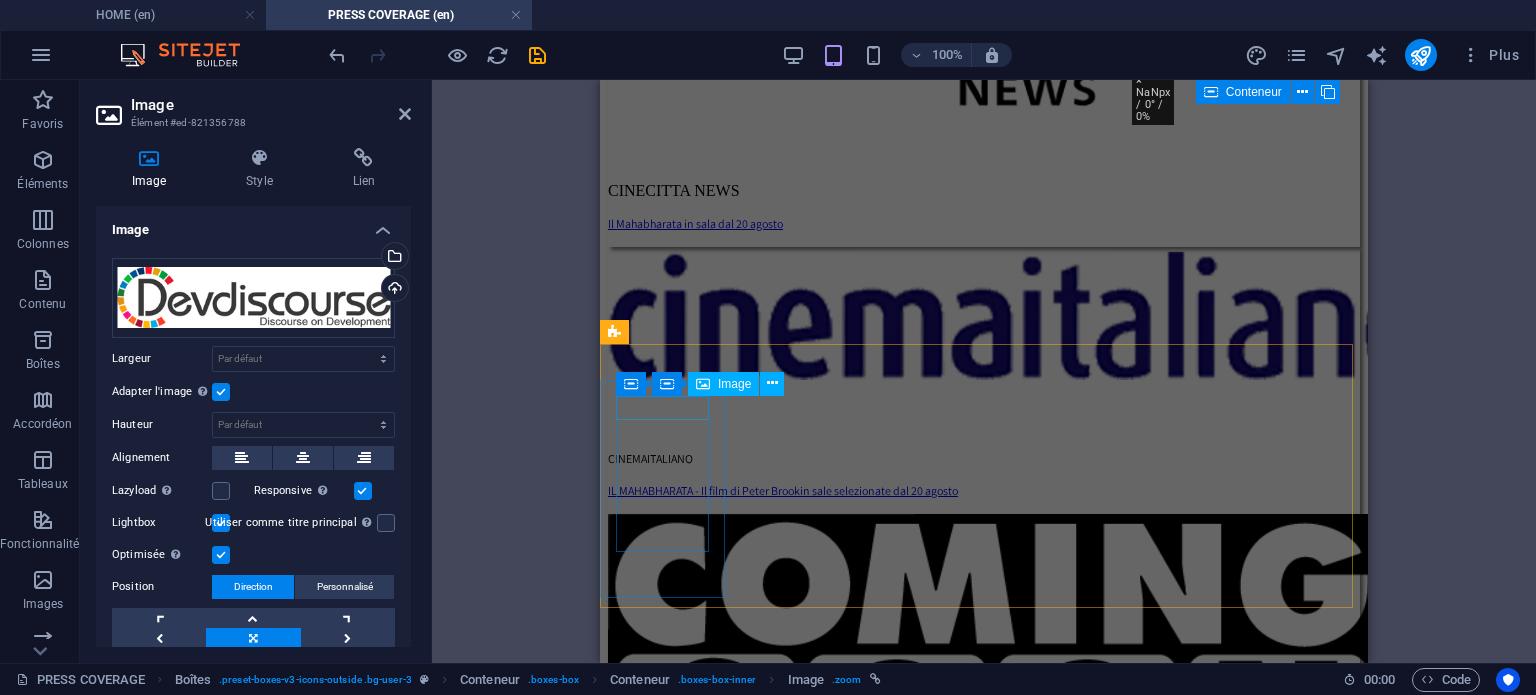 click at bounding box center [984, 3748] 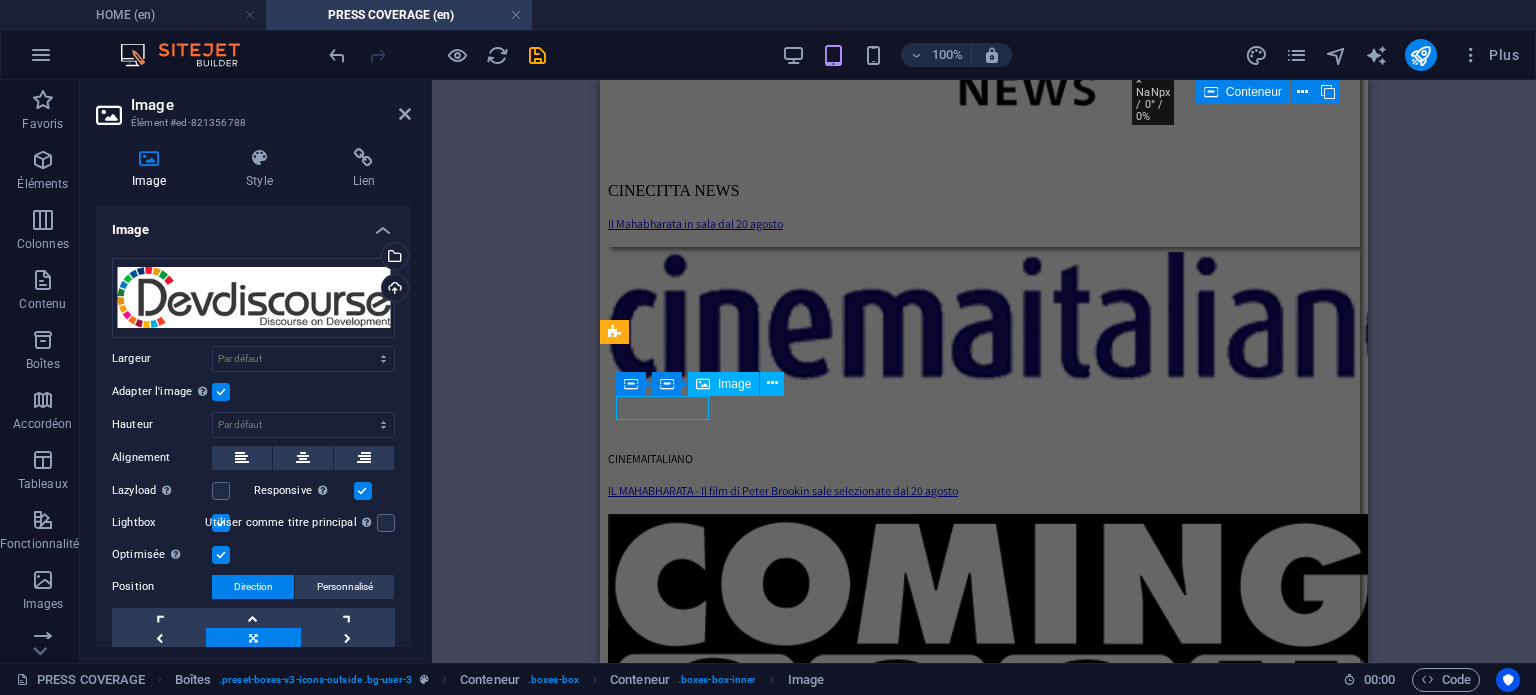 click at bounding box center (984, 3748) 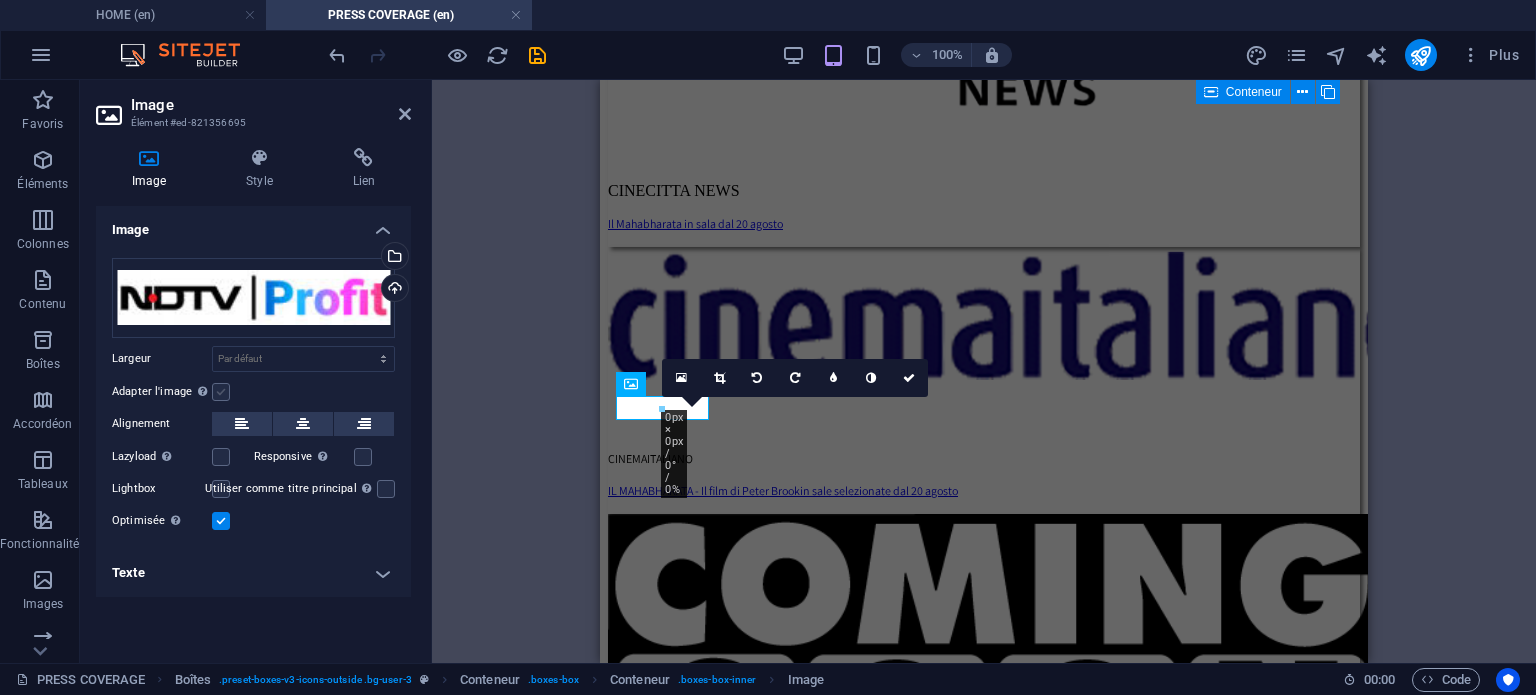 click at bounding box center [221, 392] 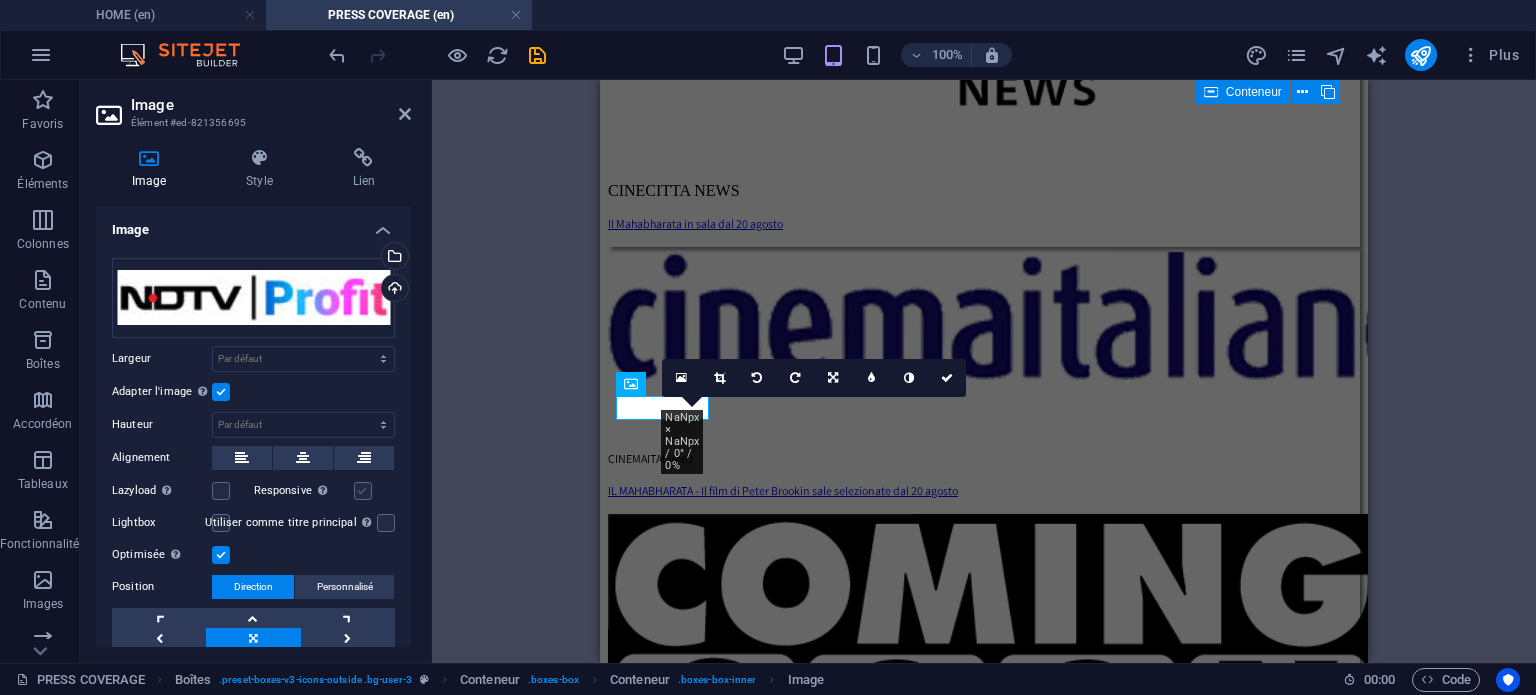click at bounding box center [363, 491] 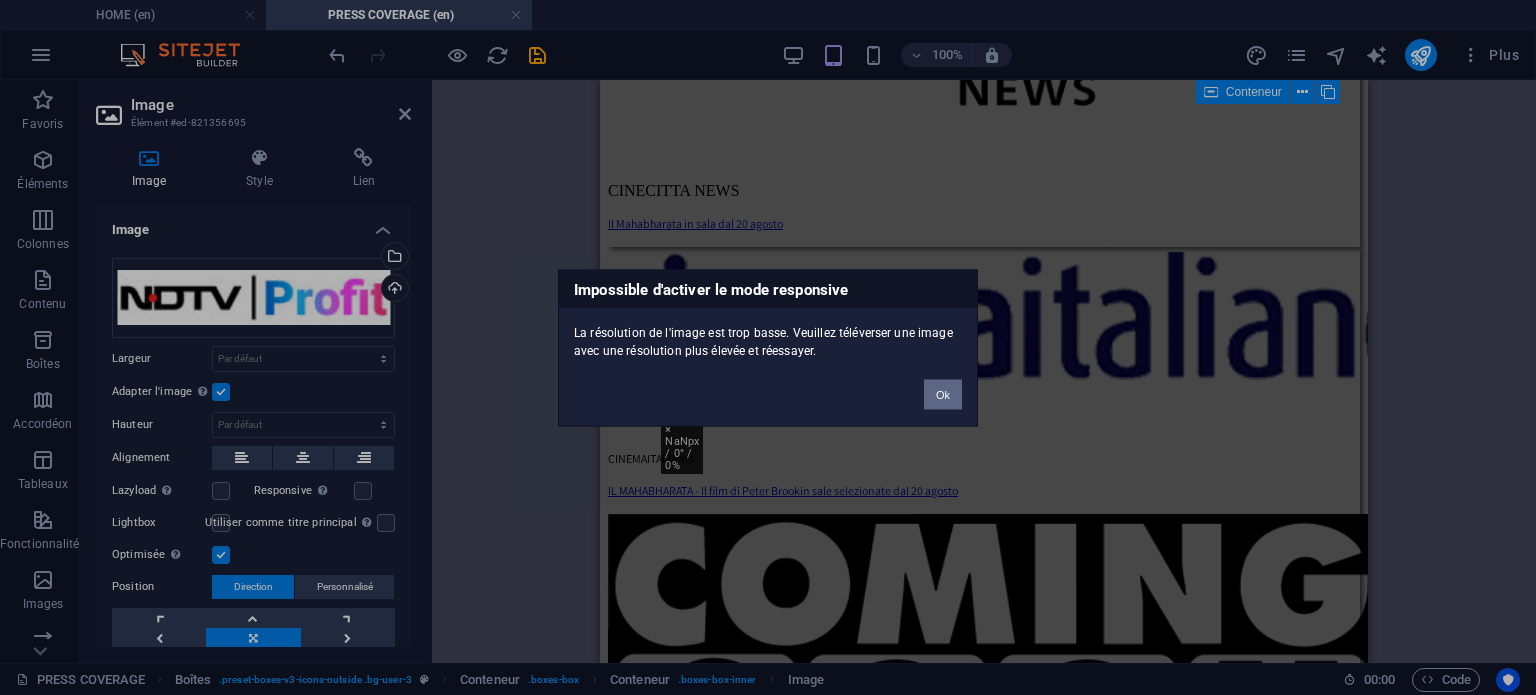 click on "Ok" at bounding box center [943, 394] 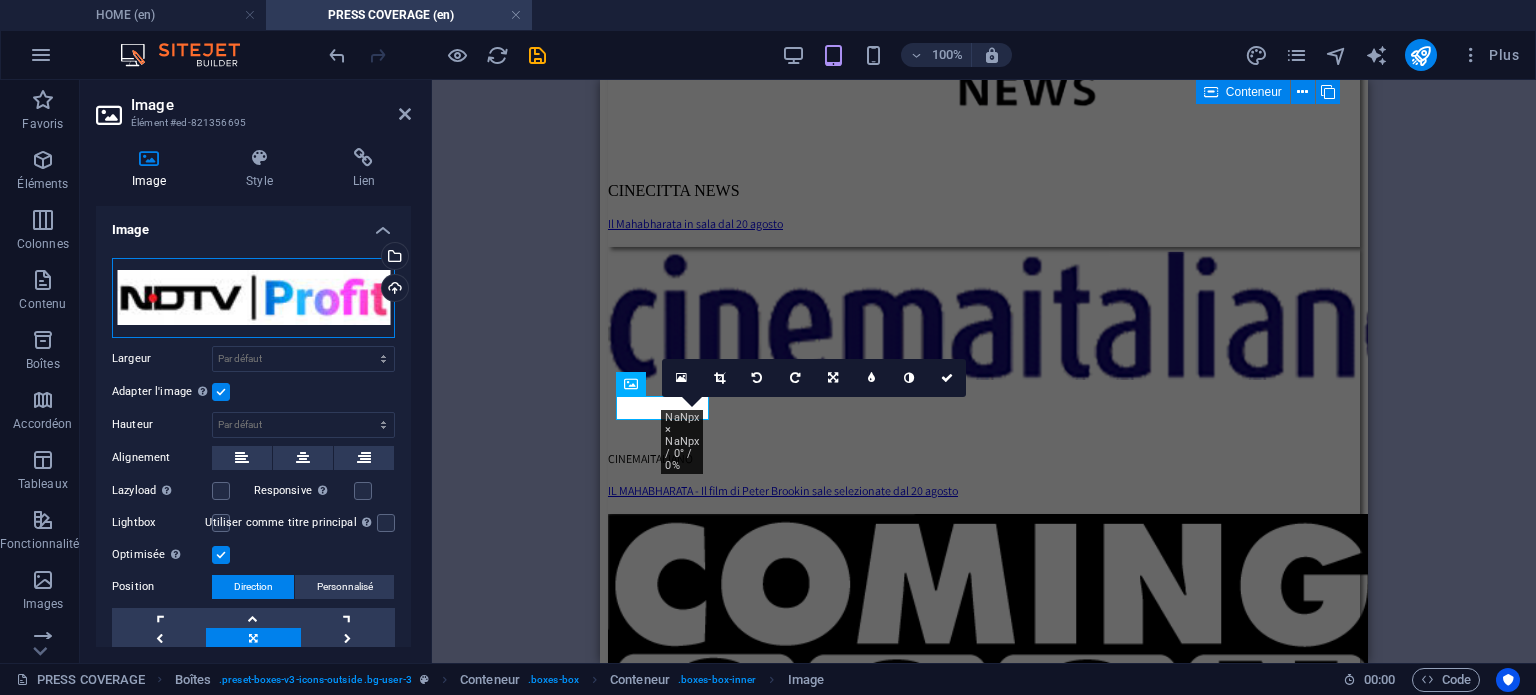 click on "Glissez les fichiers ici, cliquez pour choisir les fichiers ou  sélectionnez les fichiers depuis Fichiers ou depuis notre stock gratuit de photos et de vidéos" at bounding box center (253, 298) 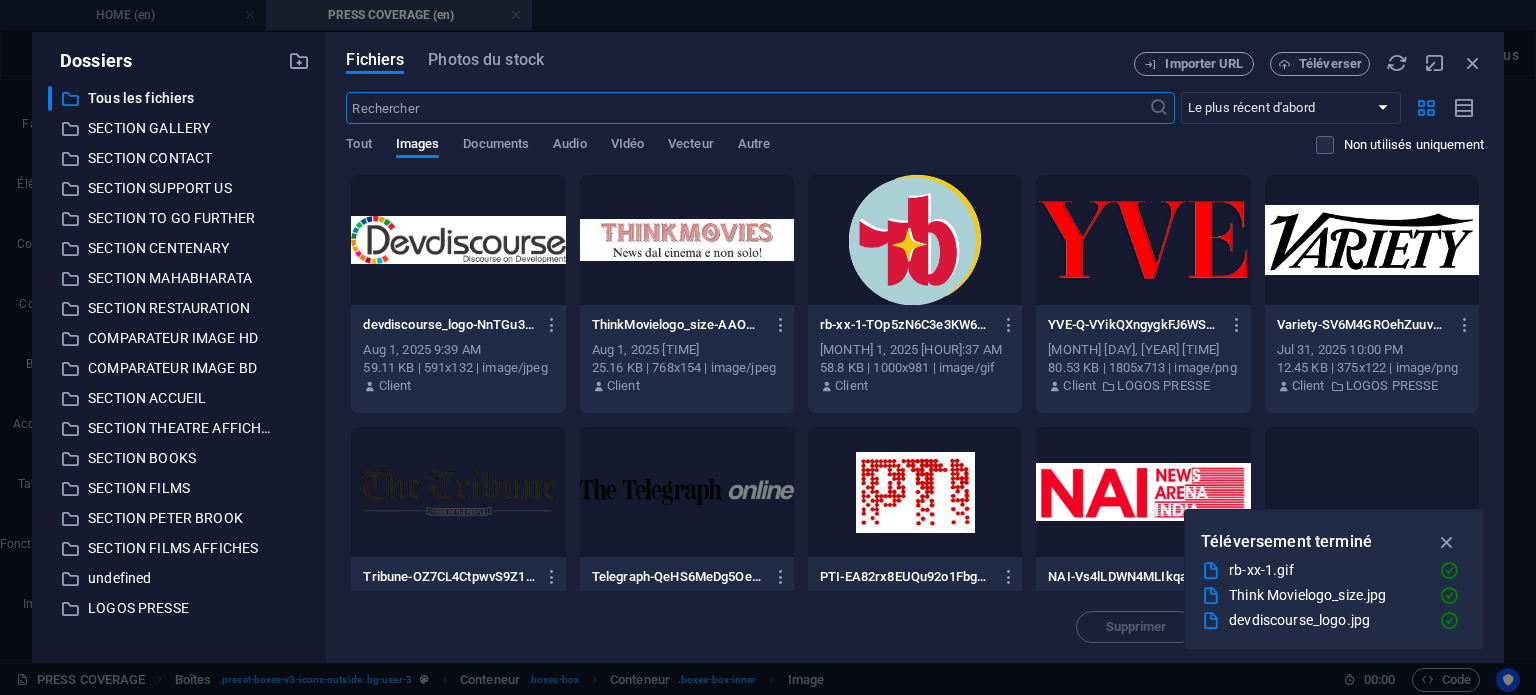 scroll, scrollTop: 1182, scrollLeft: 0, axis: vertical 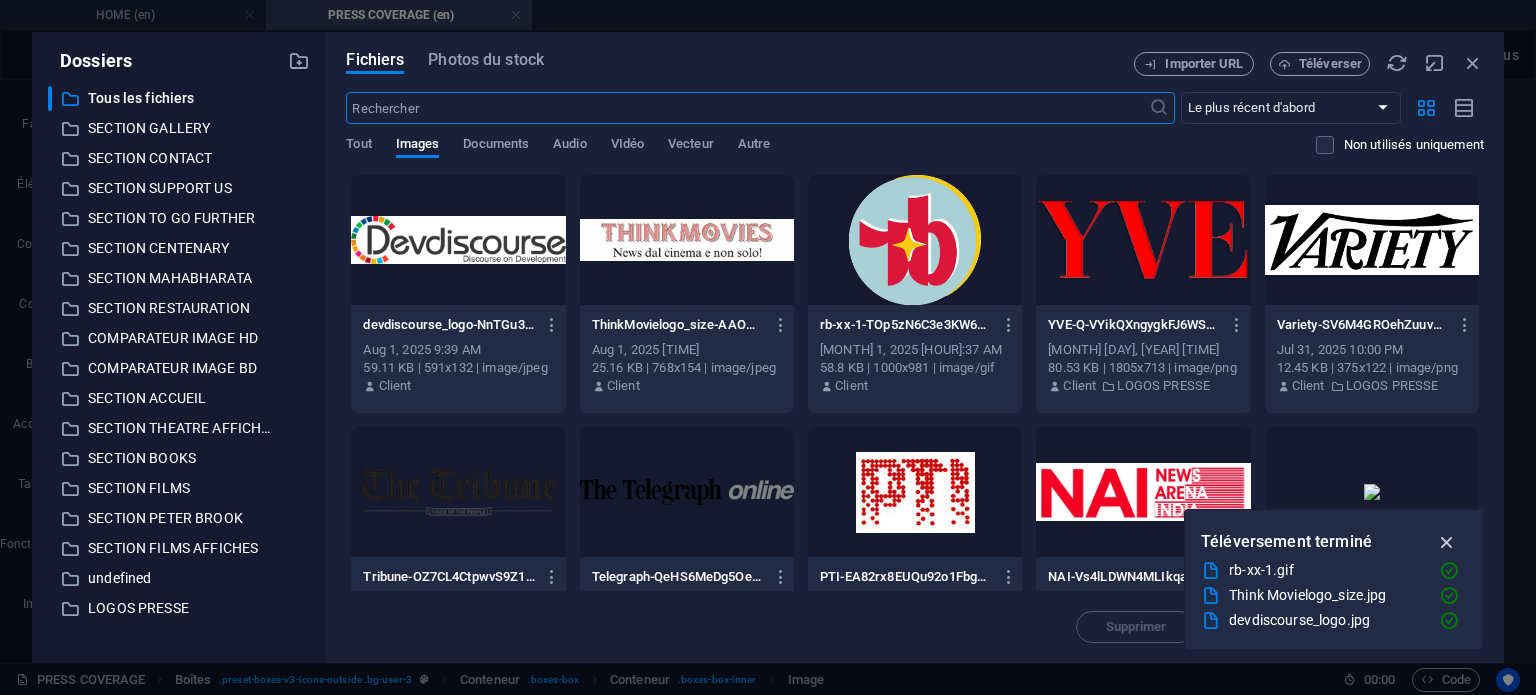 click at bounding box center (1447, 542) 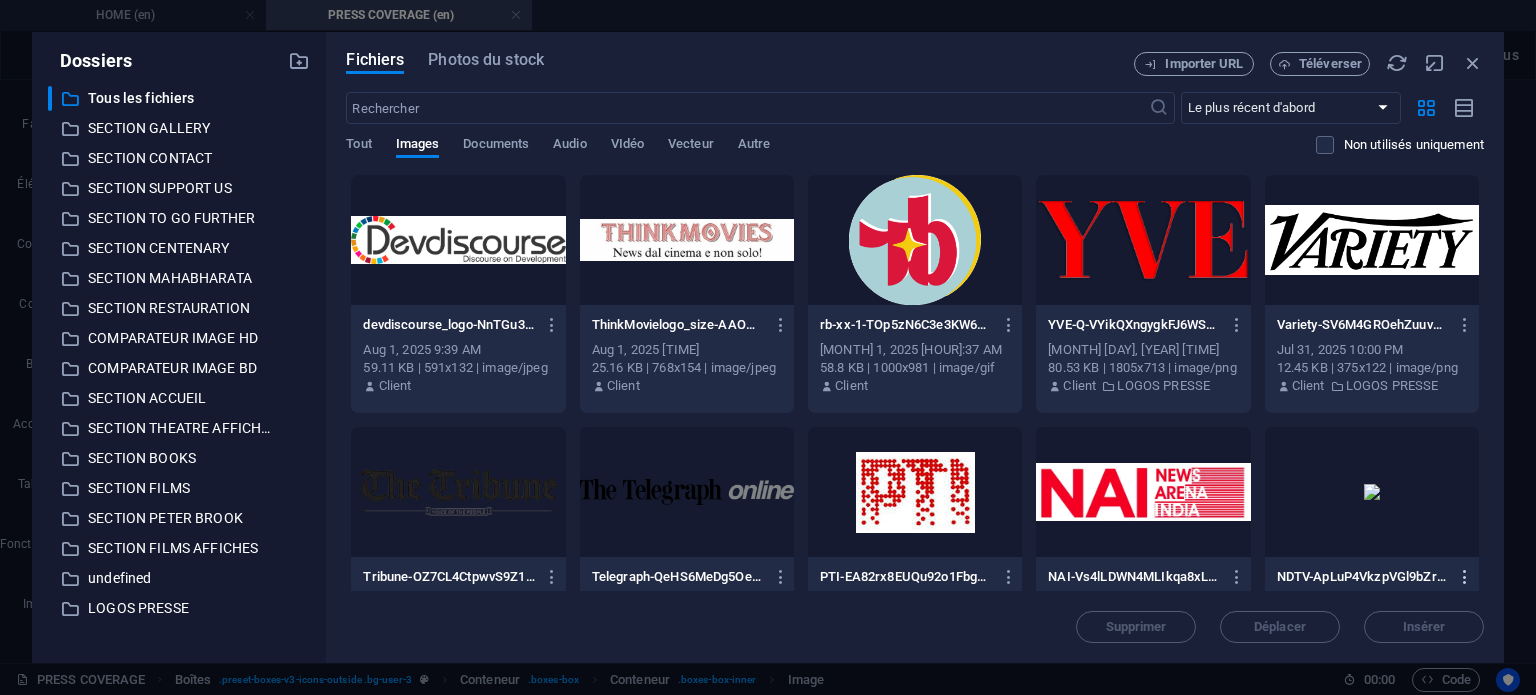 click at bounding box center (1465, 577) 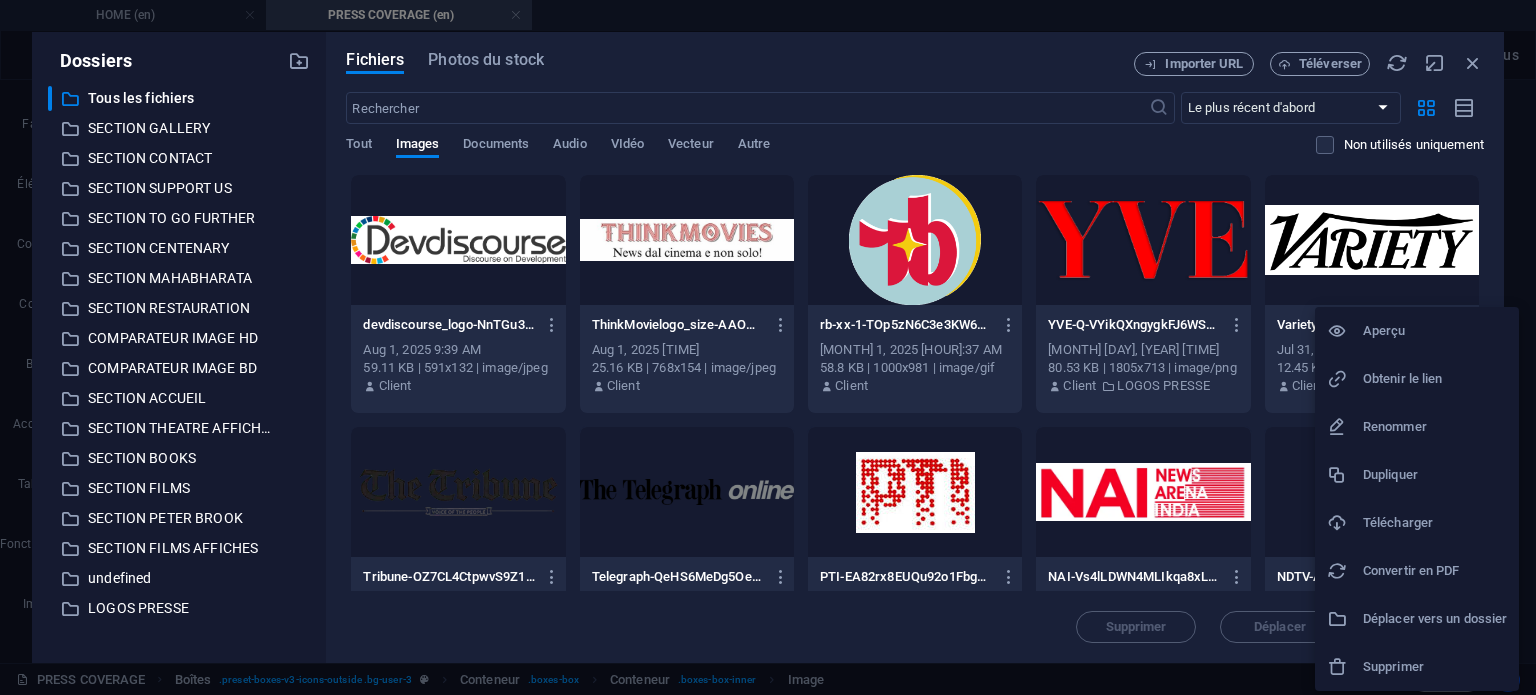 click on "Supprimer" at bounding box center [1435, 667] 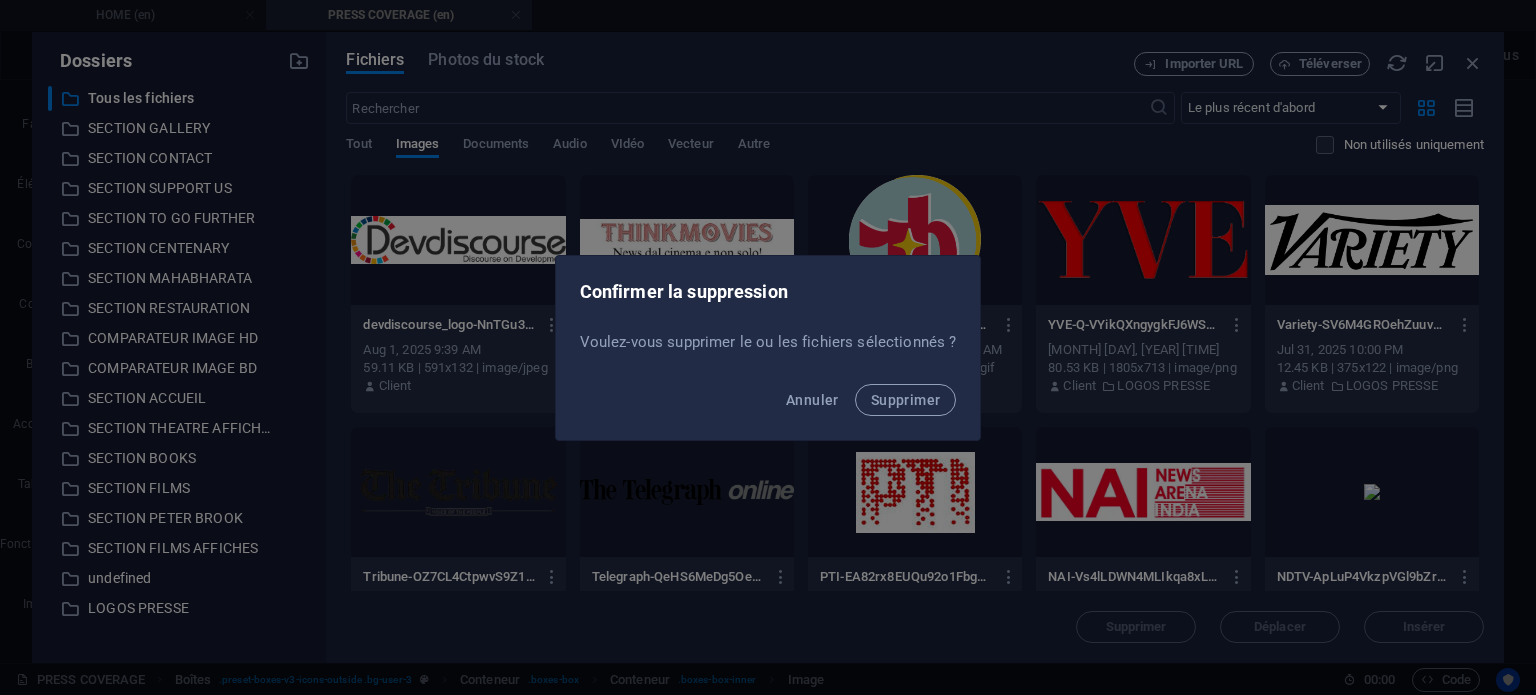 scroll, scrollTop: 1, scrollLeft: 0, axis: vertical 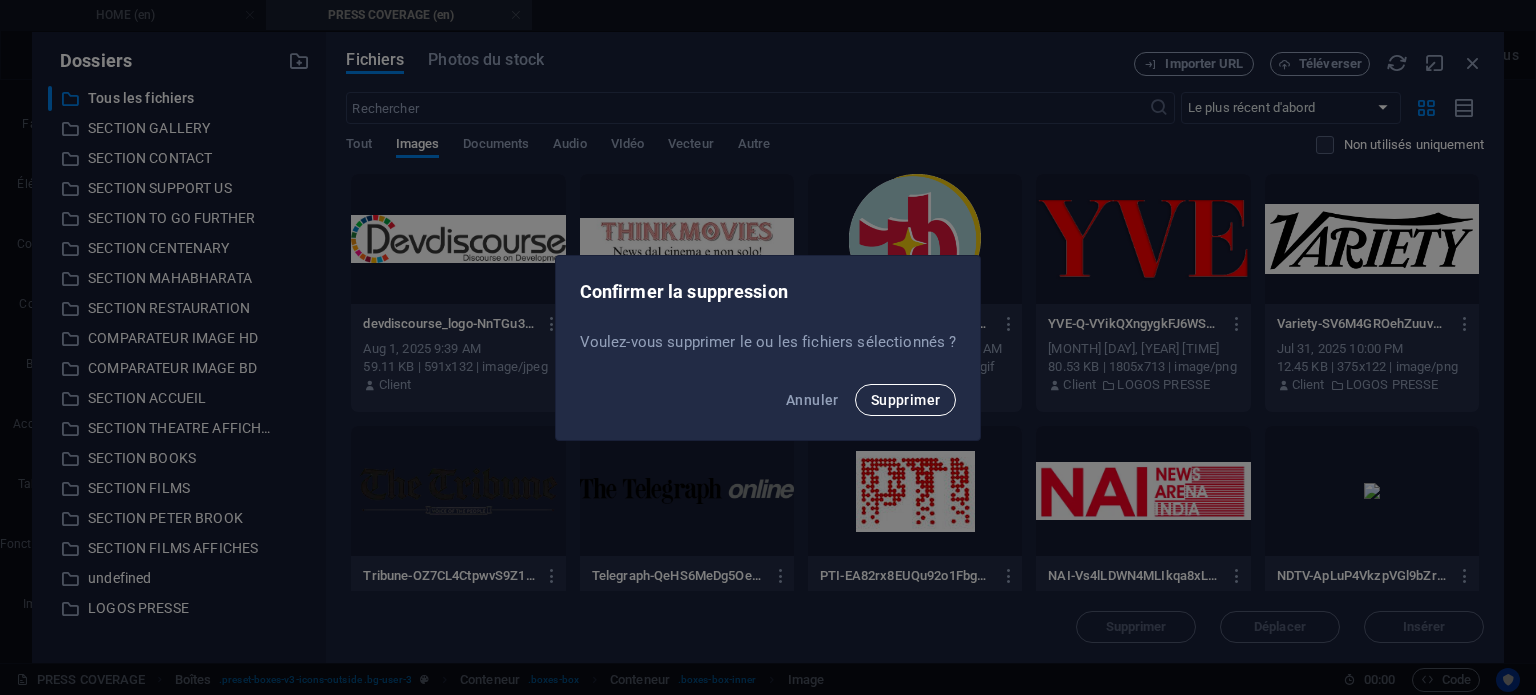 click on "Supprimer" at bounding box center [906, 400] 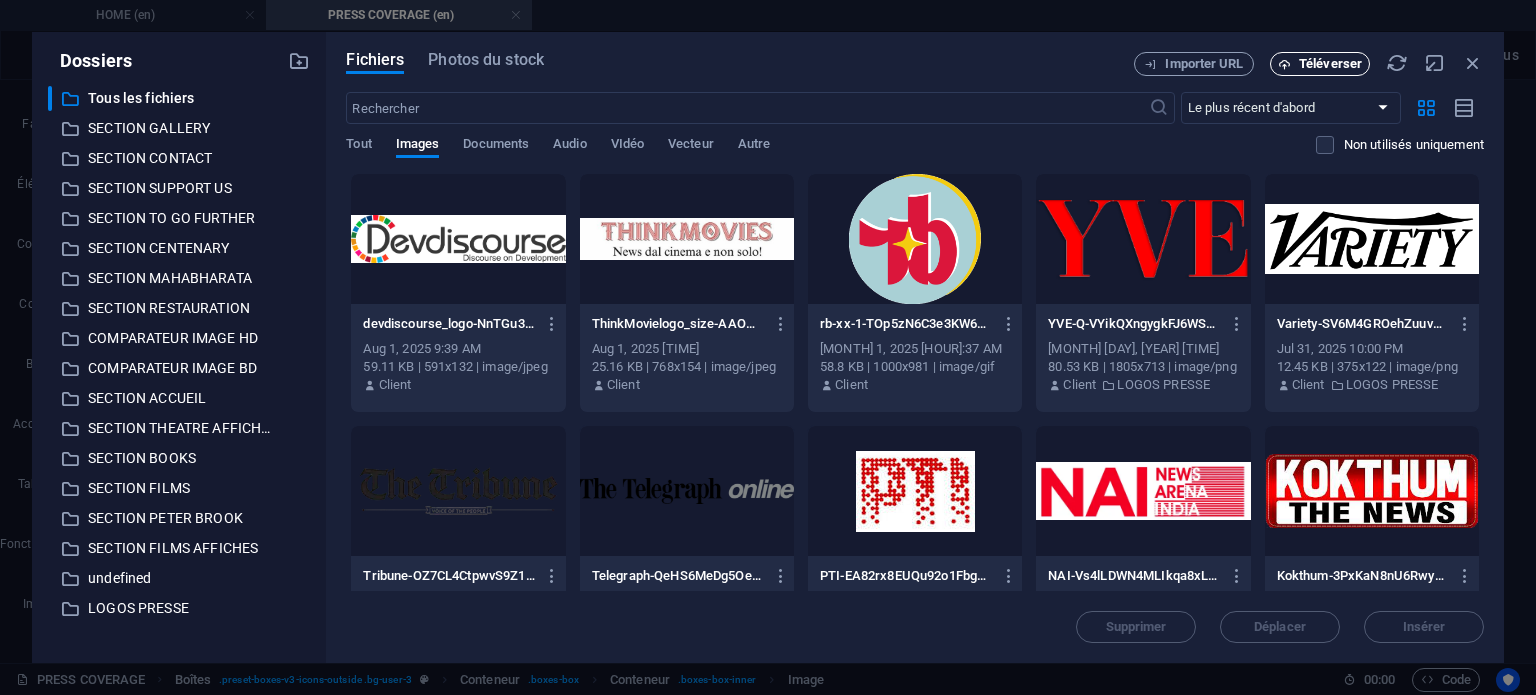 click on "Téléverser" at bounding box center (1330, 64) 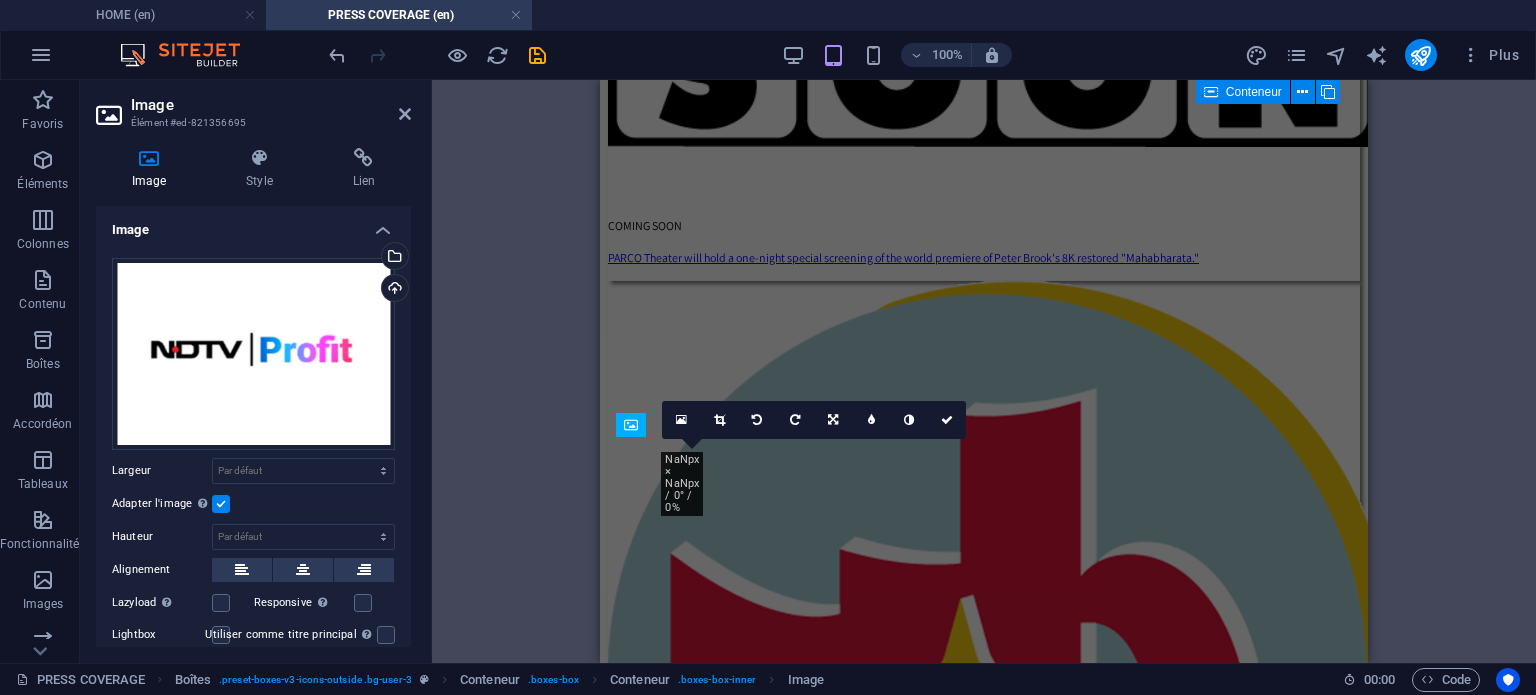 scroll, scrollTop: 487, scrollLeft: 0, axis: vertical 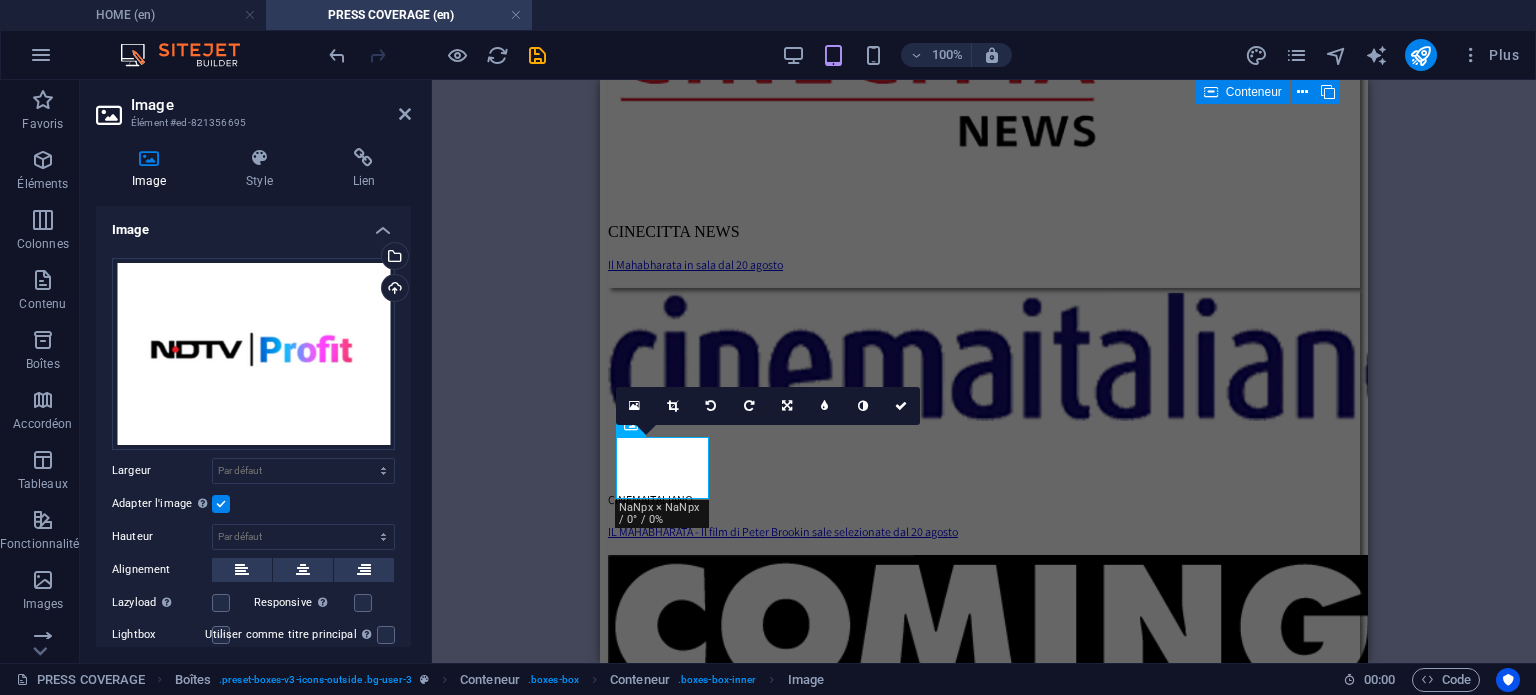 click at bounding box center (221, 635) 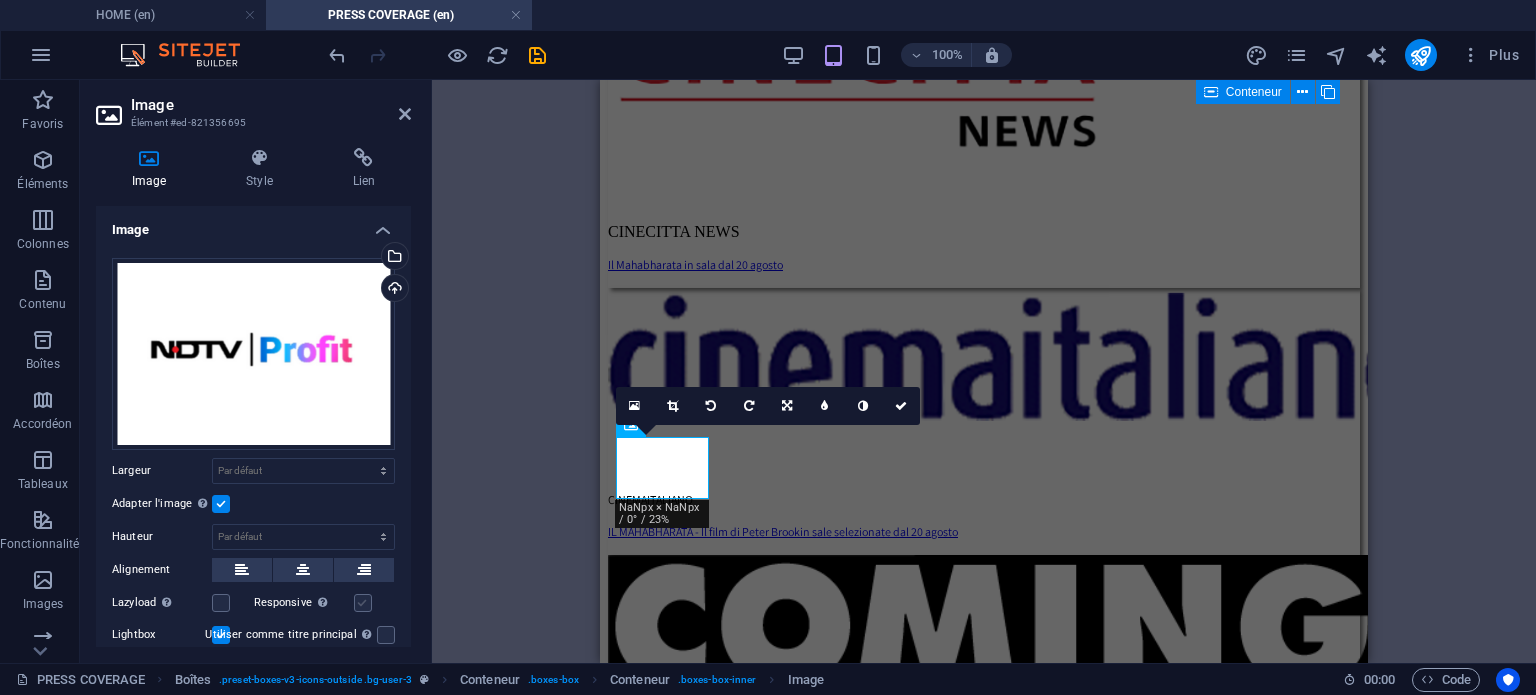 click at bounding box center [363, 603] 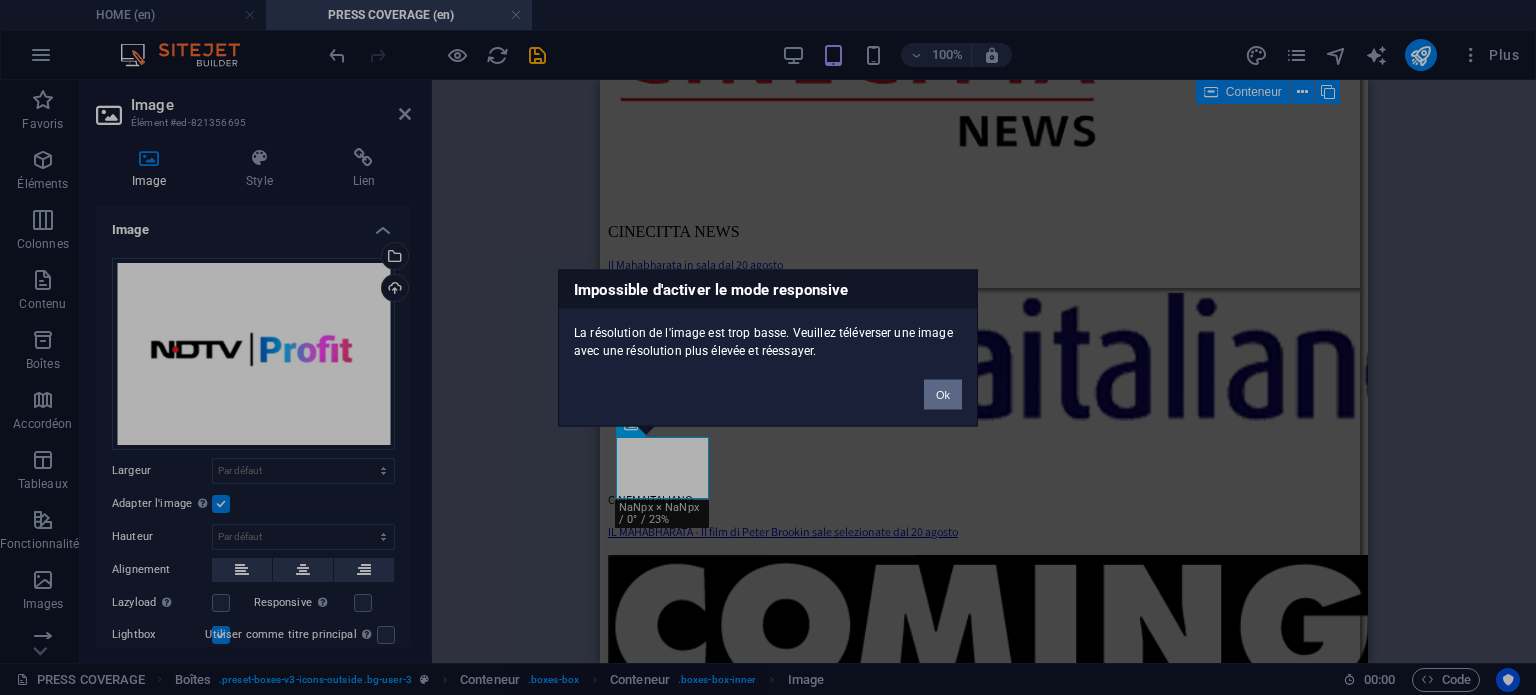 click on "Ok" at bounding box center (943, 394) 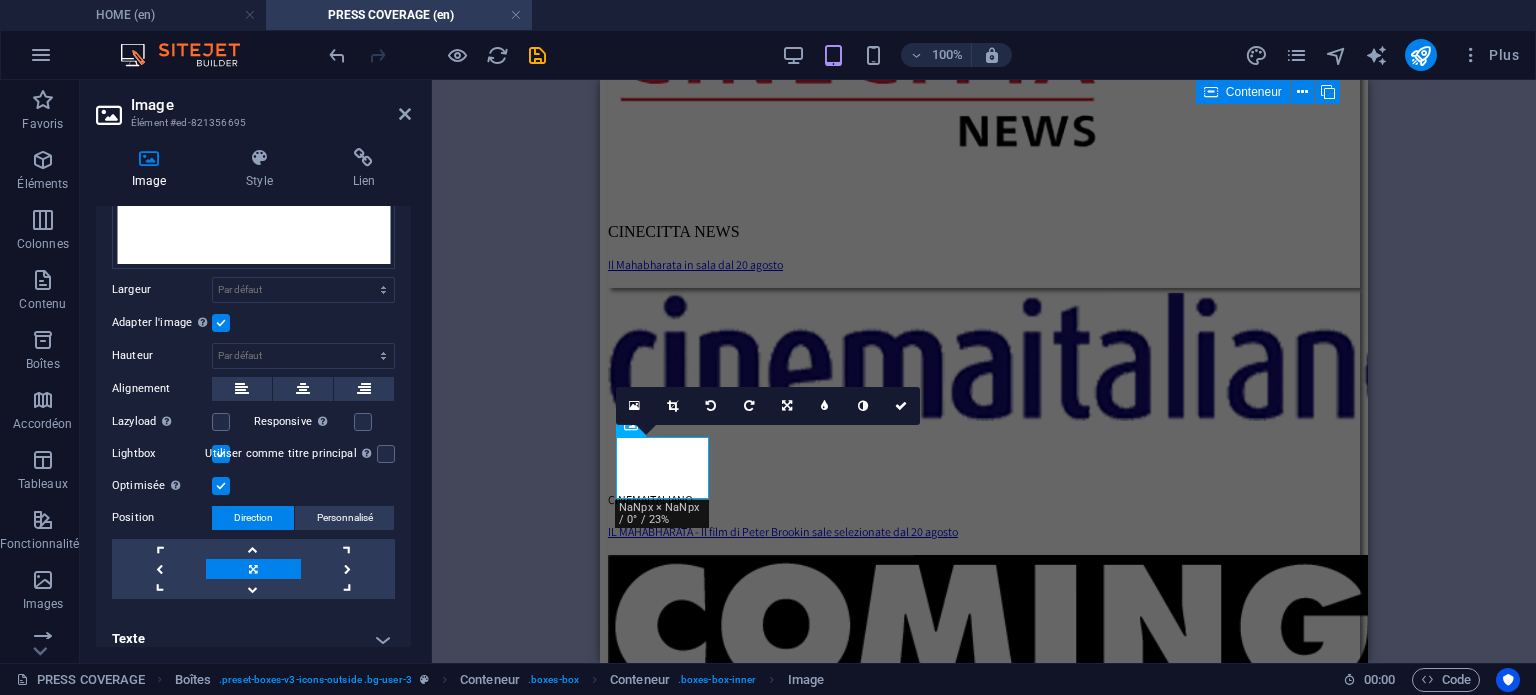 scroll, scrollTop: 184, scrollLeft: 0, axis: vertical 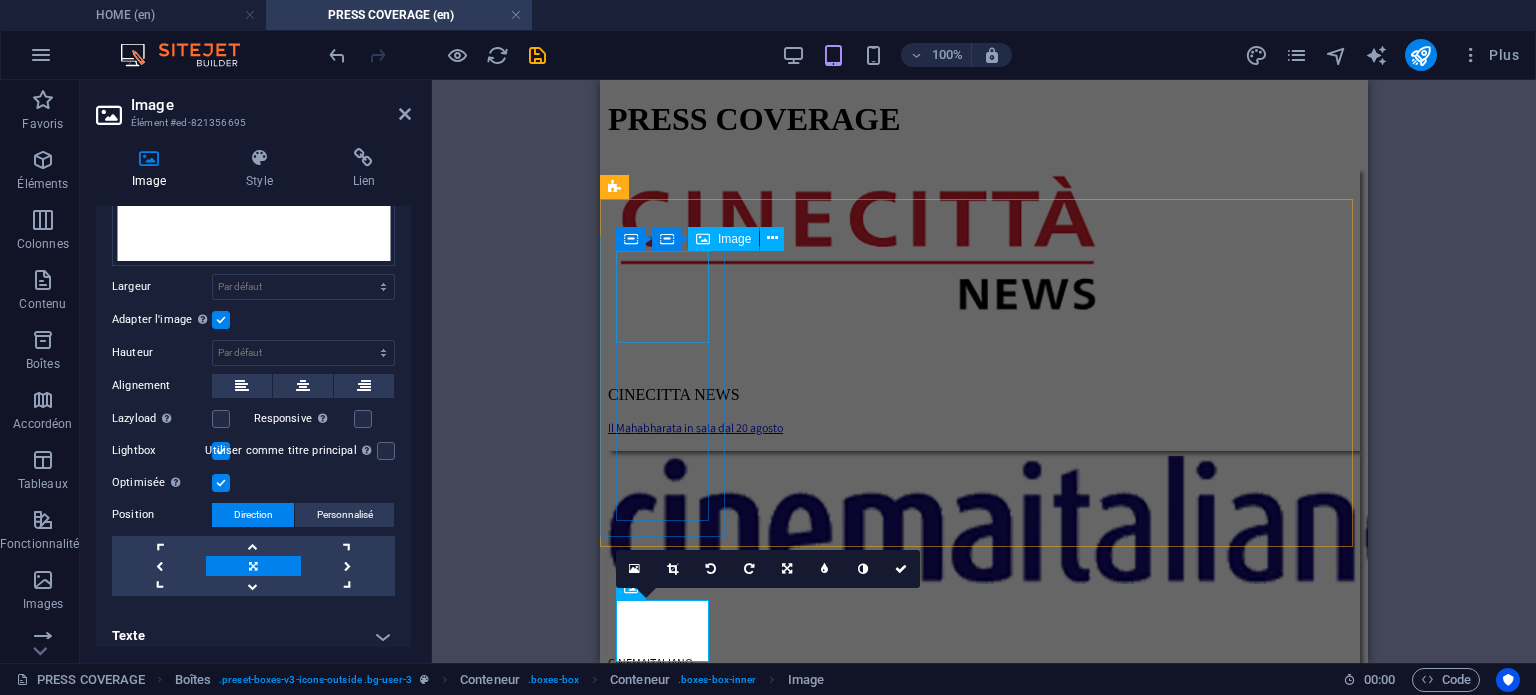 click at bounding box center (984, 2545) 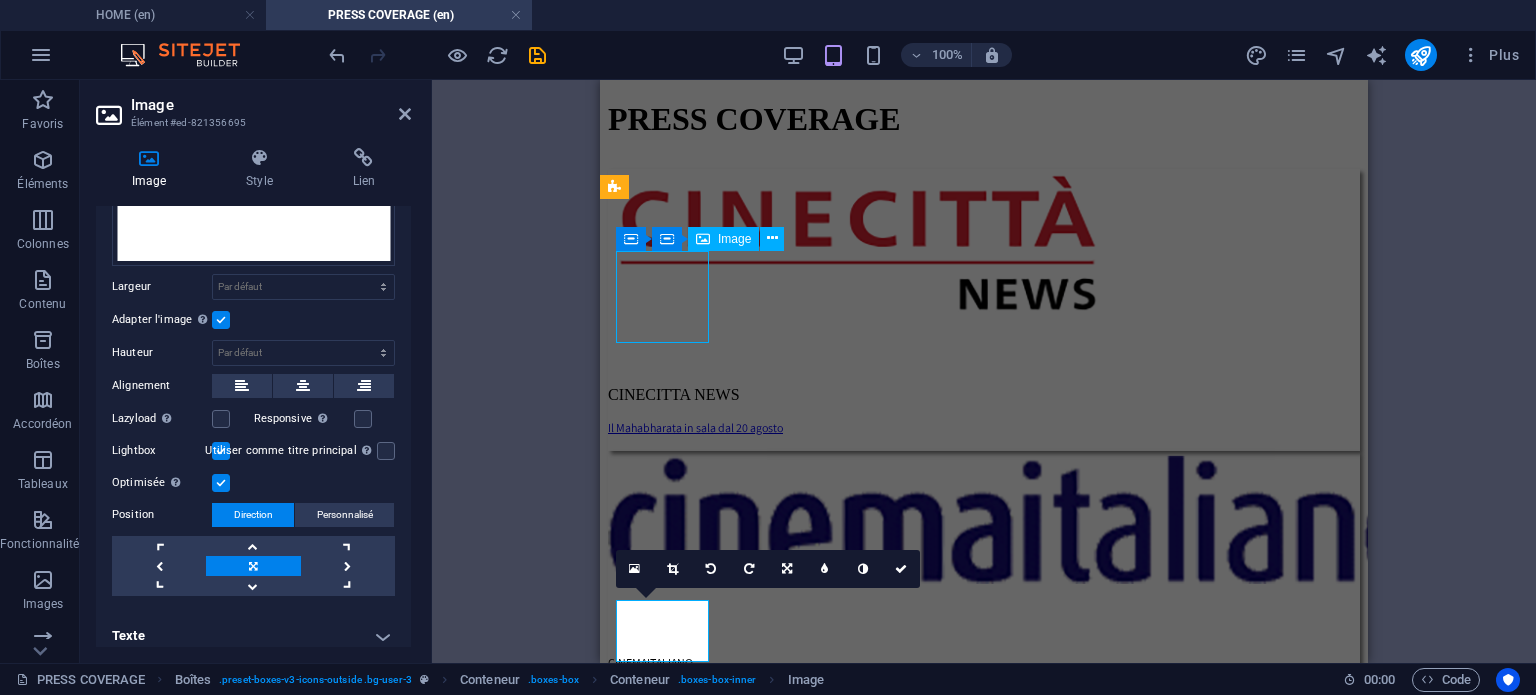 click at bounding box center (984, 2545) 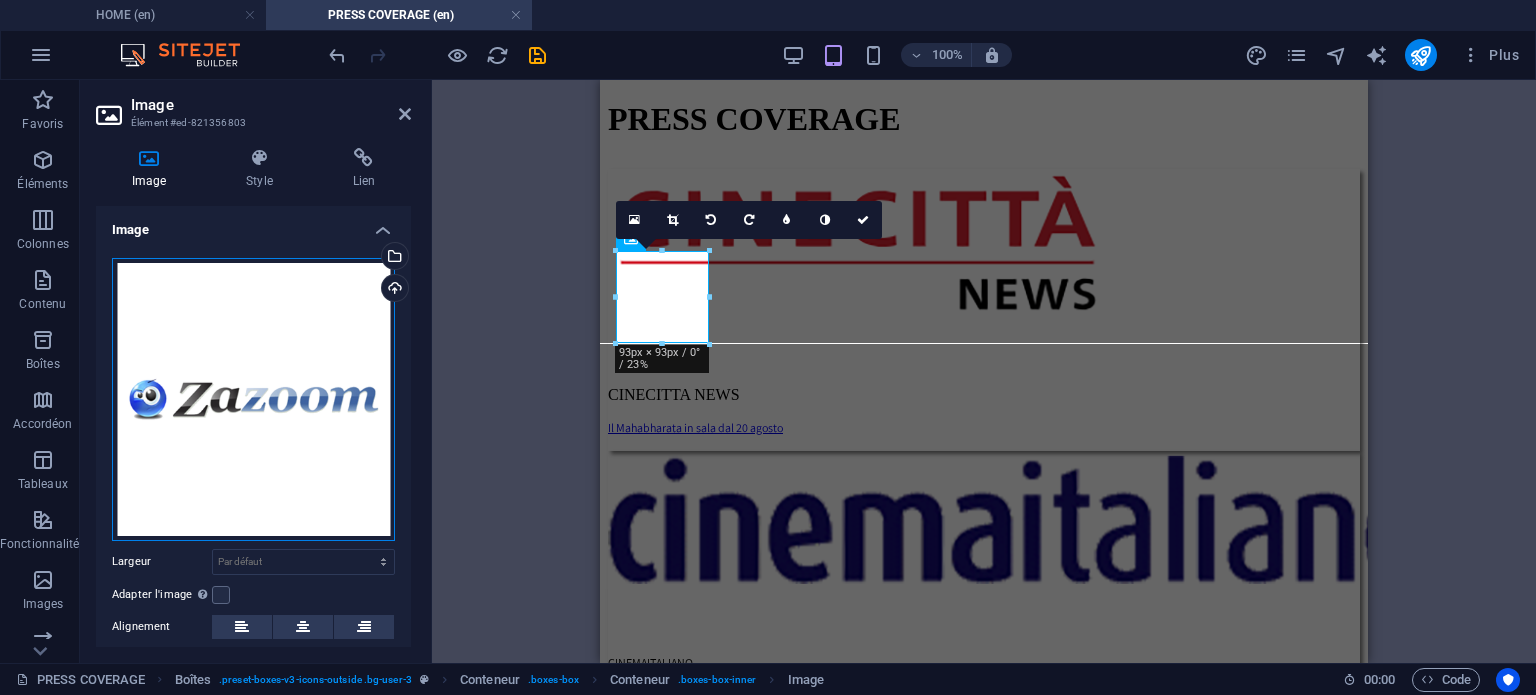 click on "Glissez les fichiers ici, cliquez pour choisir les fichiers ou  sélectionnez les fichiers depuis Fichiers ou depuis notre stock gratuit de photos et de vidéos" at bounding box center [253, 399] 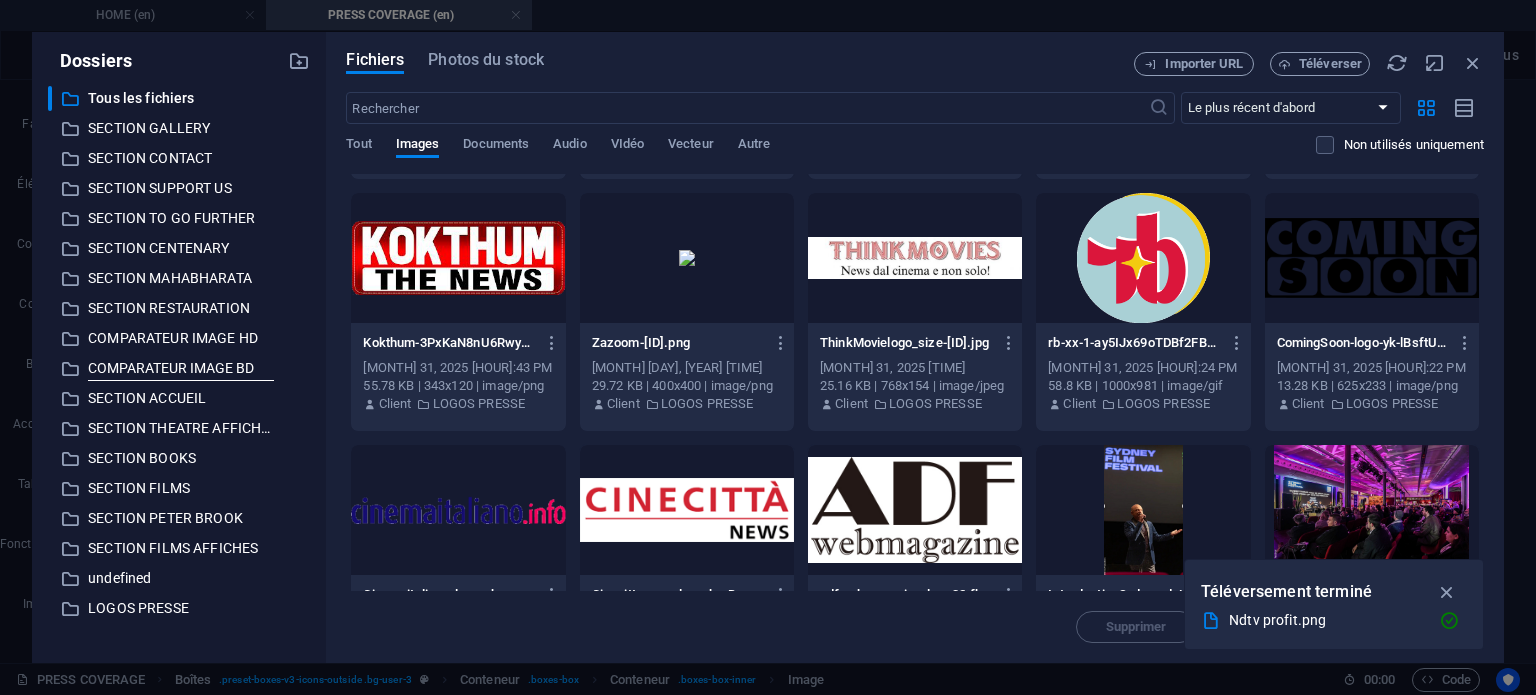 scroll, scrollTop: 449, scrollLeft: 0, axis: vertical 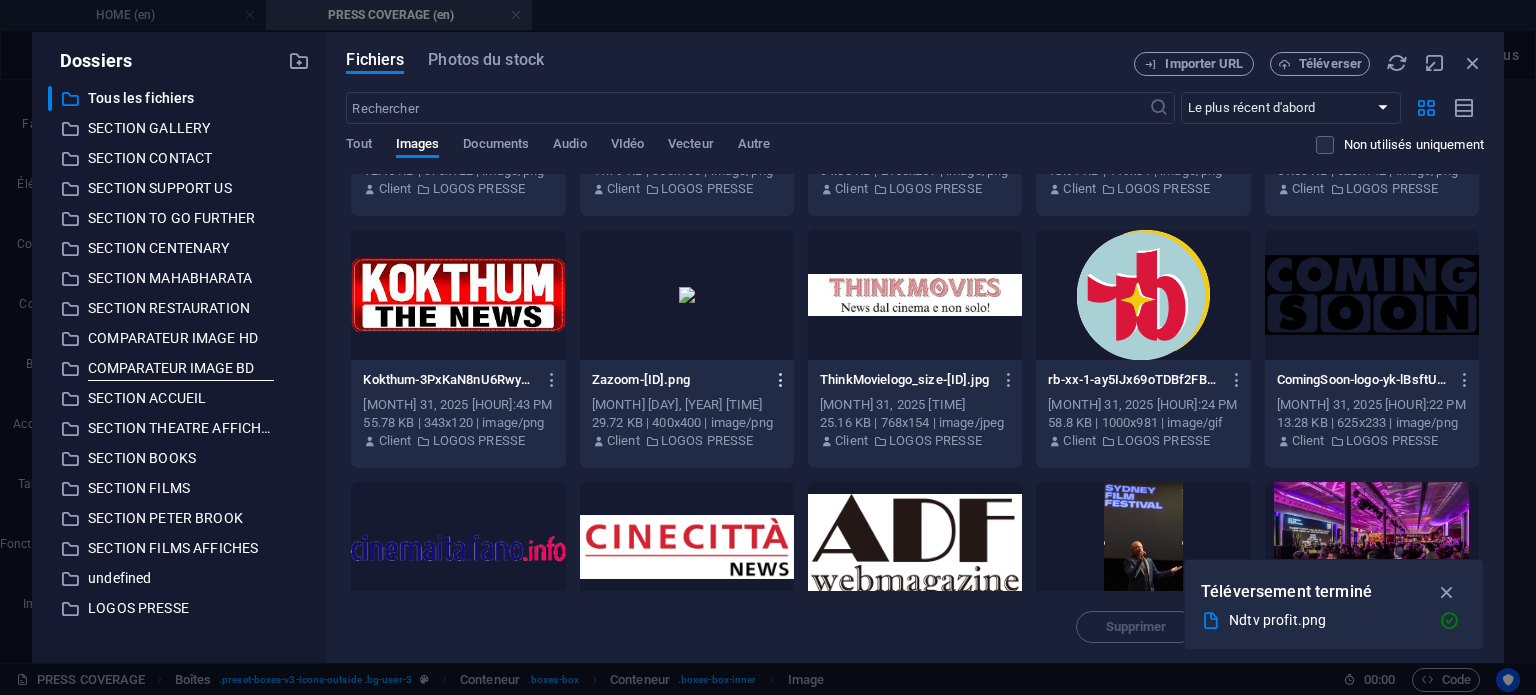 click at bounding box center (781, 380) 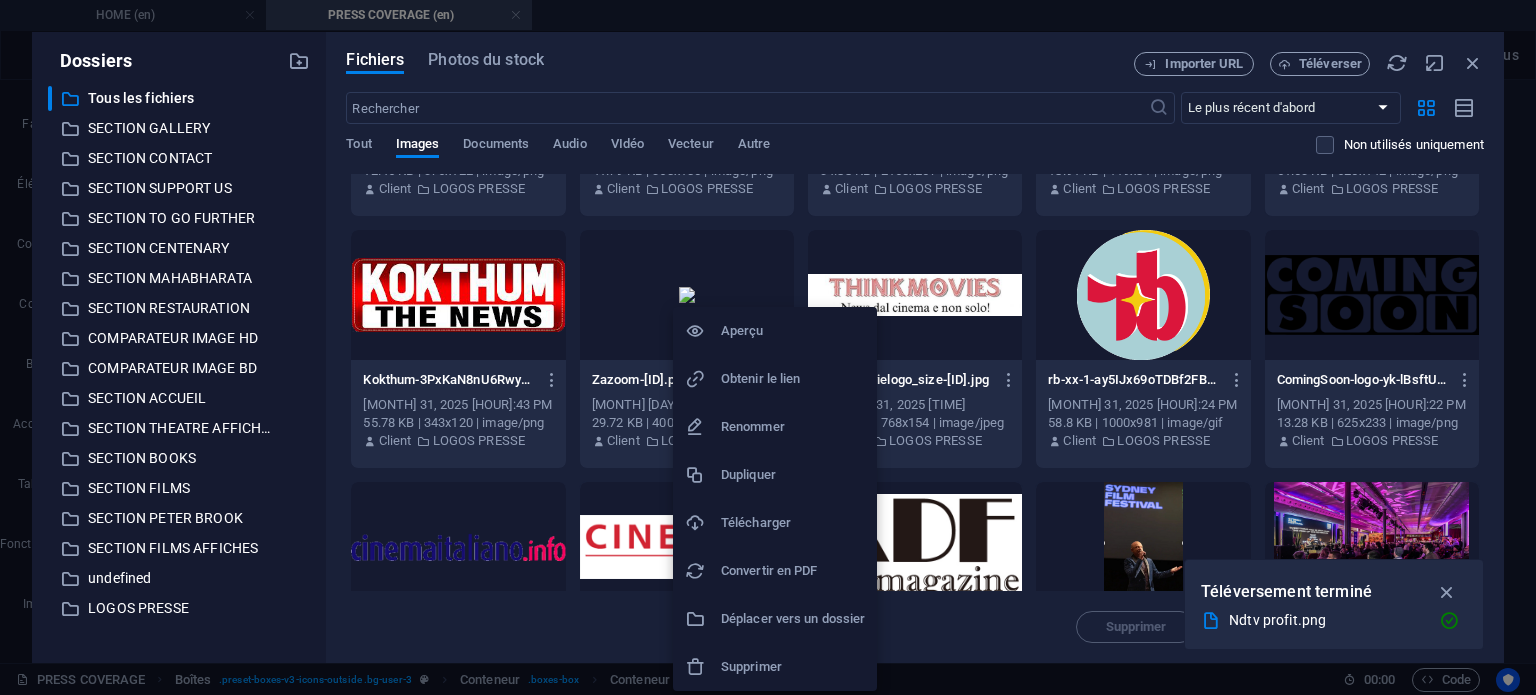 click on "Supprimer" at bounding box center [793, 667] 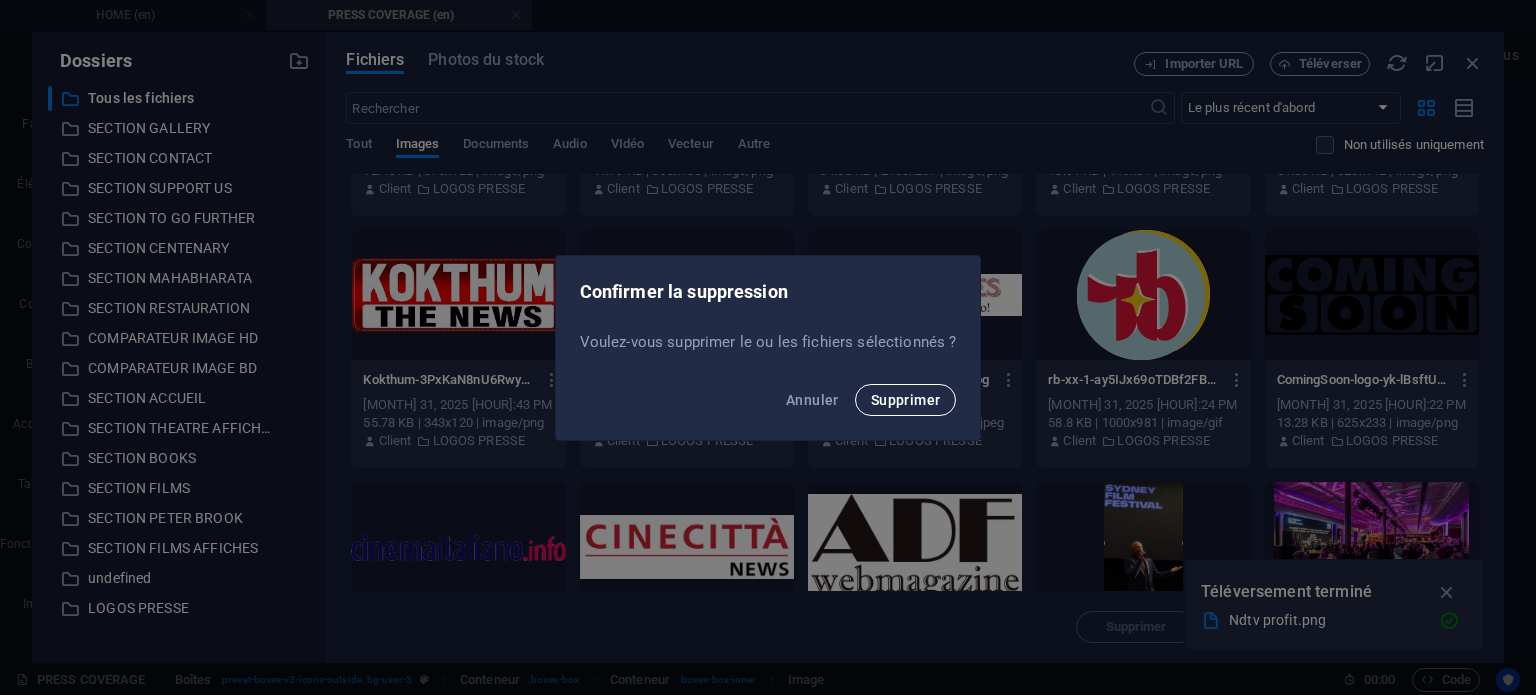 click on "Supprimer" at bounding box center (906, 400) 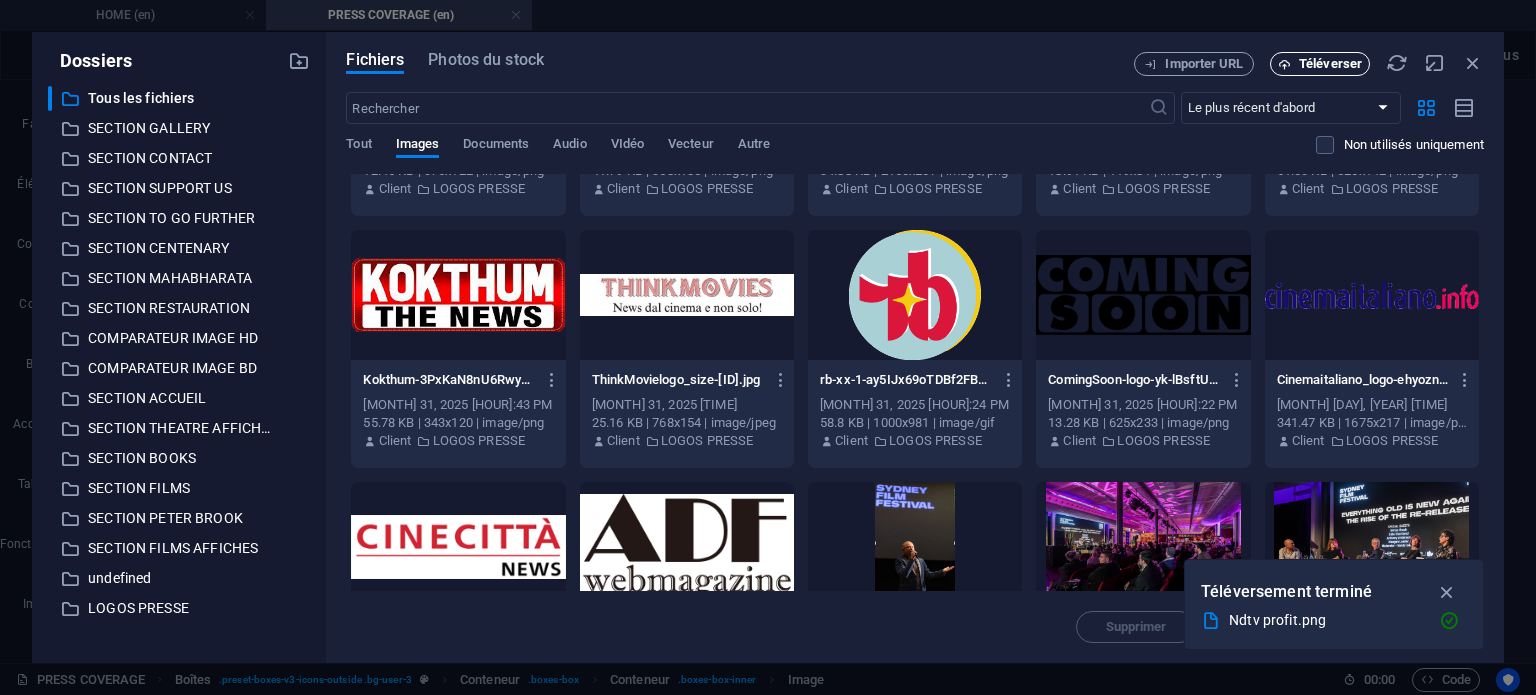 click on "Téléverser" at bounding box center (1330, 64) 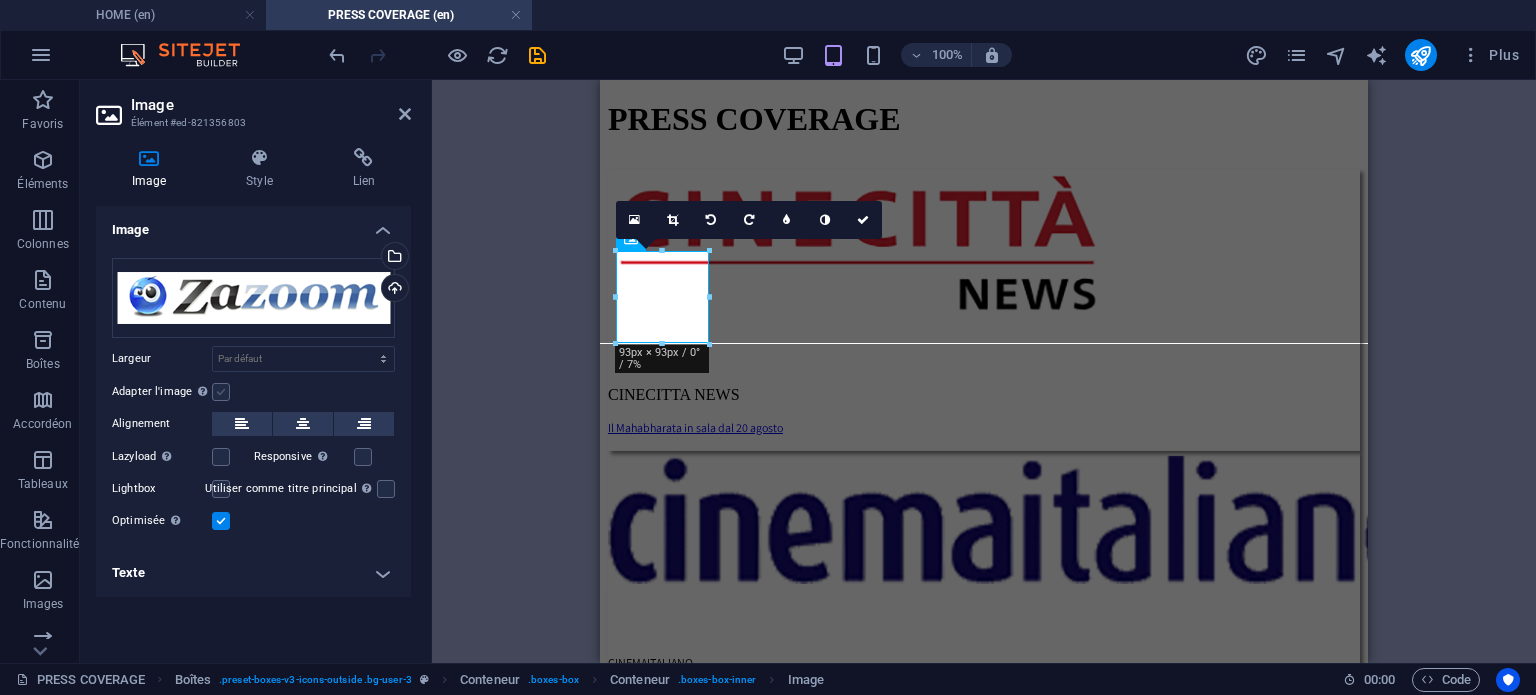click at bounding box center (221, 392) 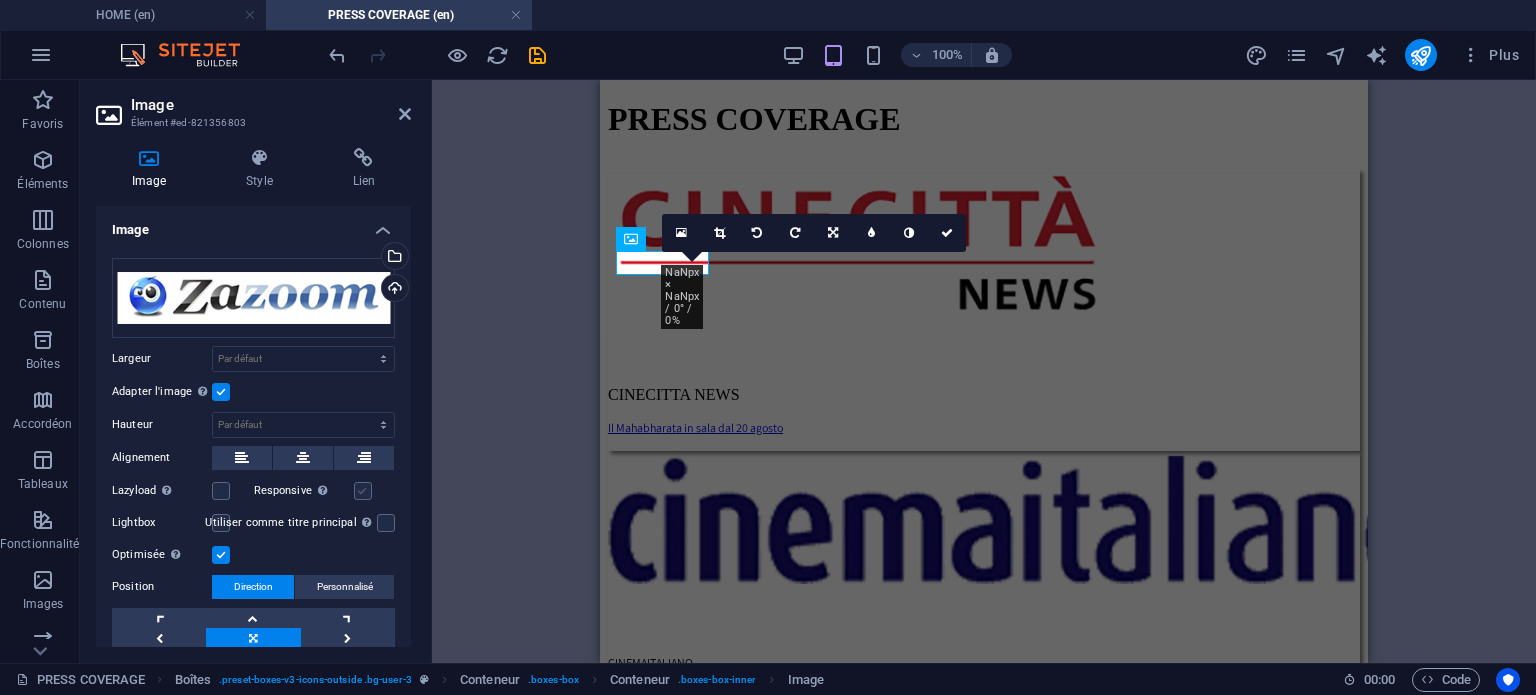 click at bounding box center [363, 491] 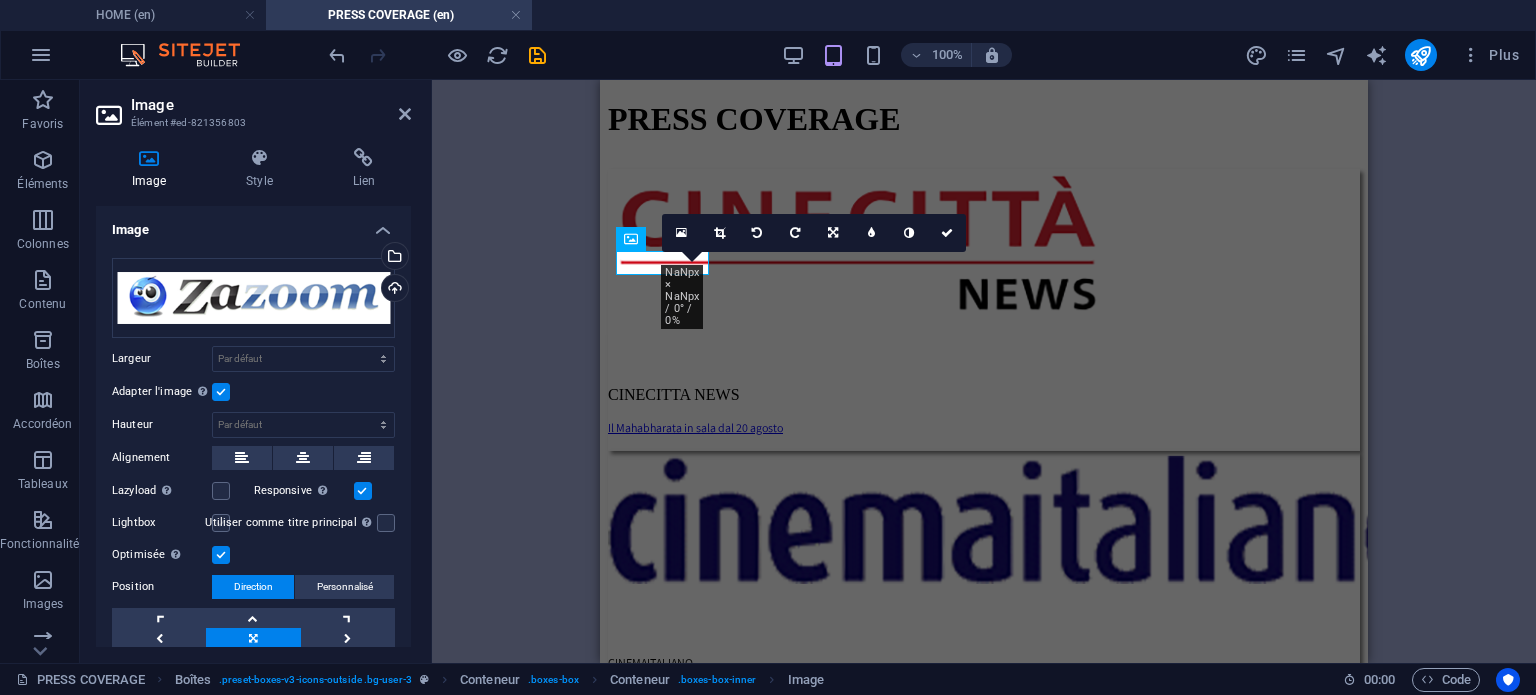 click at bounding box center (221, 523) 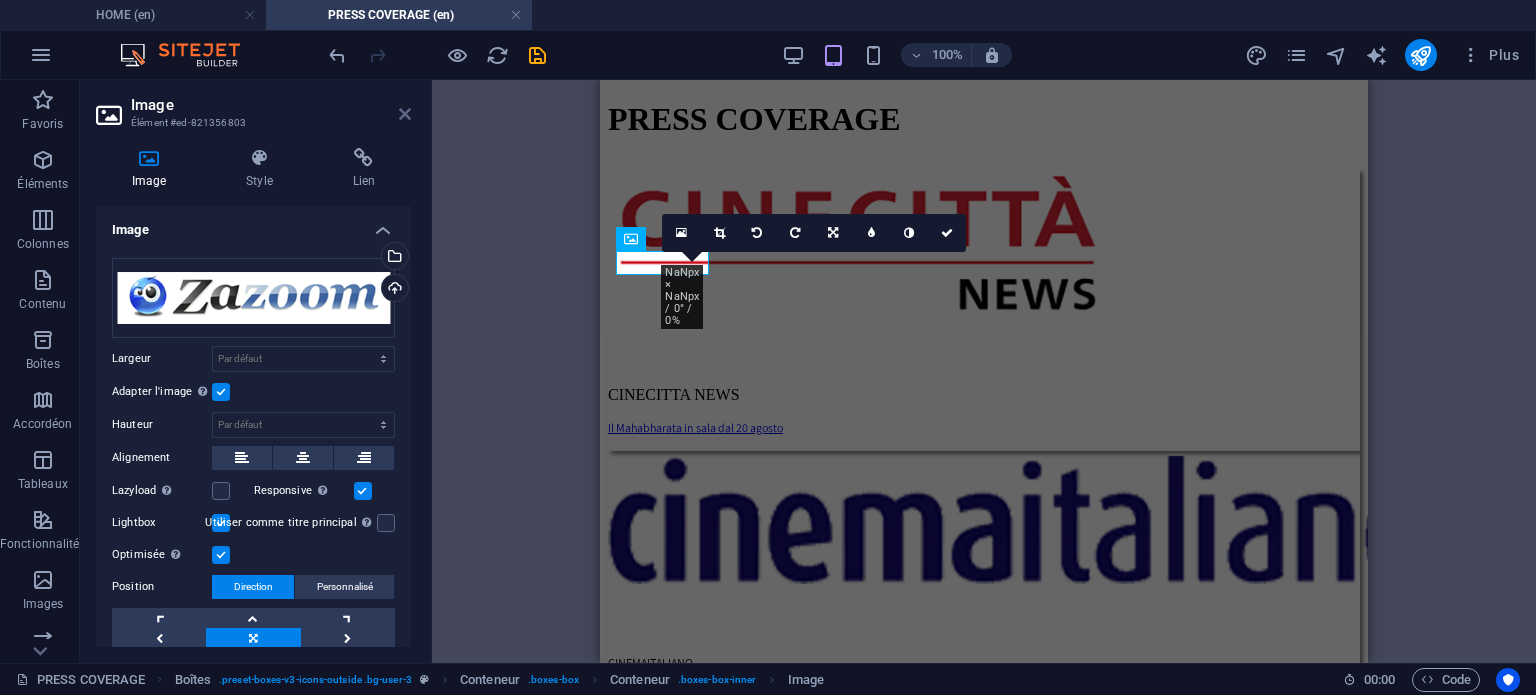 click at bounding box center (405, 114) 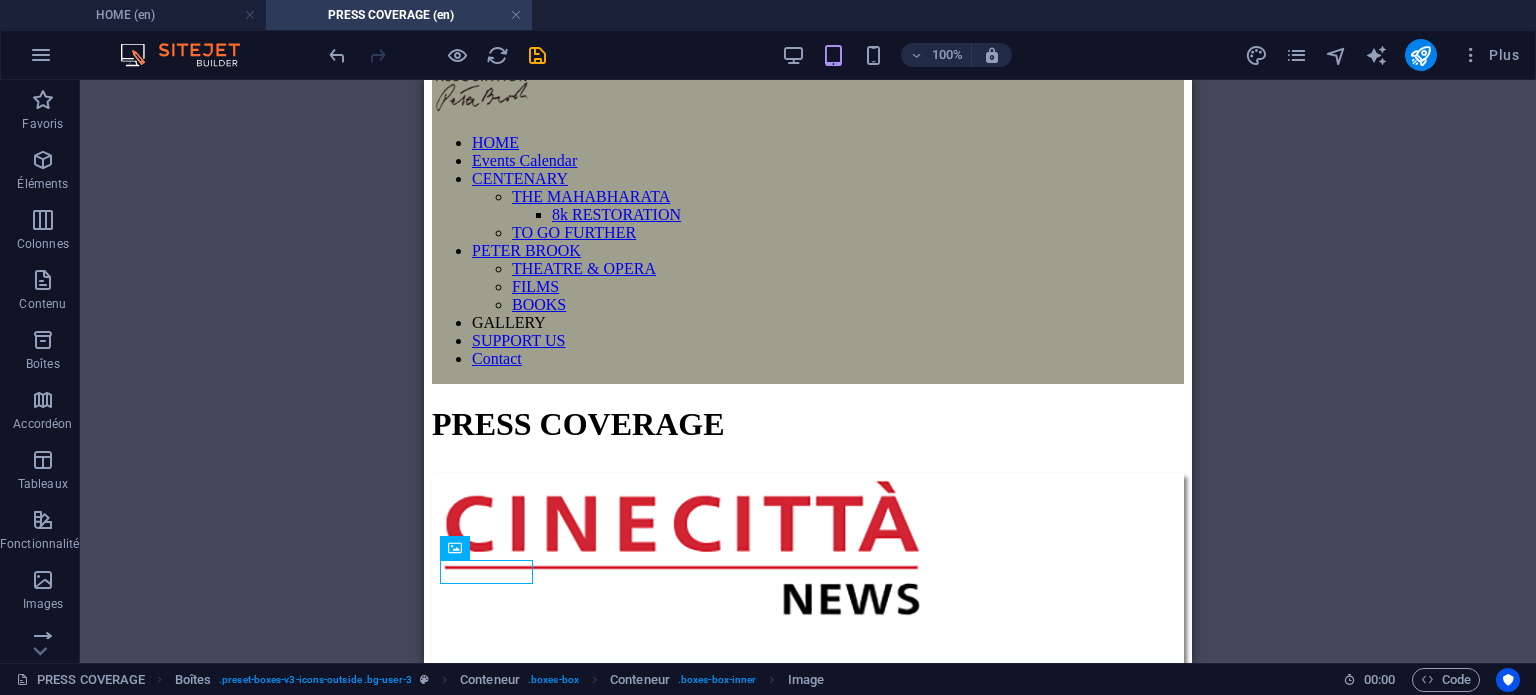 scroll, scrollTop: 0, scrollLeft: 0, axis: both 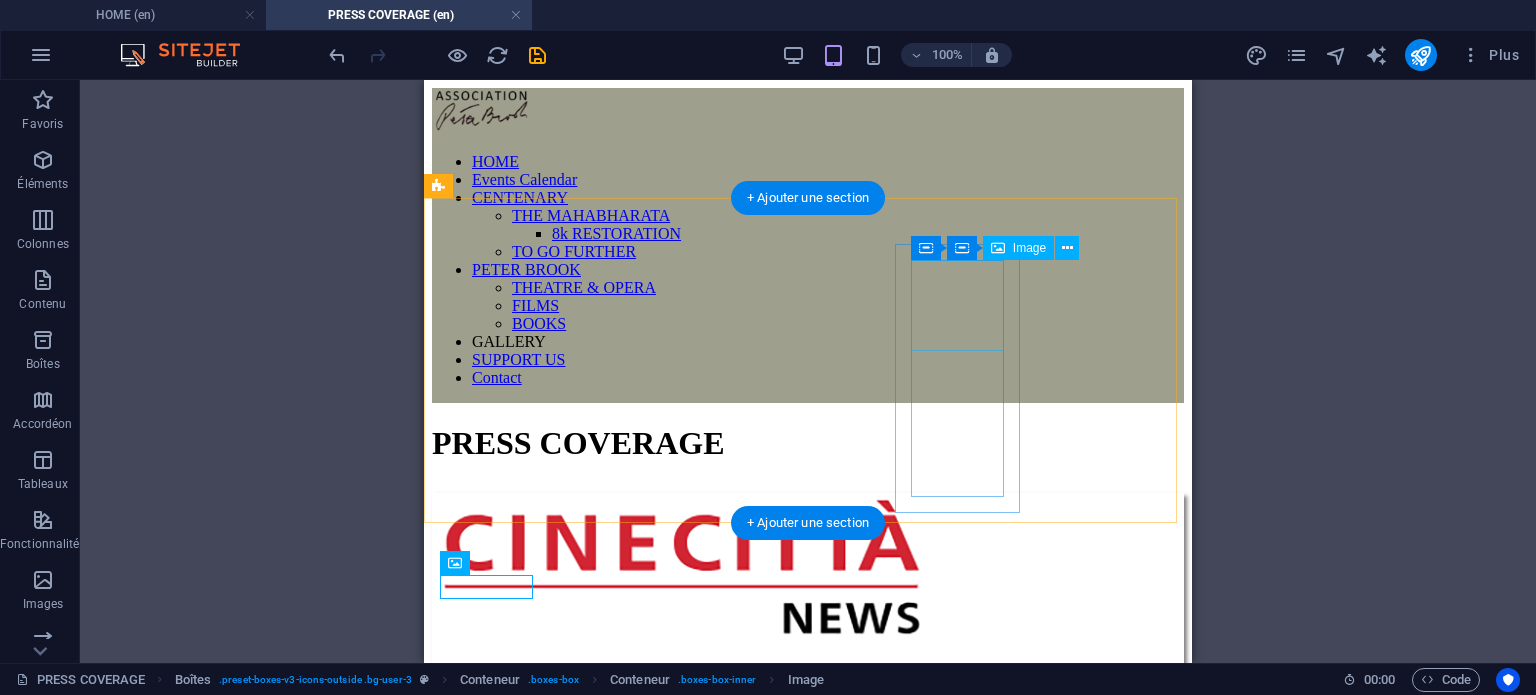 click at bounding box center [808, 1851] 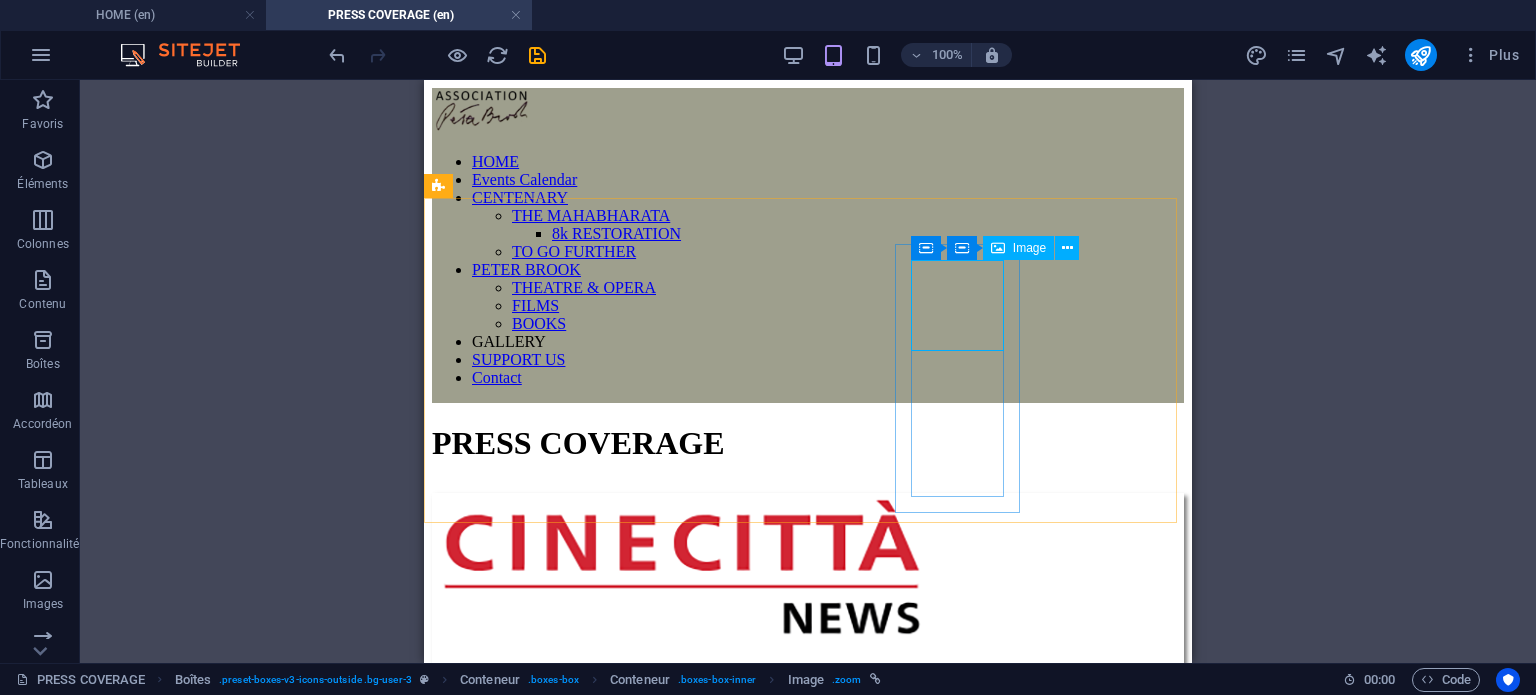 click on "Image" at bounding box center (1018, 248) 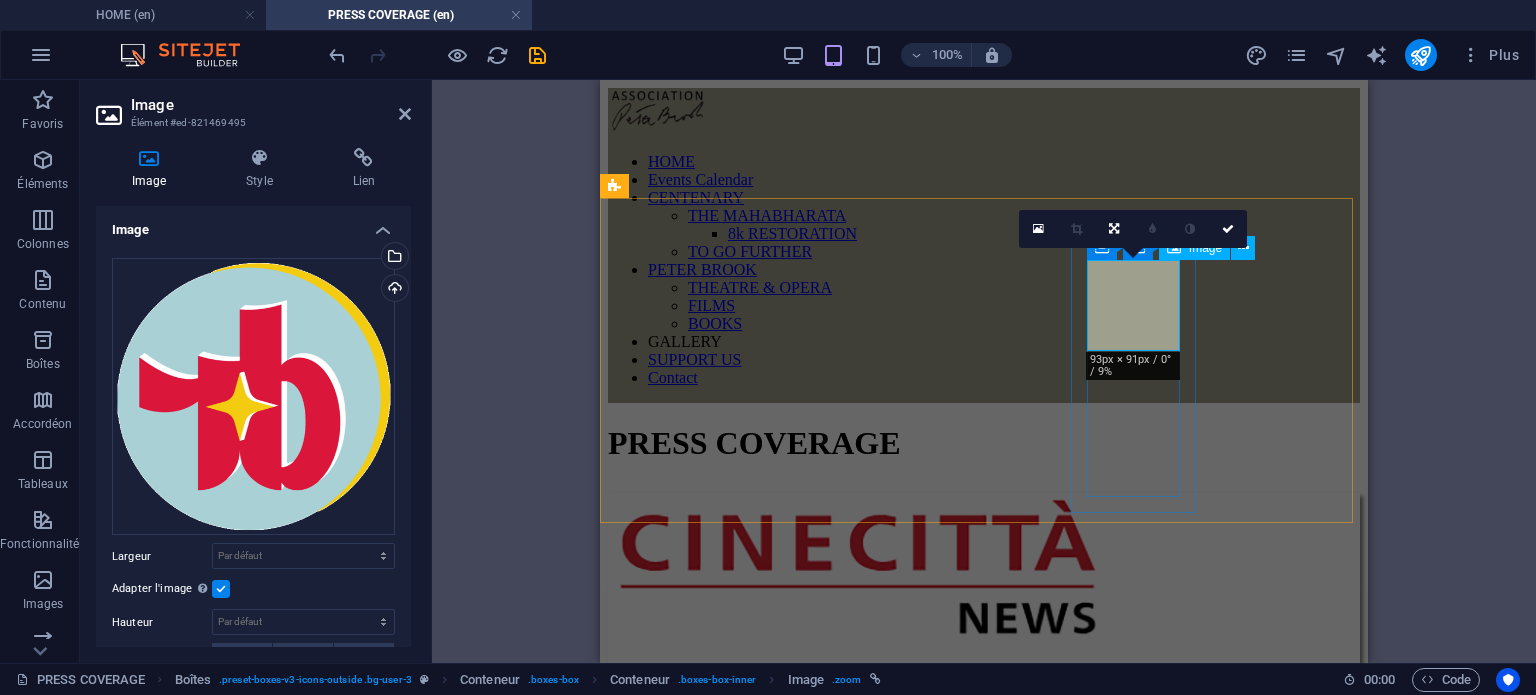 click at bounding box center (984, 1841) 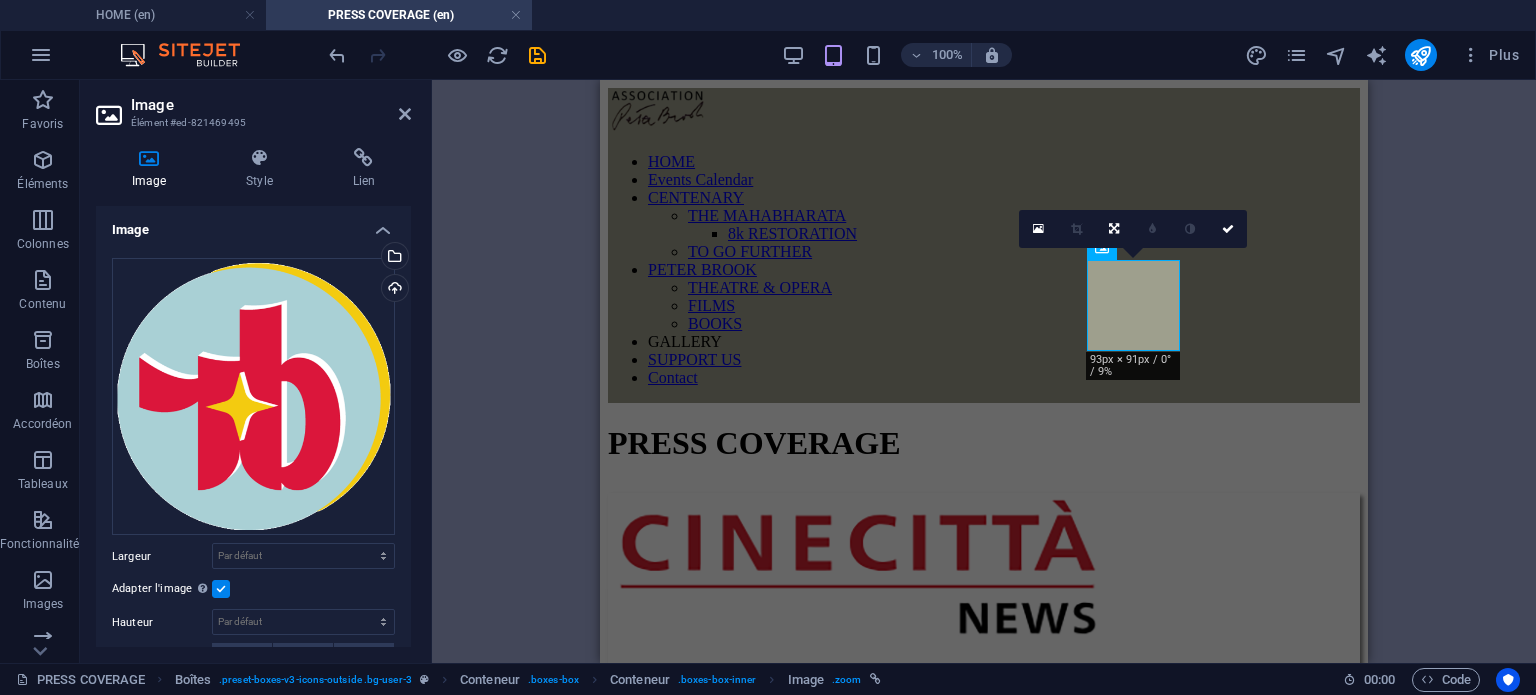 drag, startPoint x: 411, startPoint y: 424, endPoint x: 414, endPoint y: 511, distance: 87.05171 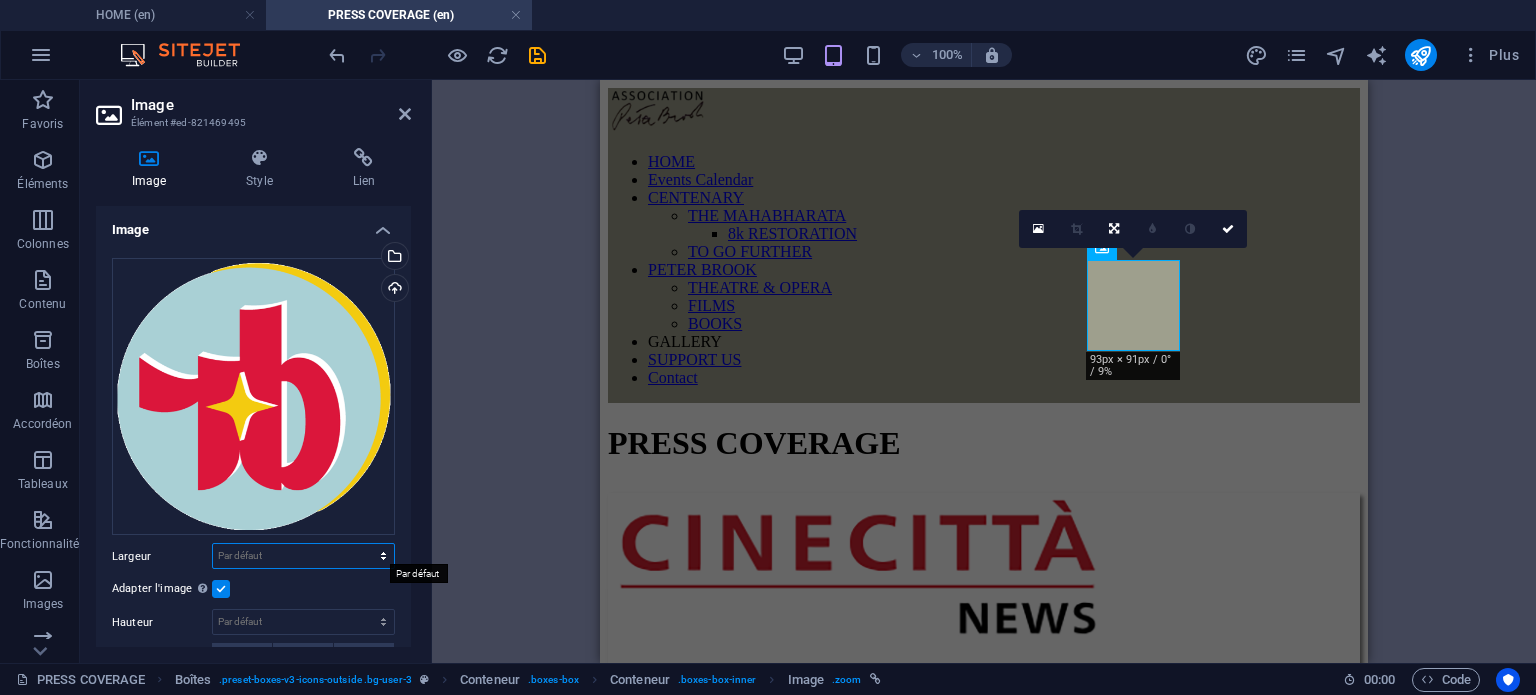 click on "Par défaut auto px rem % em vh vw" at bounding box center [303, 556] 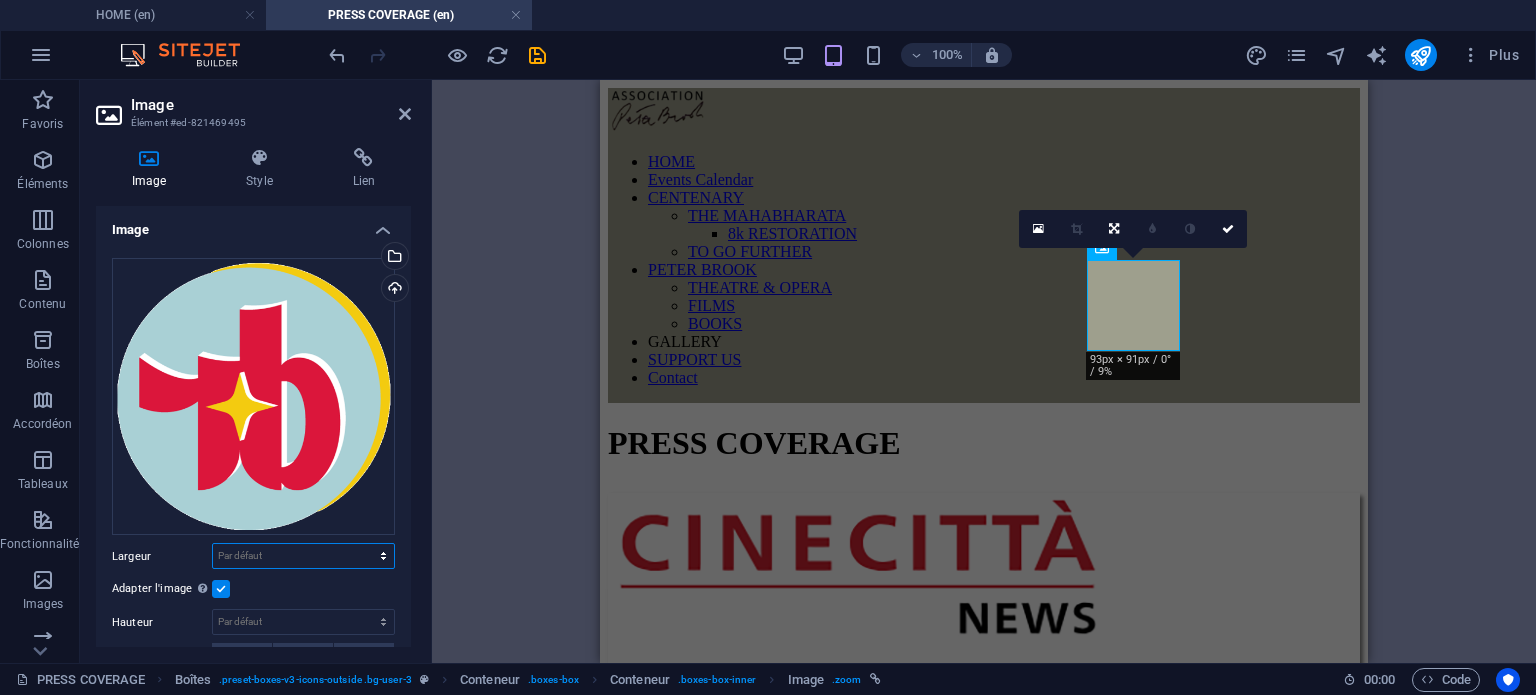 select on "px" 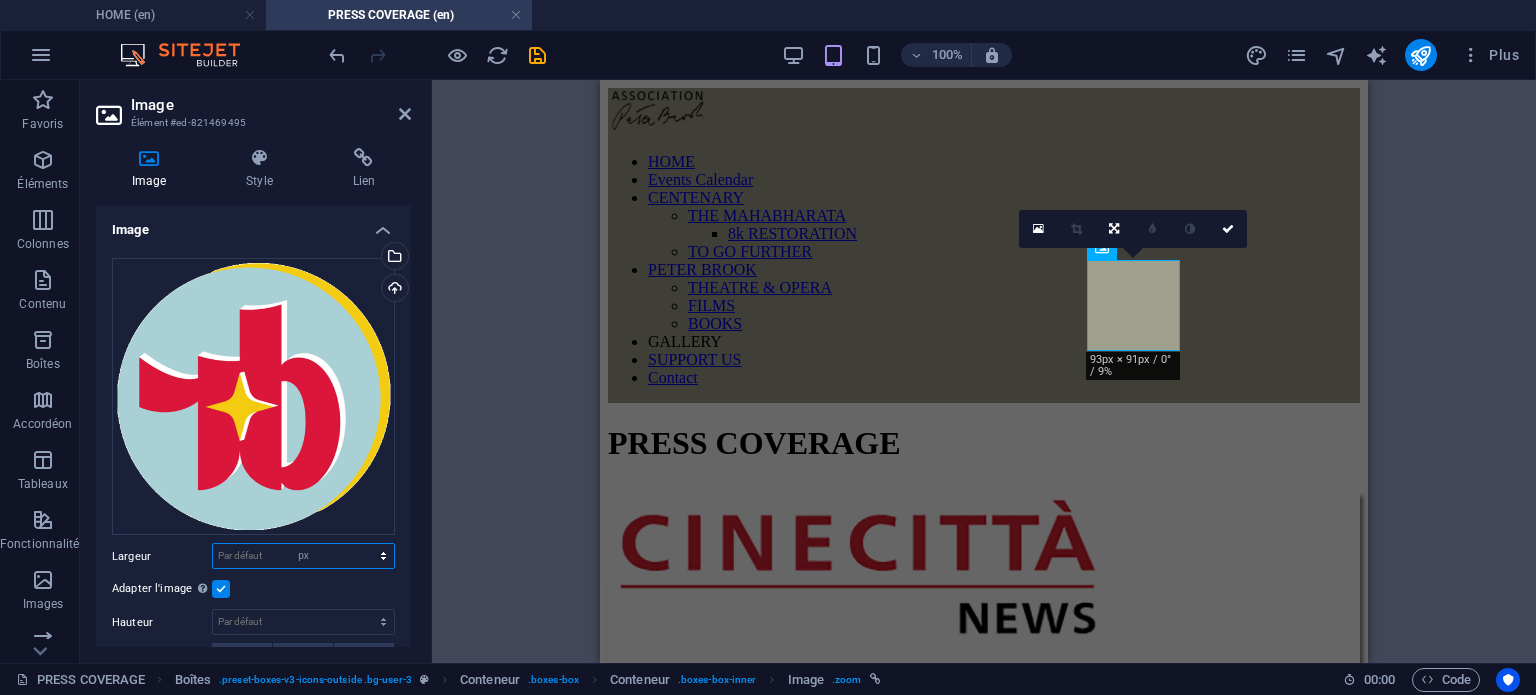 click on "Par défaut auto px rem % em vh vw" at bounding box center [303, 556] 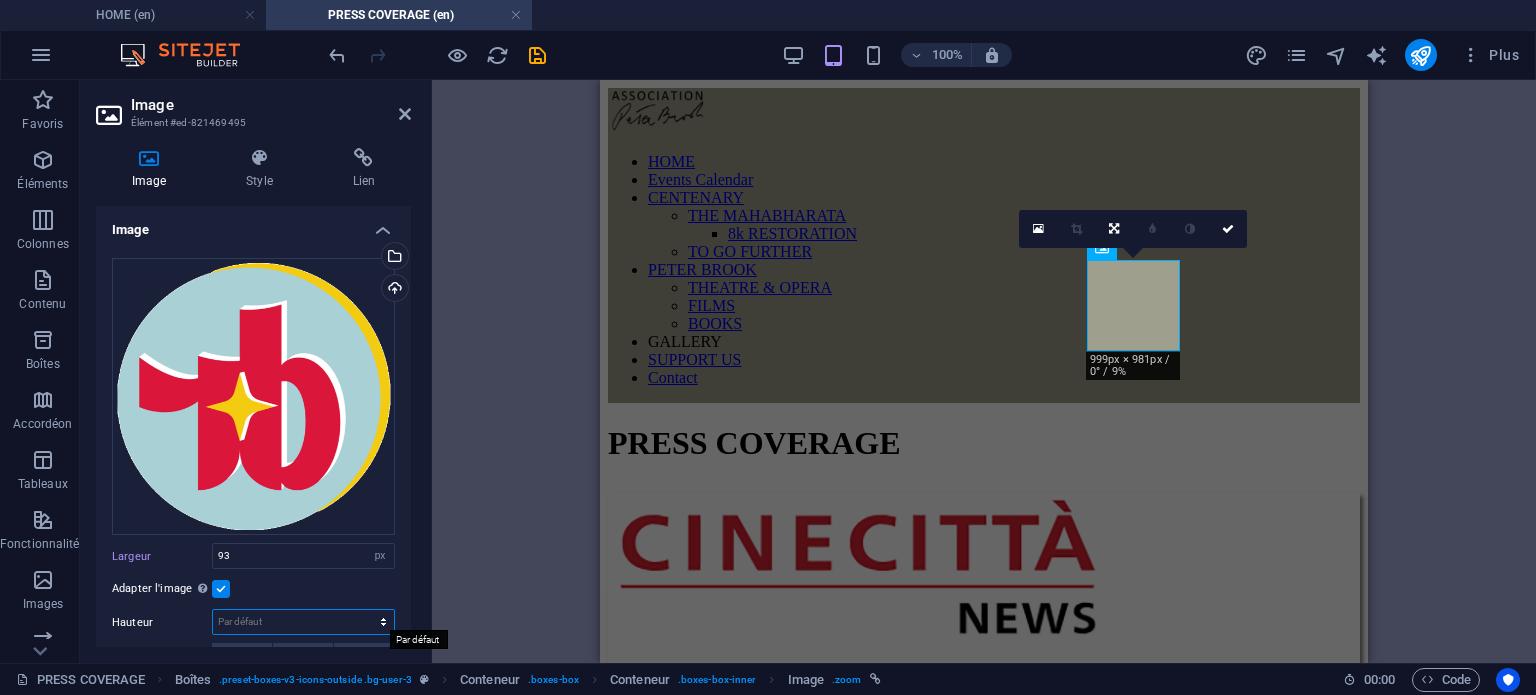 click on "Par défaut auto px" at bounding box center [303, 622] 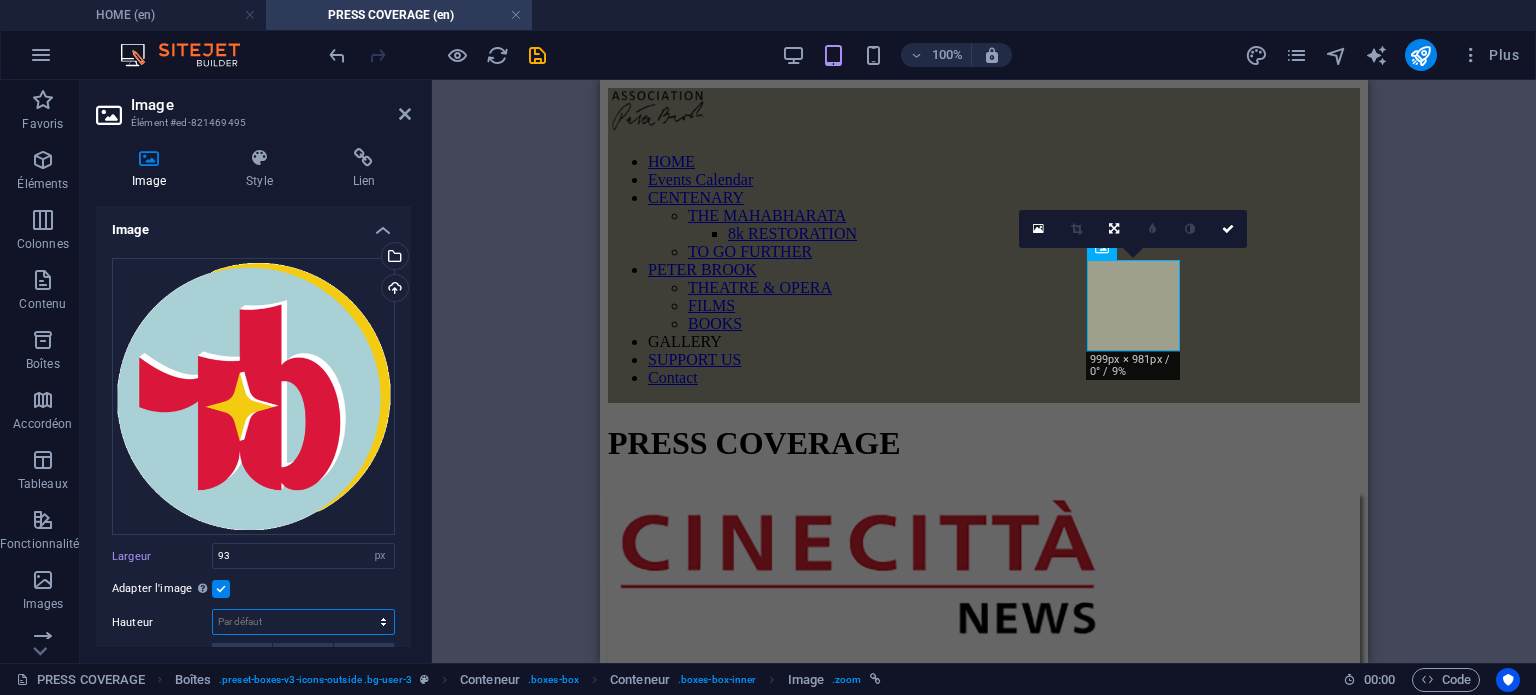 select on "px" 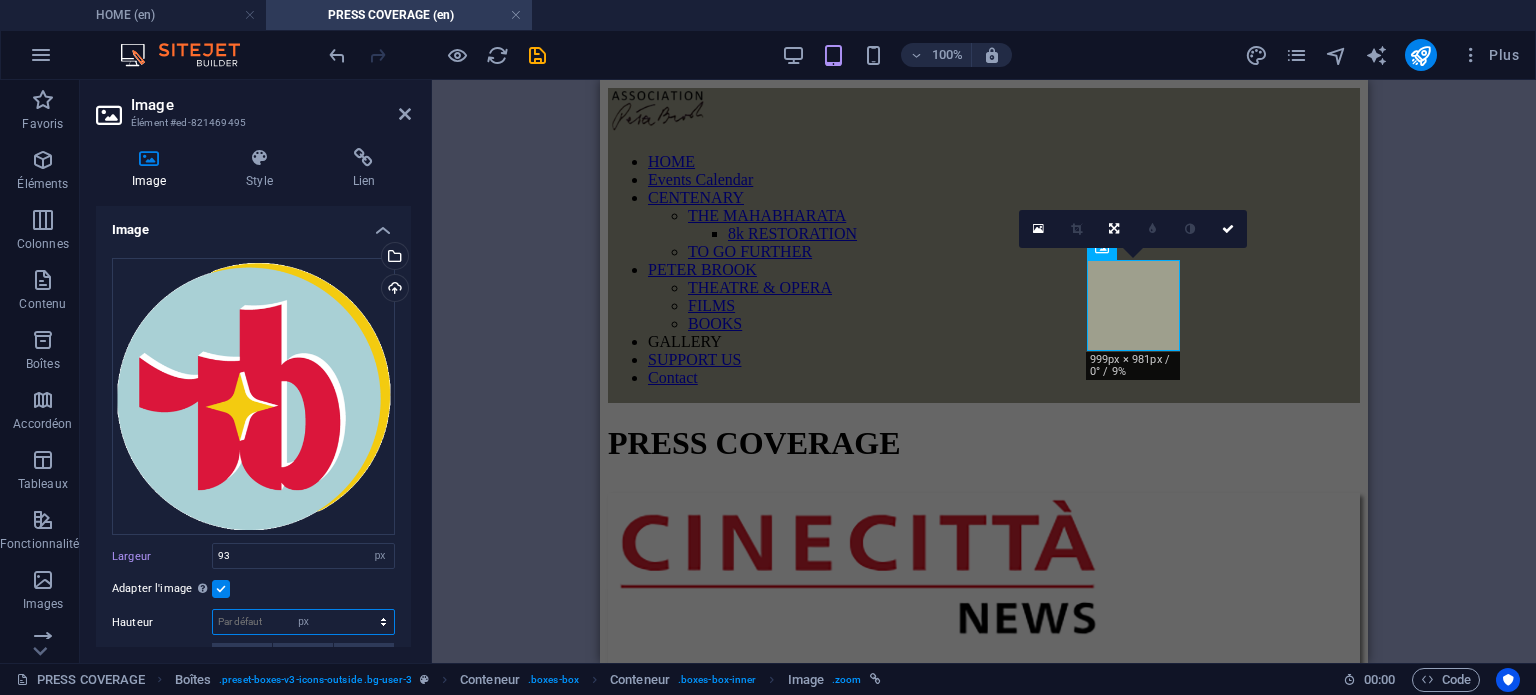 click on "Par défaut auto px" at bounding box center [303, 622] 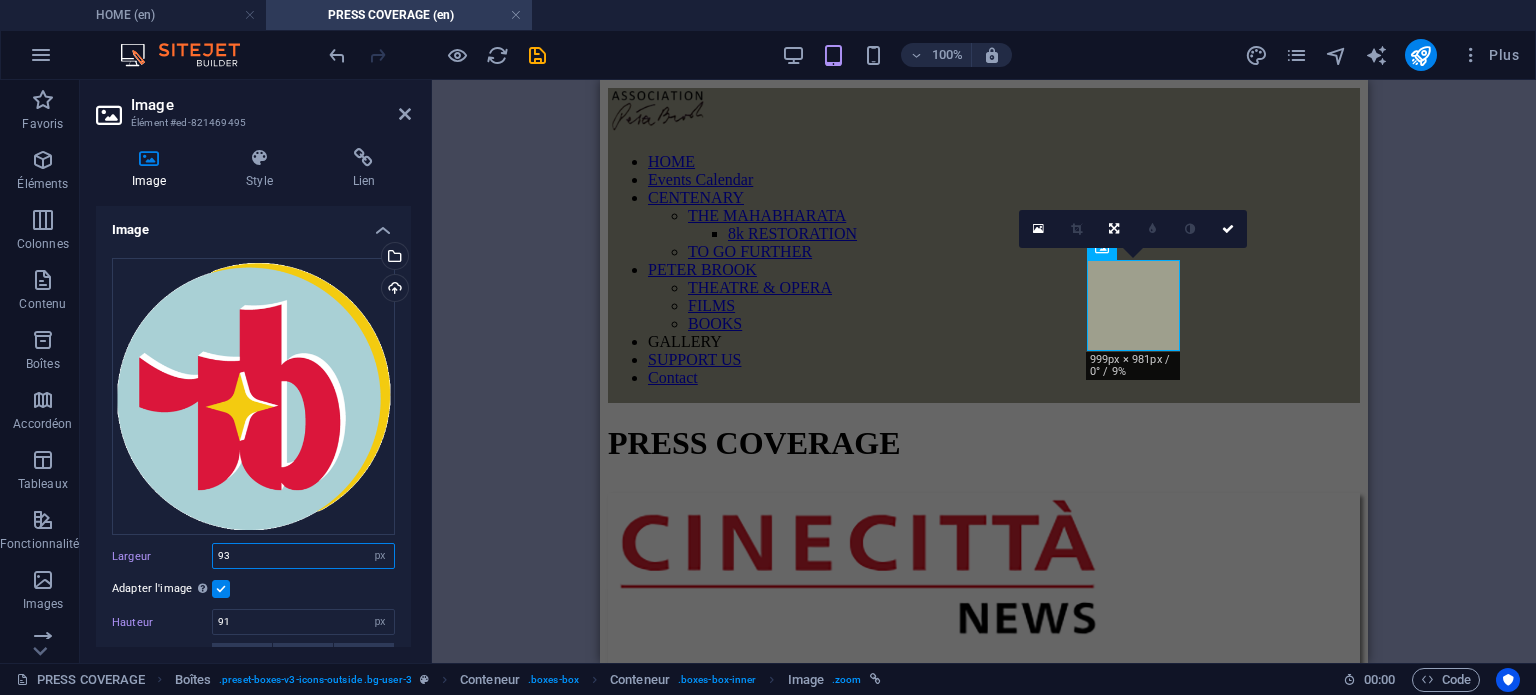 click on "93" at bounding box center [303, 556] 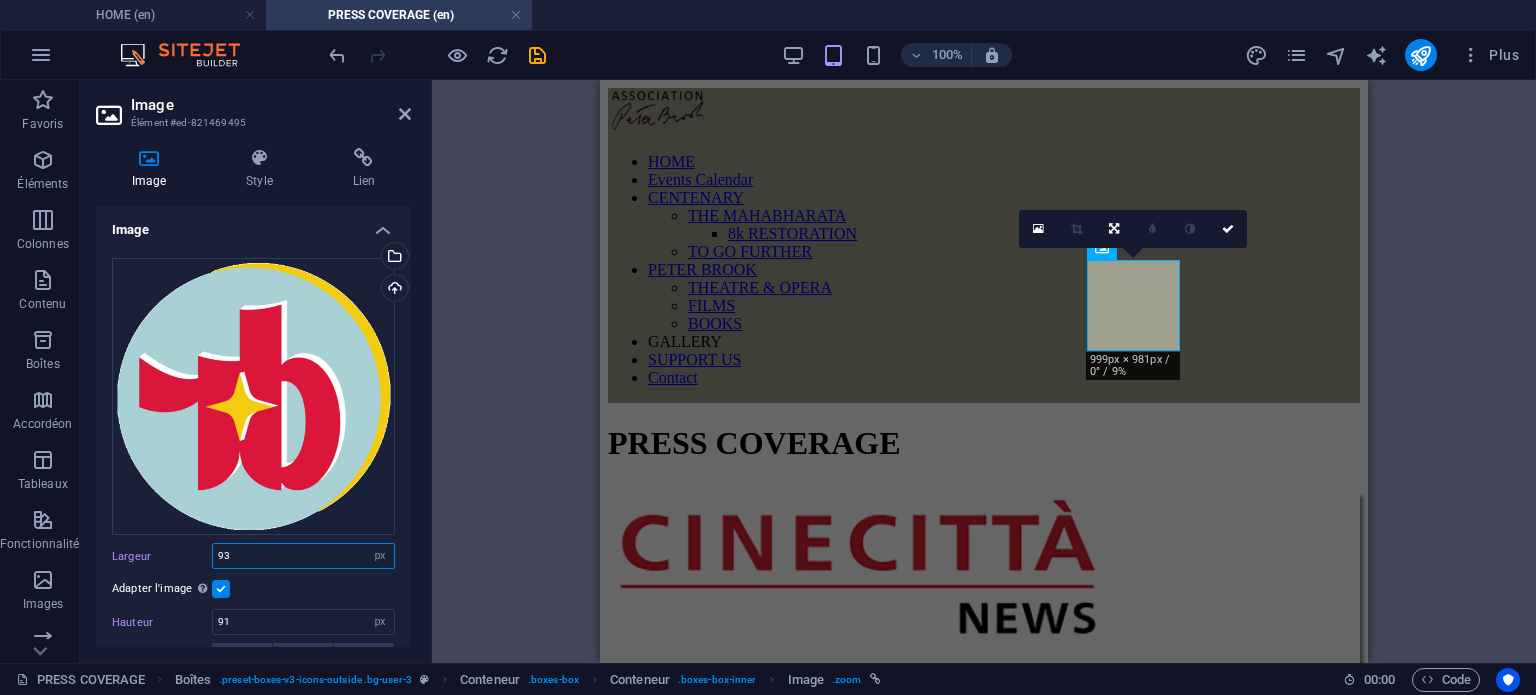 click on "93" at bounding box center (303, 556) 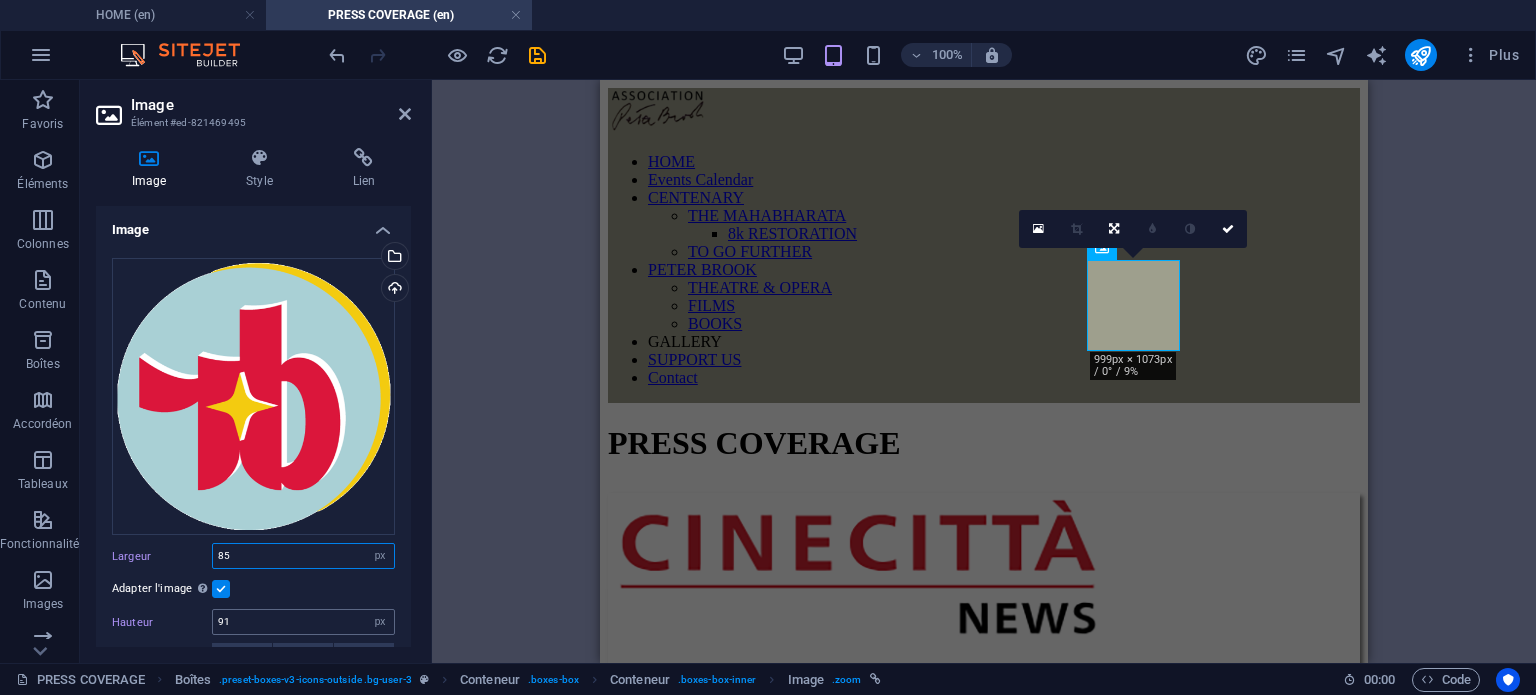 type on "85" 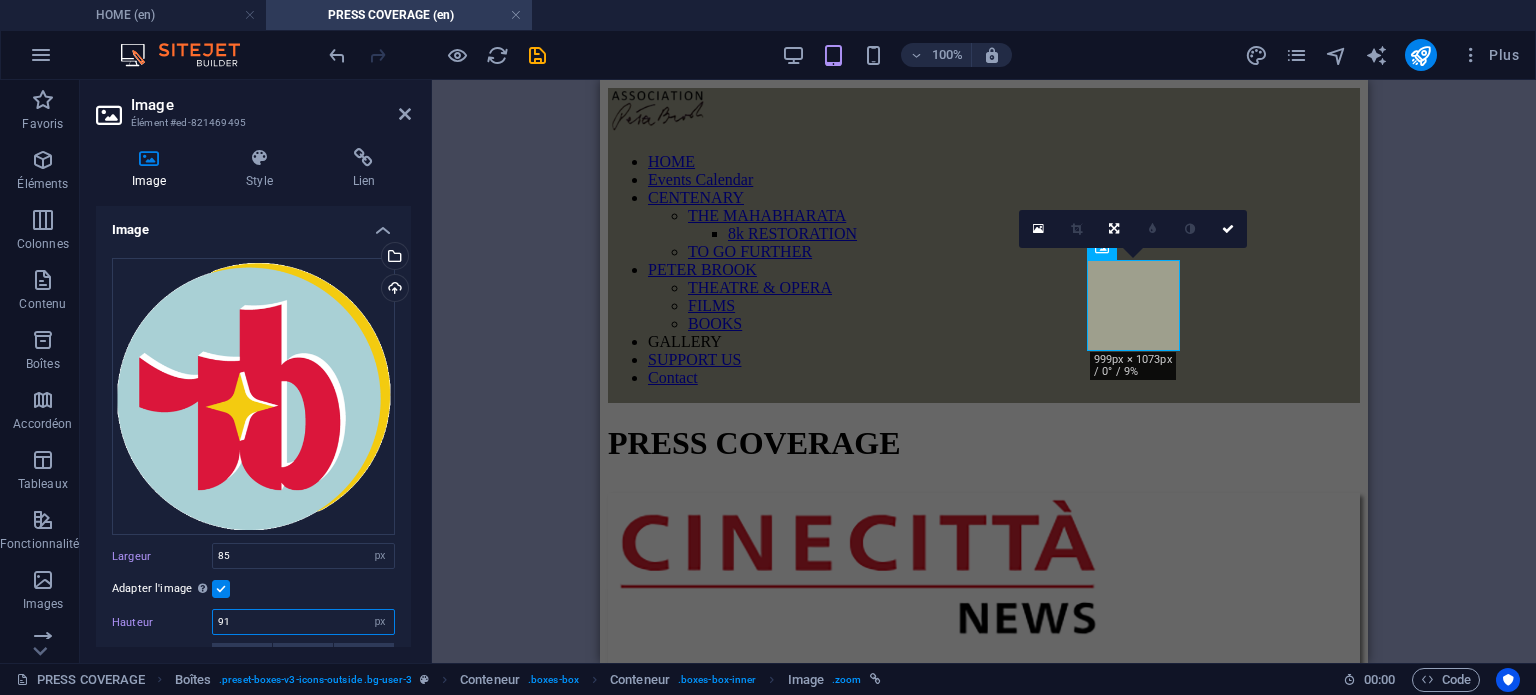 click on "91" at bounding box center [303, 622] 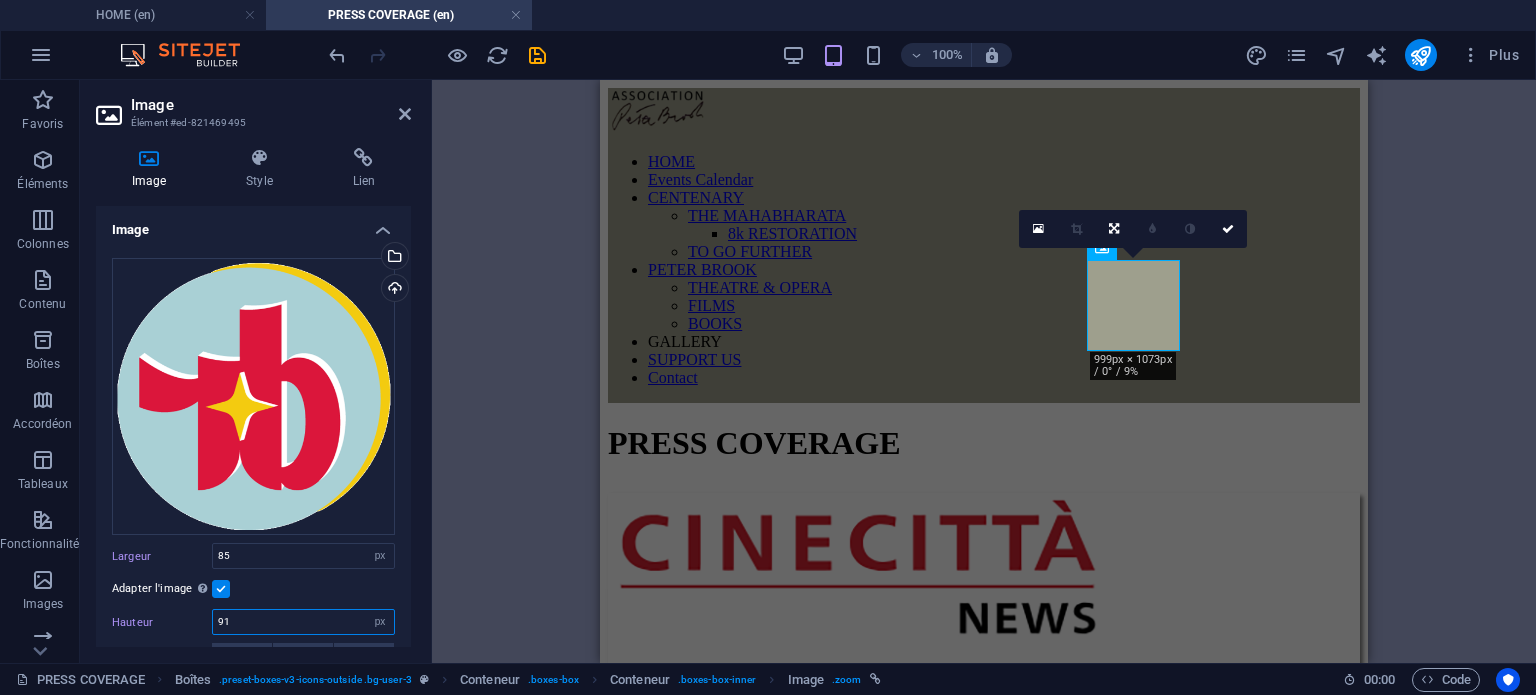 click on "91" at bounding box center [303, 622] 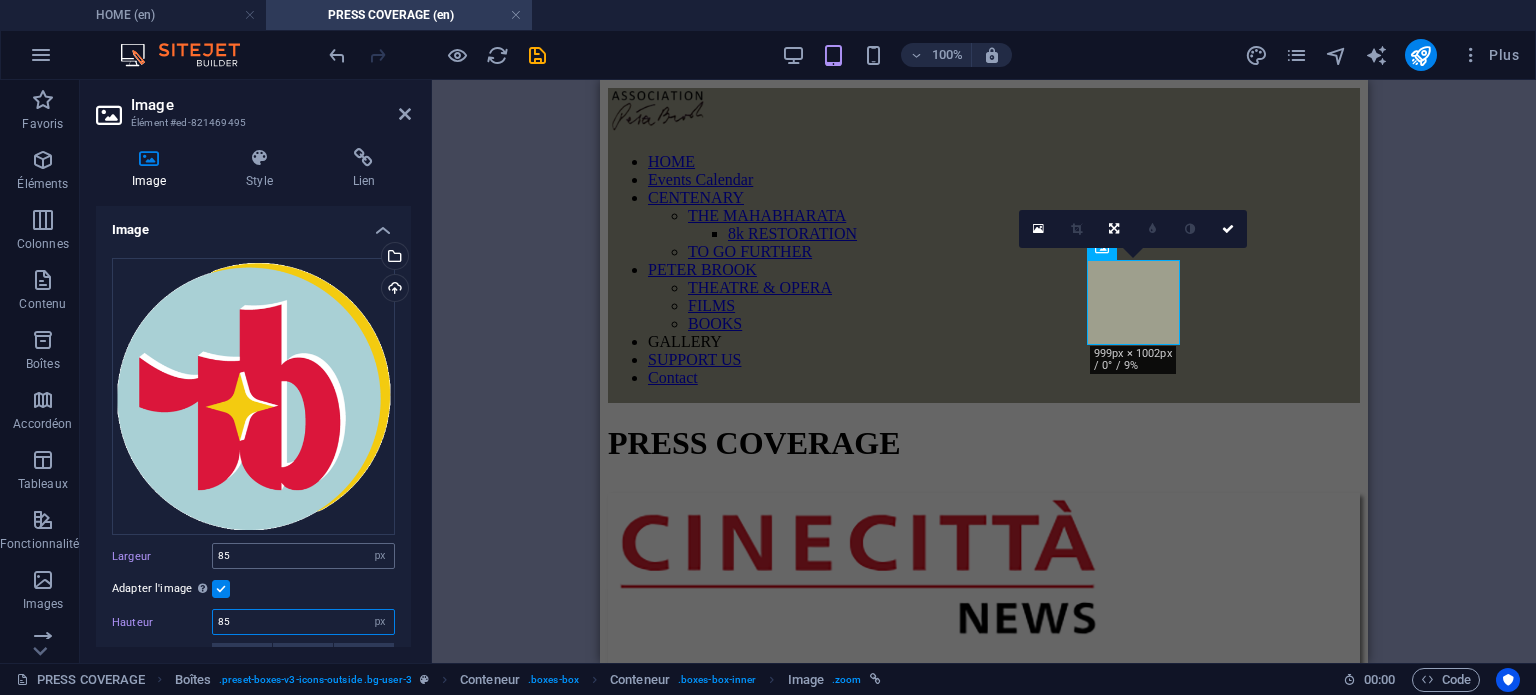 type on "85" 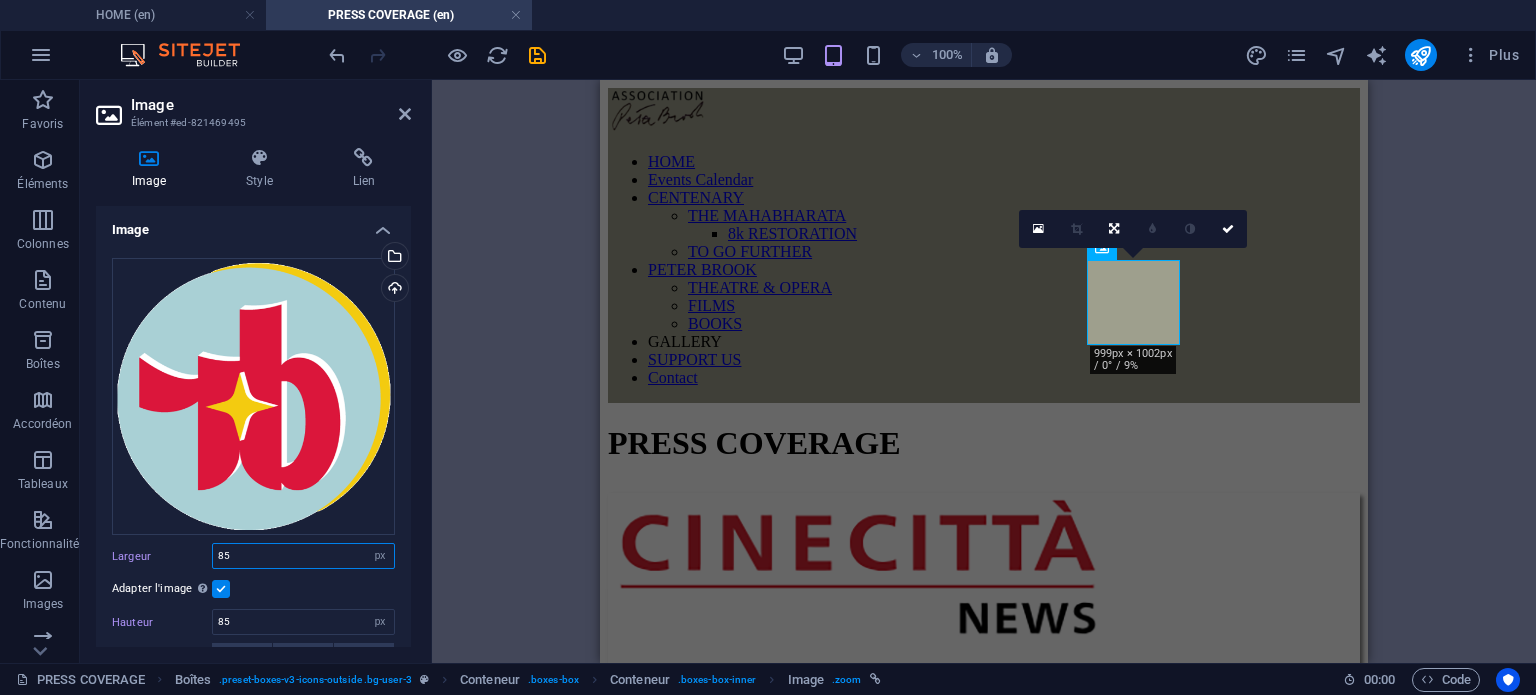 click on "85" at bounding box center (303, 556) 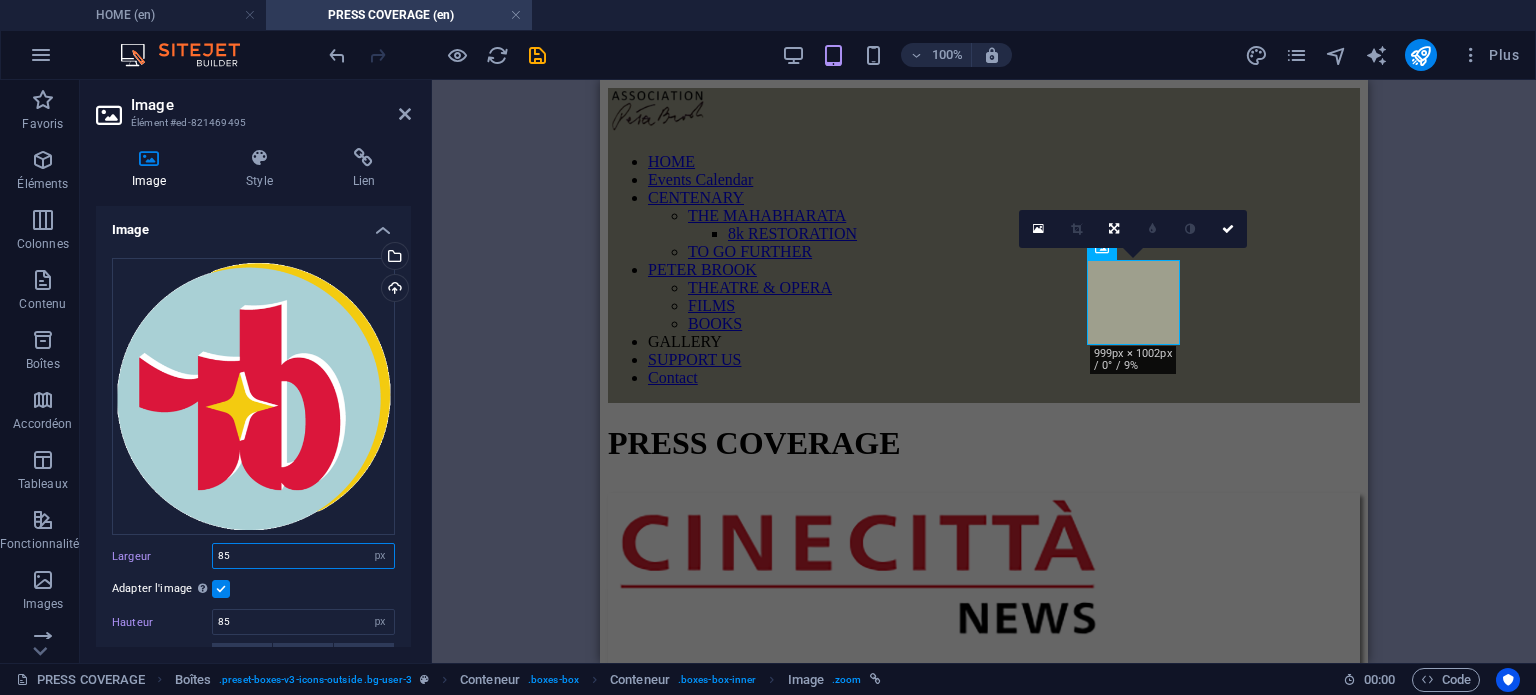 click on "85" at bounding box center [303, 556] 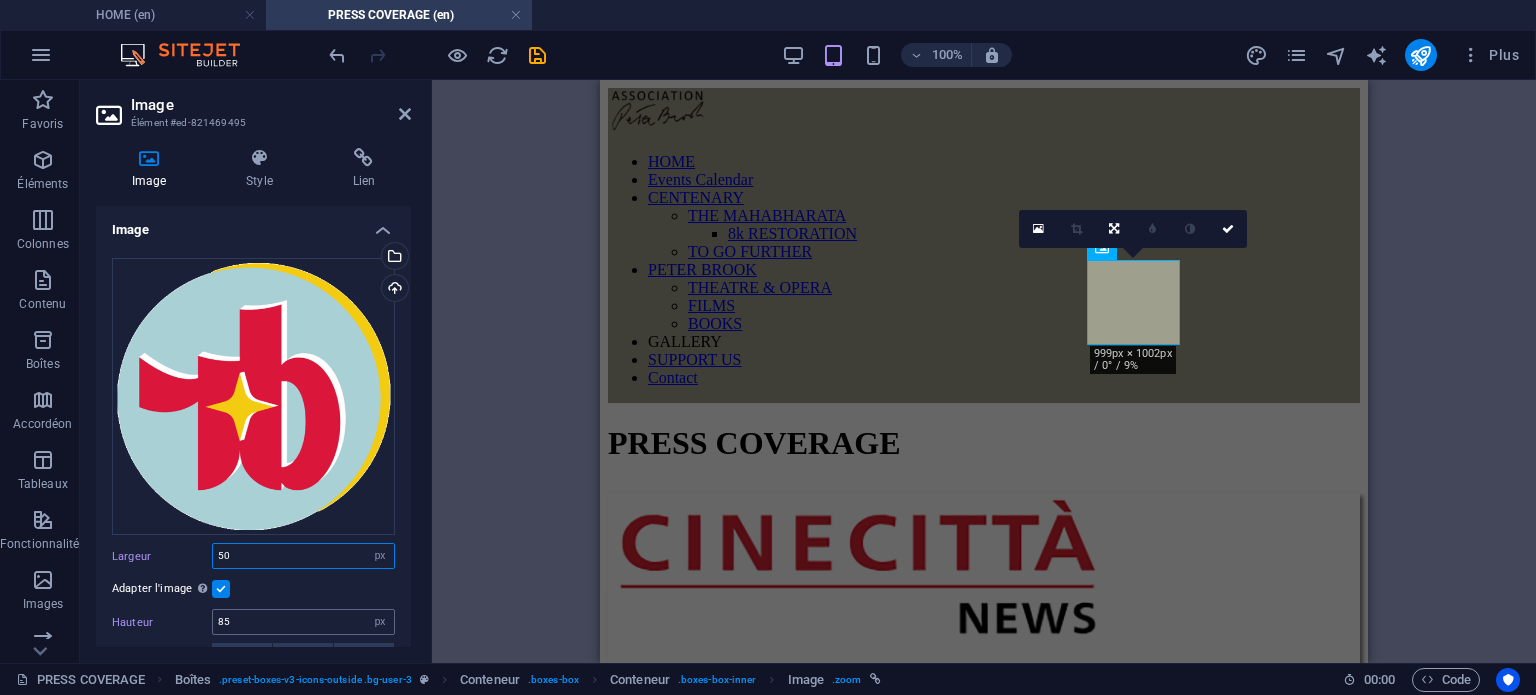type on "50" 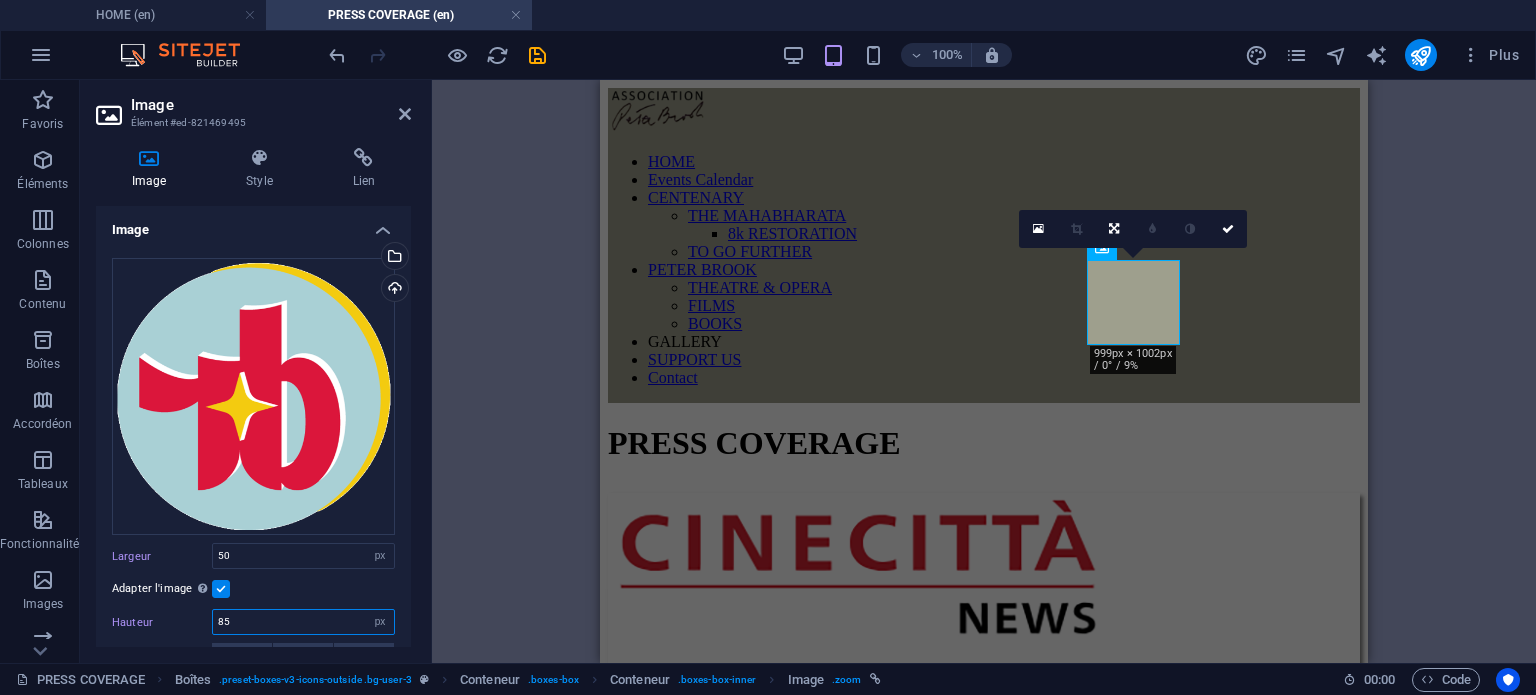 click on "85" at bounding box center [303, 622] 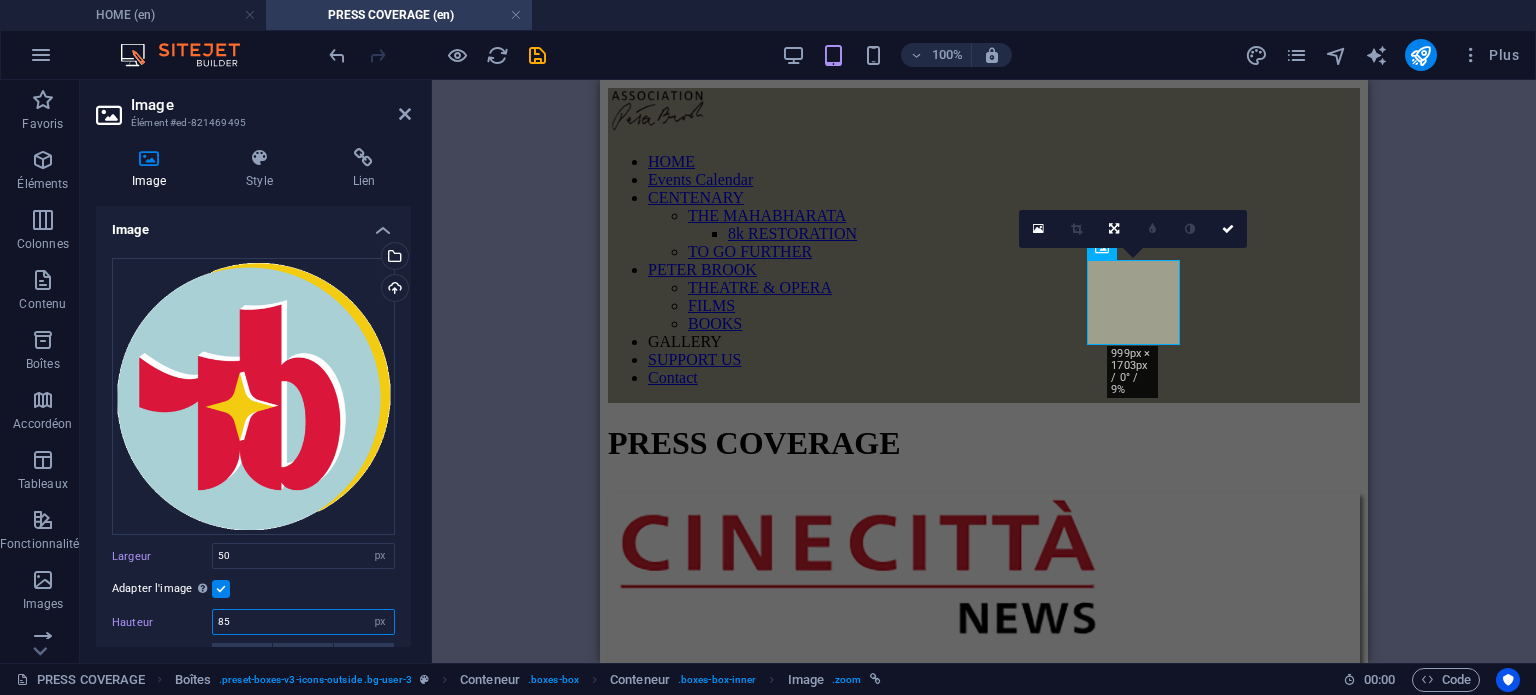 click on "85" at bounding box center (303, 622) 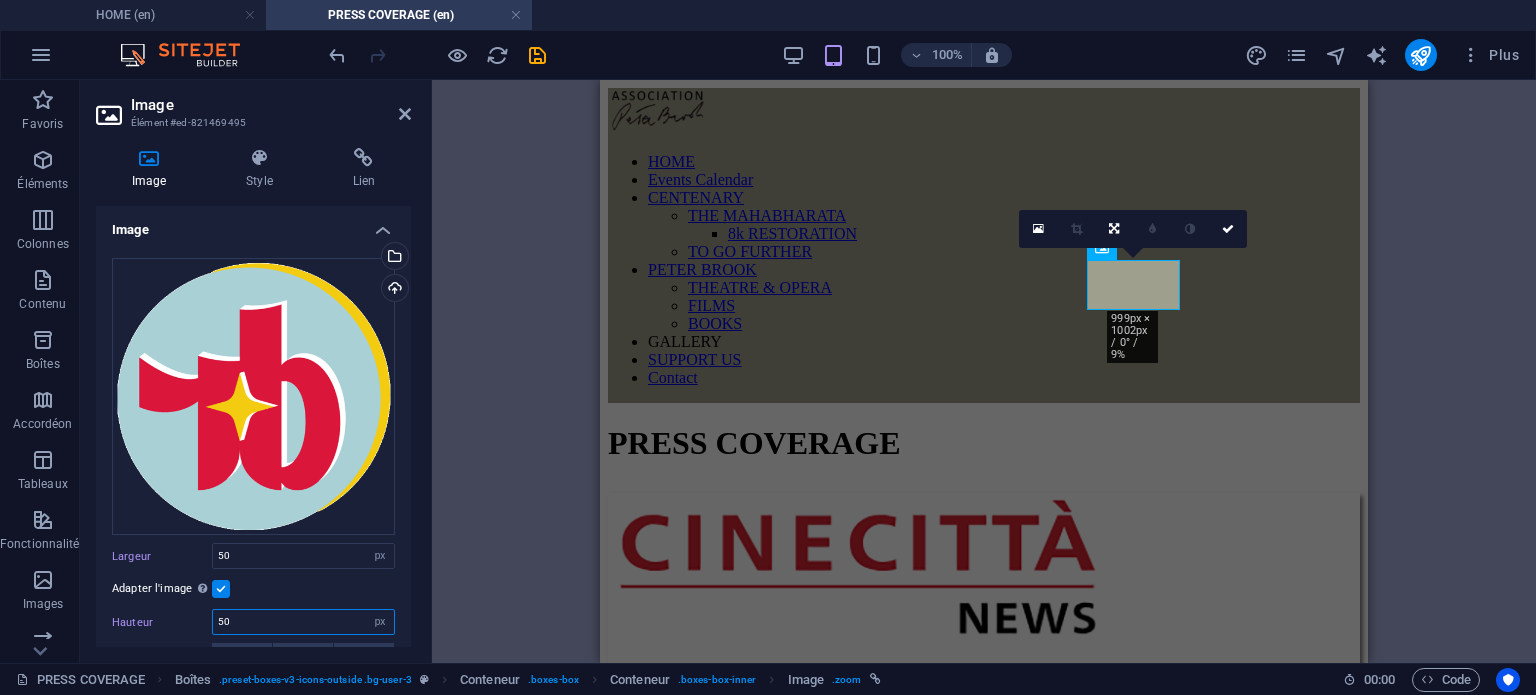 type on "50" 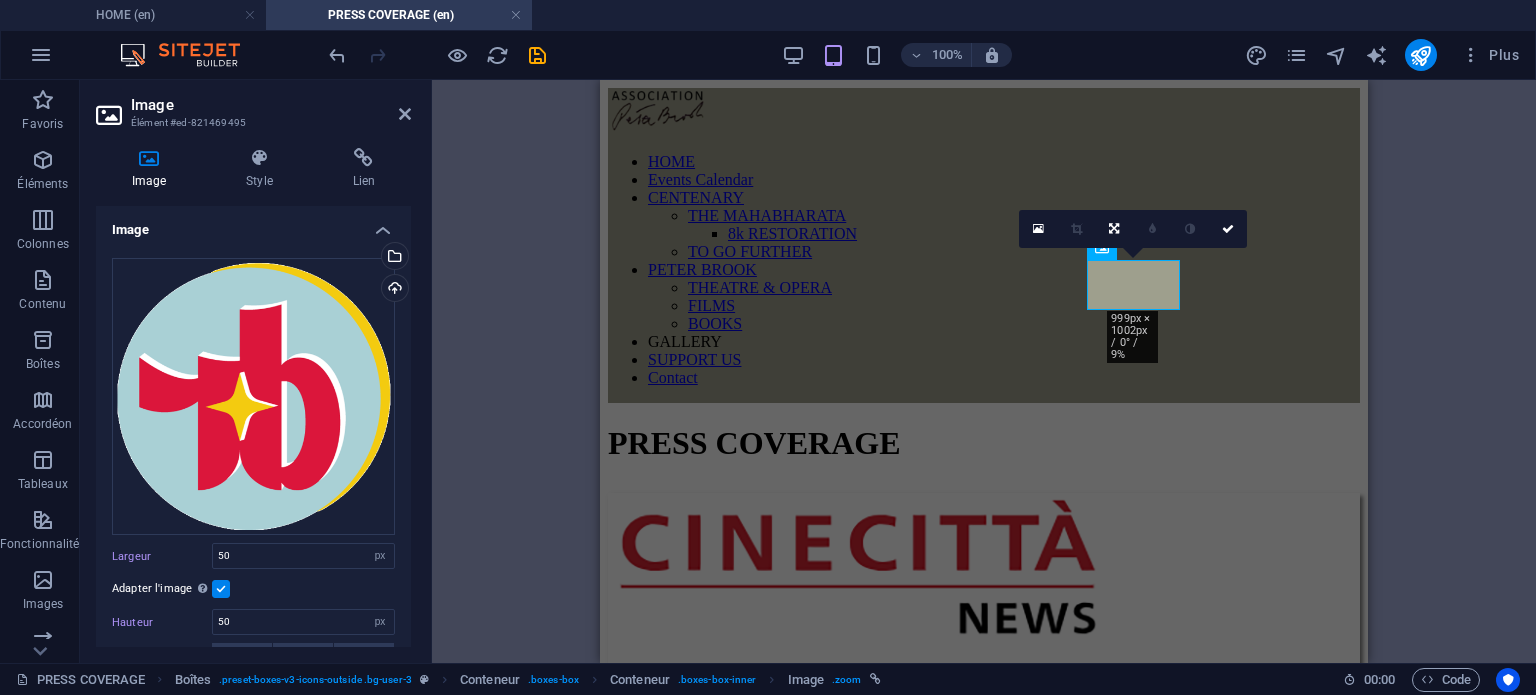 click on "Texte   Boîtes   Conteneur   Conteneur   Conteneur   Conteneur   Espaceur   Texte   Conteneur   Conteneur   Conteneur   Texte   Conteneur   Conteneur   Texte   Conteneur   Conteneur   Conteneur   Image   Conteneur   Conteneur   Image   Conteneur   Conteneur   Espaceur   Conteneur   Texte   Espaceur   Conteneur   Conteneur   Image   Conteneur   Image   Conteneur   Boîtes   Texte   Conteneur   Conteneur   Espaceur   Conteneur   Conteneur   Conteneur   Conteneur   Référence   Conteneur   Texte   Conteneur   Conteneur   Image   Espaceur   Texte   Conteneur   Boîtes   Conteneur   Texte   Conteneur   Conteneur   Conteneur   Espaceur   Conteneur   Image   Conteneur   Image   Conteneur   Texte   Conteneur   Texte   Conteneur   Conteneur   Texte   Conteneur   Boîtes   Conteneur   Conteneur   Conteneur   Image   Conteneur   Conteneur   Conteneur   Espaceur   Espaceur   Conteneur   Conteneur   Espaceur   Conteneur   Texte   Conteneur   Texte   Espaceur   Conteneur   Conteneur   Texte   Texte" at bounding box center [984, 371] 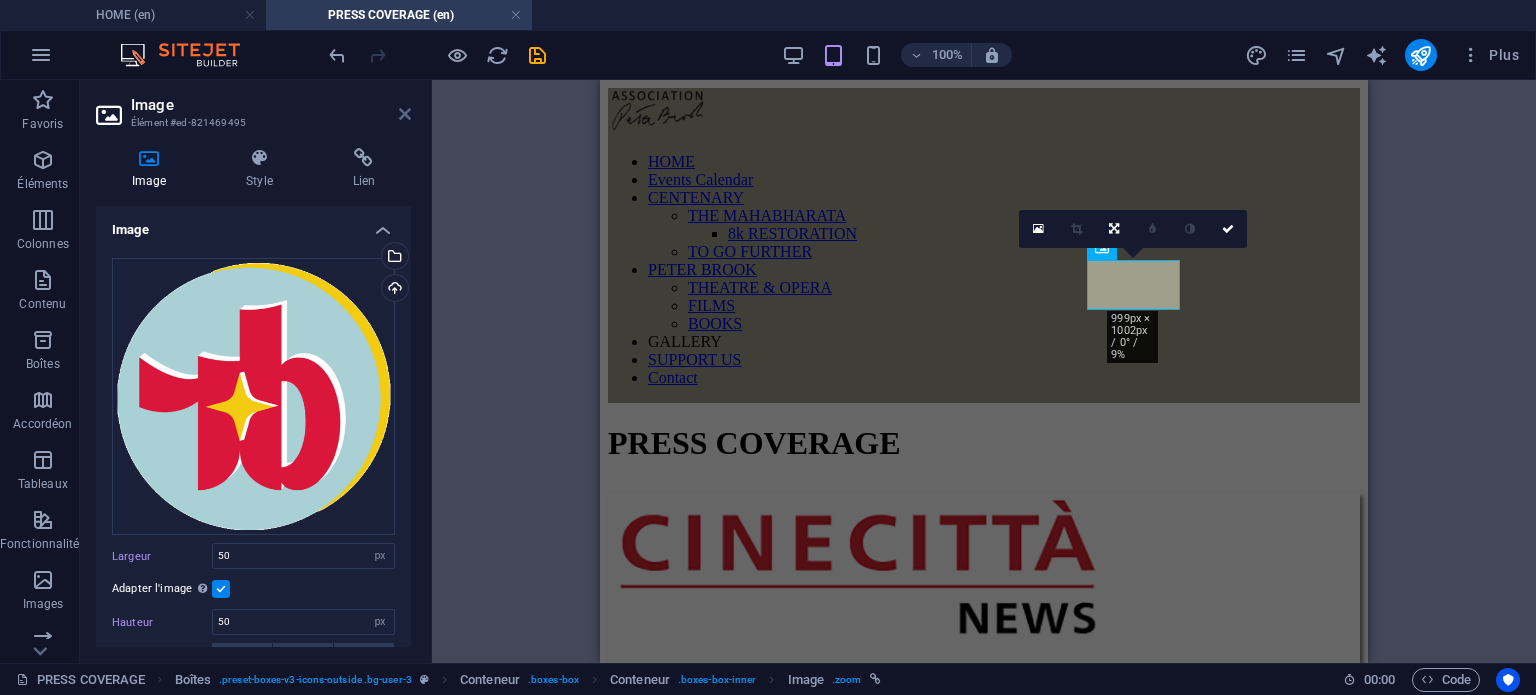 click at bounding box center (405, 114) 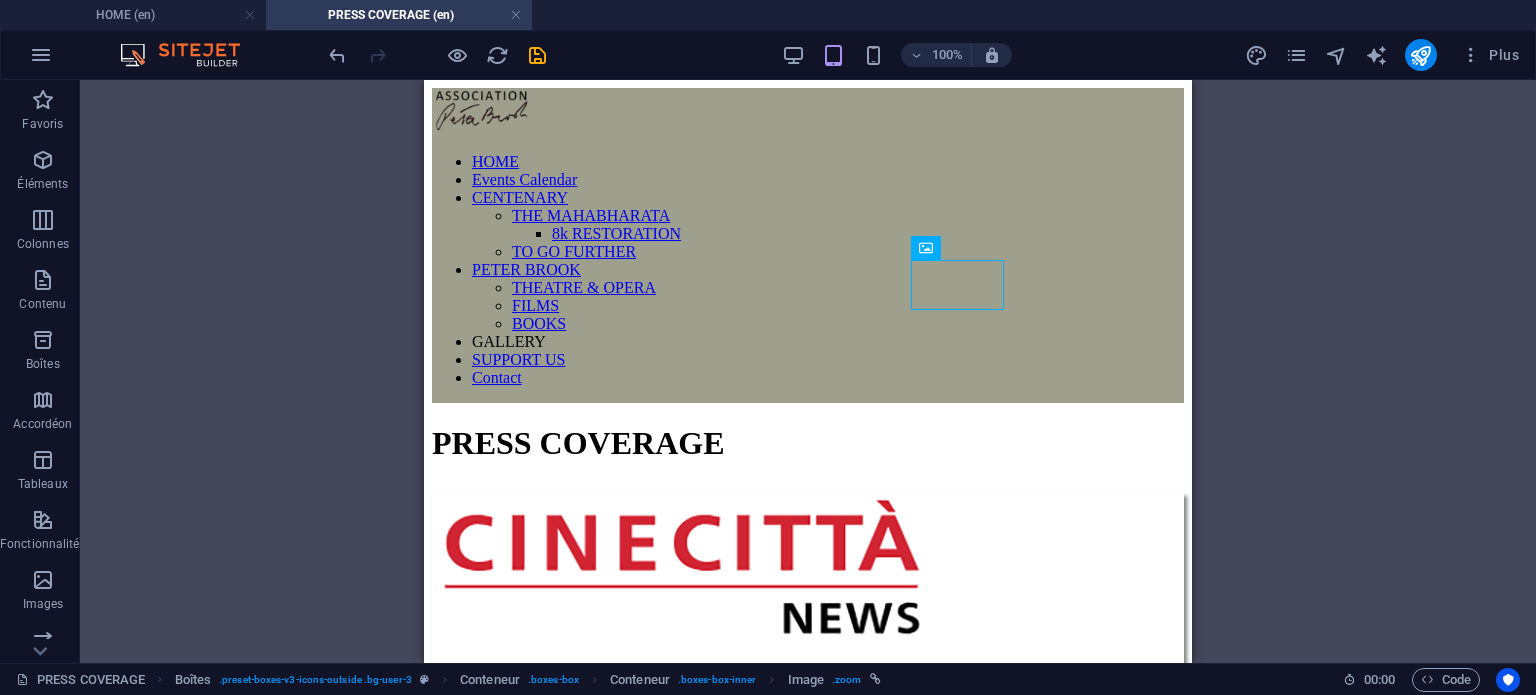 click on "Texte   Boîtes   Conteneur   Conteneur   Conteneur   Conteneur   Espaceur   Texte   Conteneur   Conteneur   Conteneur   Texte   Conteneur   Conteneur   Texte   Conteneur   Conteneur   Conteneur   Image   Conteneur   Conteneur   Image   Conteneur   Conteneur   Espaceur   Conteneur   Texte   Espaceur   Conteneur   Conteneur   Image   Conteneur   Image   Conteneur   Boîtes   Texte   Conteneur   Conteneur   Espaceur   Conteneur   Conteneur   Conteneur   Conteneur   Référence   Conteneur   Texte   Conteneur   Conteneur   Image   Espaceur   Texte   Conteneur   Boîtes   Conteneur   Texte   Conteneur   Conteneur   Conteneur   Espaceur   Conteneur   Image   Conteneur   Image   Conteneur   Texte   Conteneur   Texte   Conteneur   Conteneur   Texte   Conteneur   Boîtes   Conteneur   Conteneur   Conteneur   Image   Conteneur   Conteneur   Conteneur   Espaceur   Espaceur   Conteneur   Conteneur   Espaceur   Conteneur   Texte   Conteneur   Texte   Espaceur   Conteneur   Conteneur   Texte   Texte" at bounding box center (808, 371) 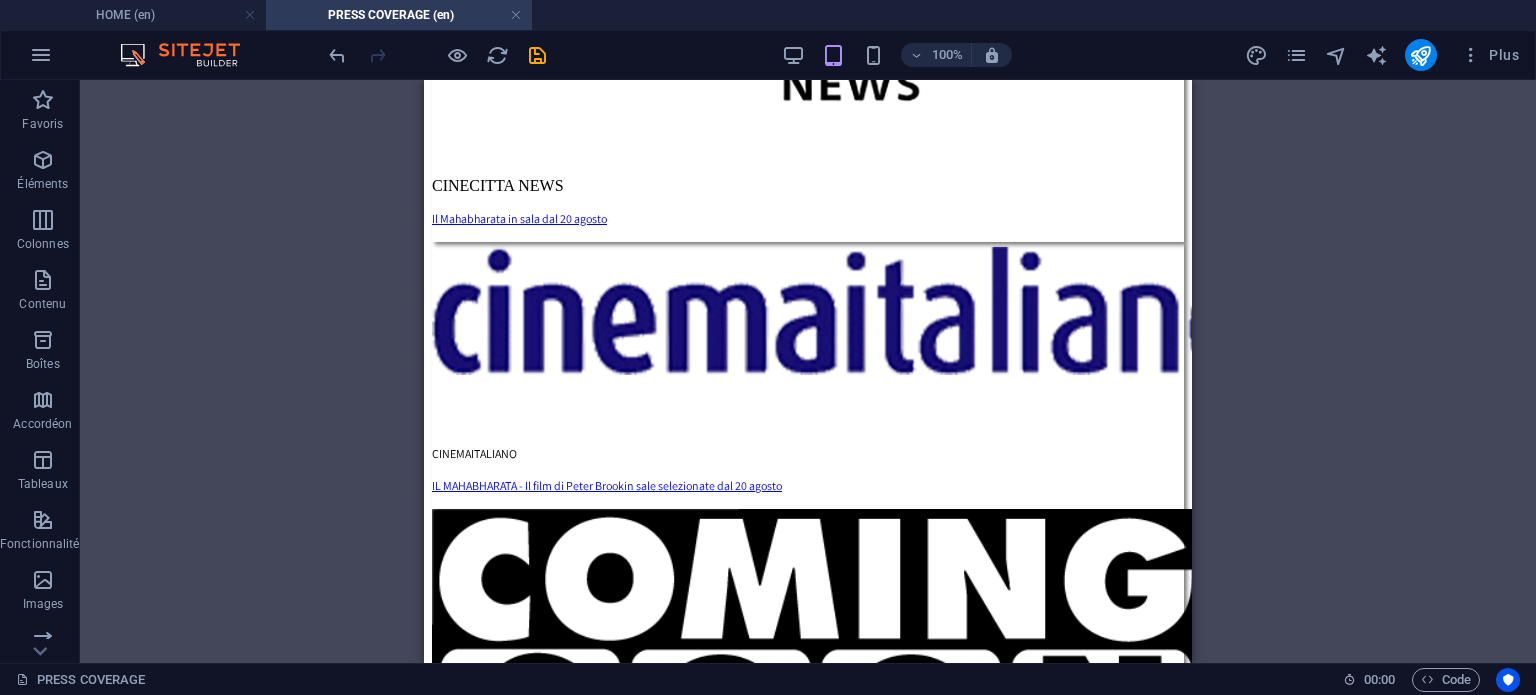 scroll, scrollTop: 536, scrollLeft: 0, axis: vertical 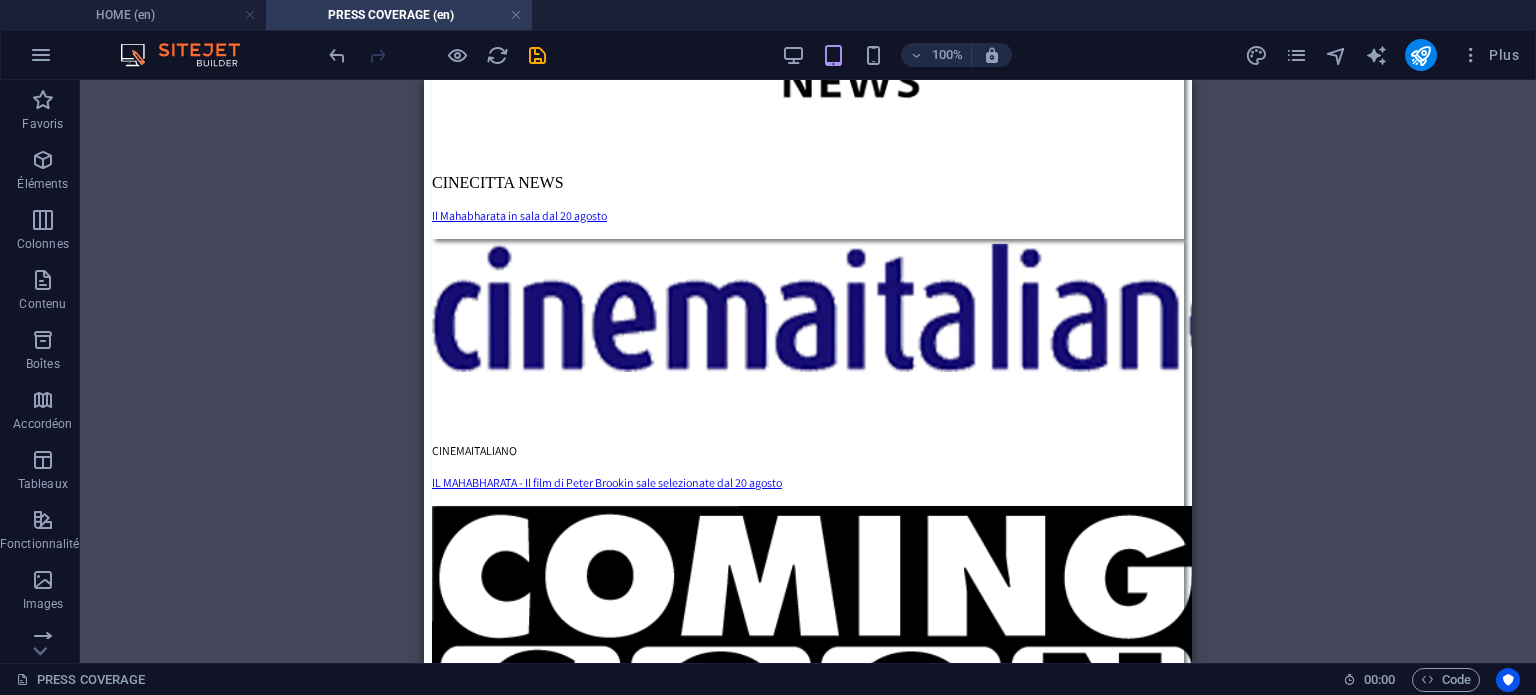 drag, startPoint x: 1183, startPoint y: 287, endPoint x: 1628, endPoint y: 567, distance: 525.76135 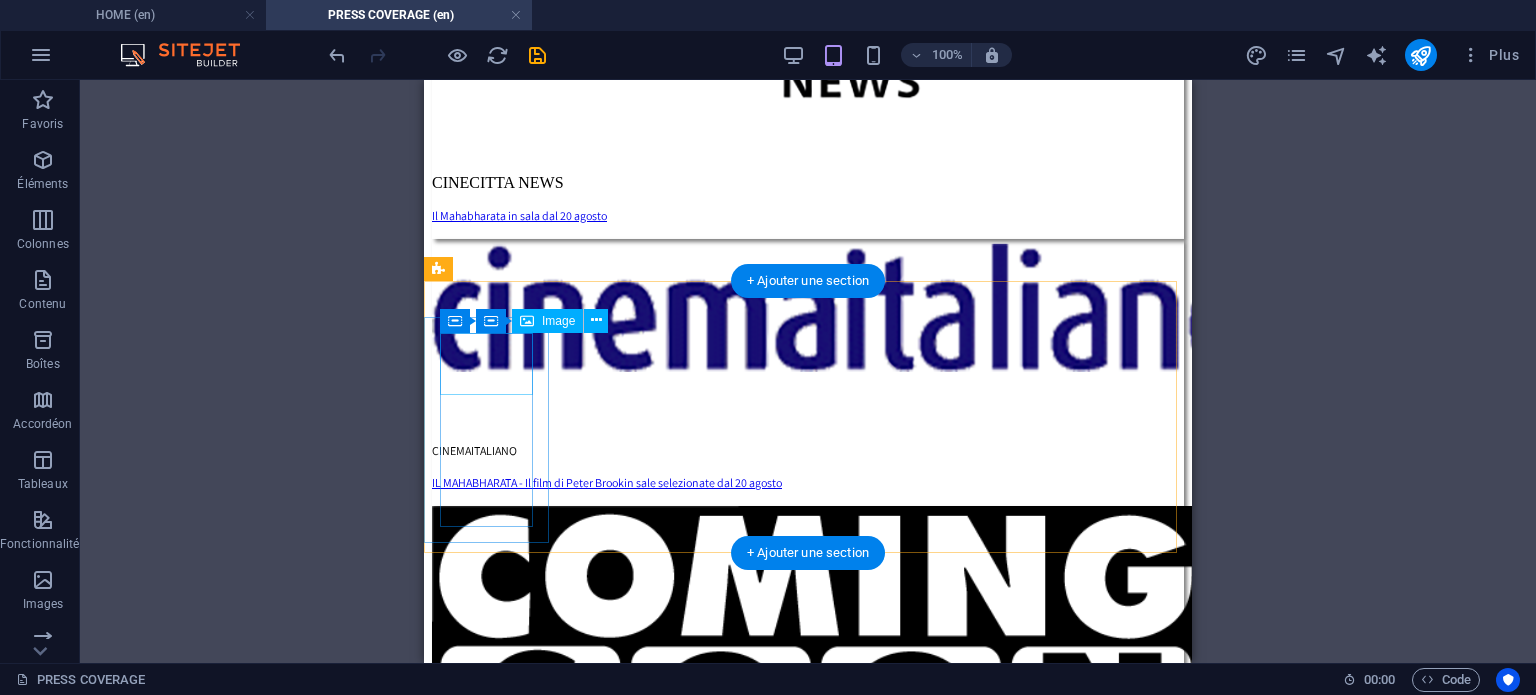 click at bounding box center (808, 2891) 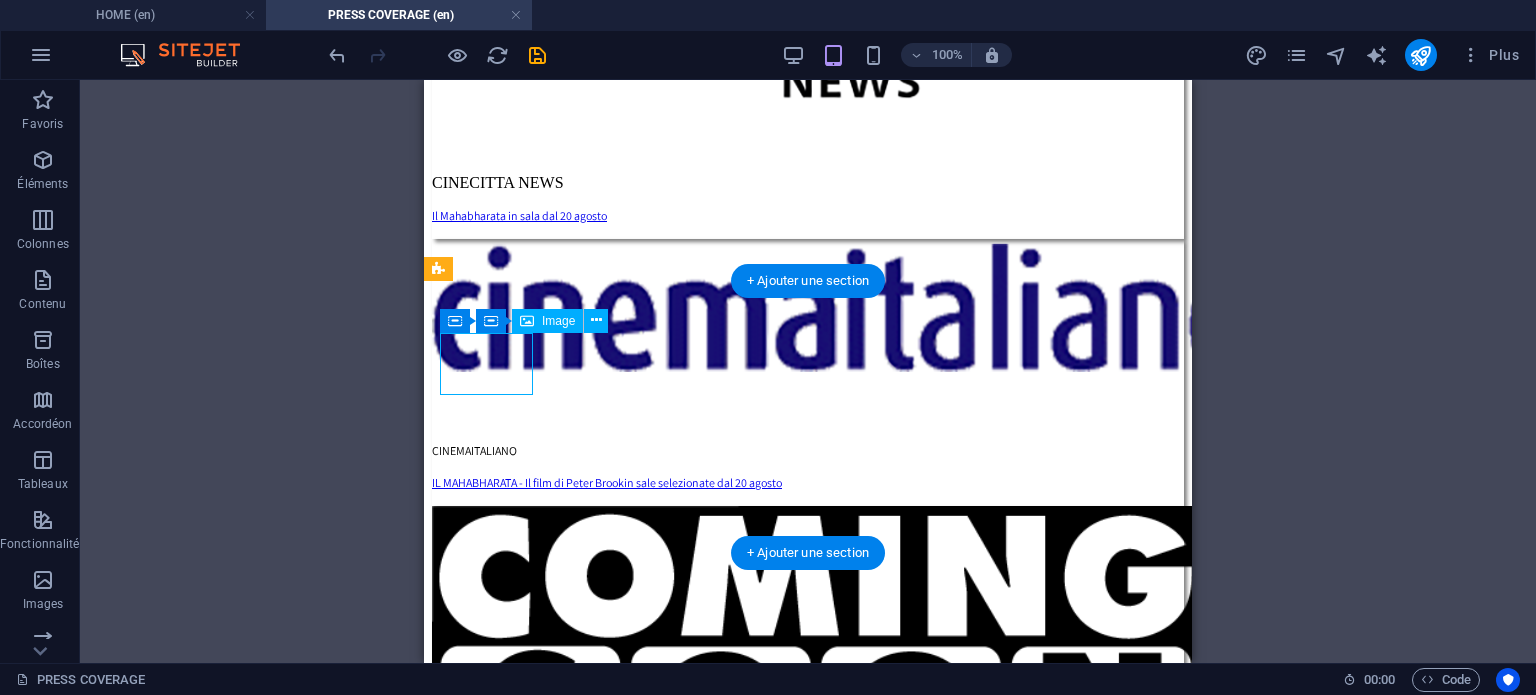 click at bounding box center (808, 2891) 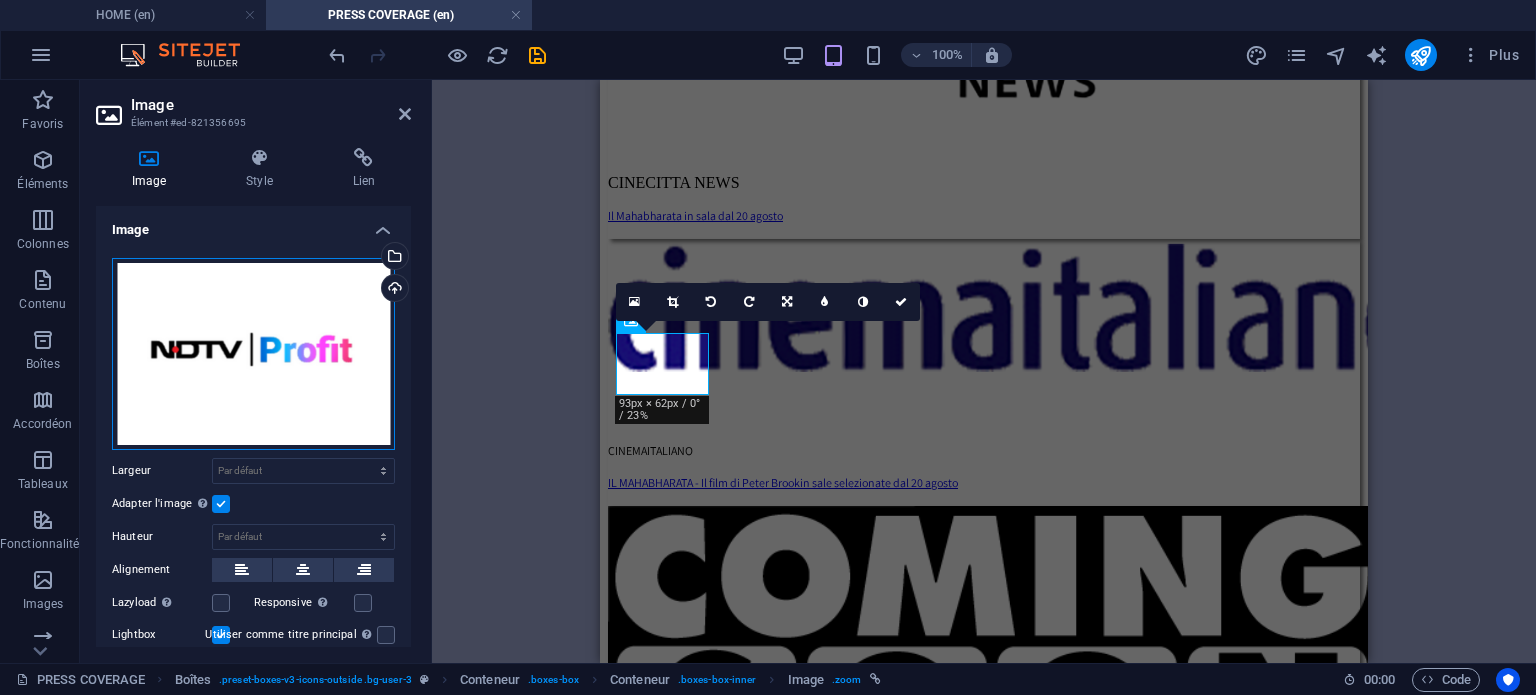click on "Glissez les fichiers ici, cliquez pour choisir les fichiers ou  sélectionnez les fichiers depuis Fichiers ou depuis notre stock gratuit de photos et de vidéos" at bounding box center [253, 354] 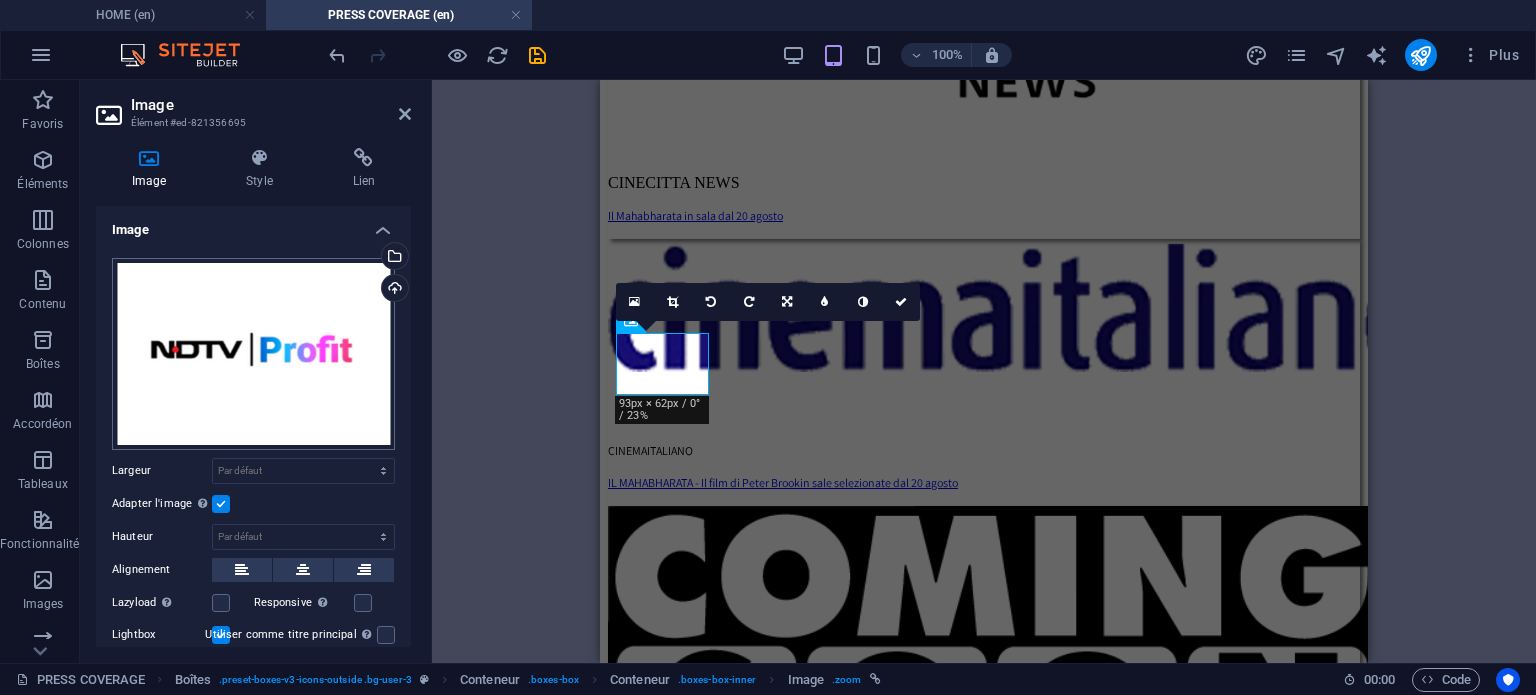 click on "Association [PERSON] HOME (en) PRESS COVERAGE (en) Favoris Éléments Colonnes Contenu Boîtes Accordéon Tableaux Fonctionnalités Images Slider En-tête Pied de page Formulaires Marketing Collections
Glissez et déposez l'élément de votre choix pour remplacer le contenu existant. Appuyez sur "Ctrl" si vous voulez créer un nouvel élément.
H2   Conteneur   Conteneur   Texte   Conteneur   Conteneur   Bouton   Conteneur   Galerie   Conteneur   Menu   Barre de menus   H2   Espaceur   Texte   Langues   Langues   Langues   Grille 1-2-1 100% Plus HOME Boîtes . preset-boxes-v3-icons-outside .bg-user-3 Conteneur . boxes-box Conteneur . boxes-box-inner Image . zoom 00 : 00 Code Favoris Éléments Colonnes Contenu Boîtes Accordéon Tableaux Fonctionnalités Images Slider En-tête Pied de page Formulaires Marketing Collections Image Élément #ed-821356695 Image Style Lien Image Téléverser Largeur" at bounding box center (768, 347) 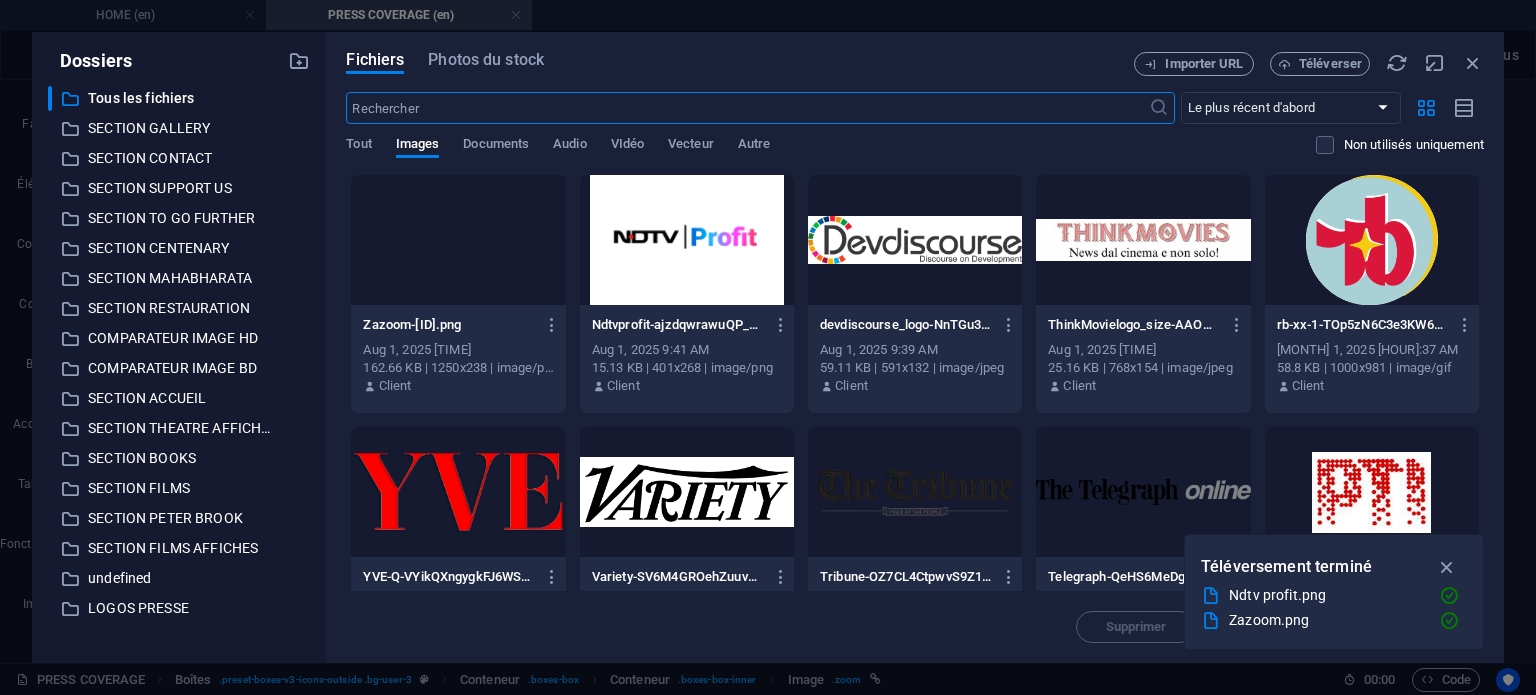scroll, scrollTop: 820, scrollLeft: 0, axis: vertical 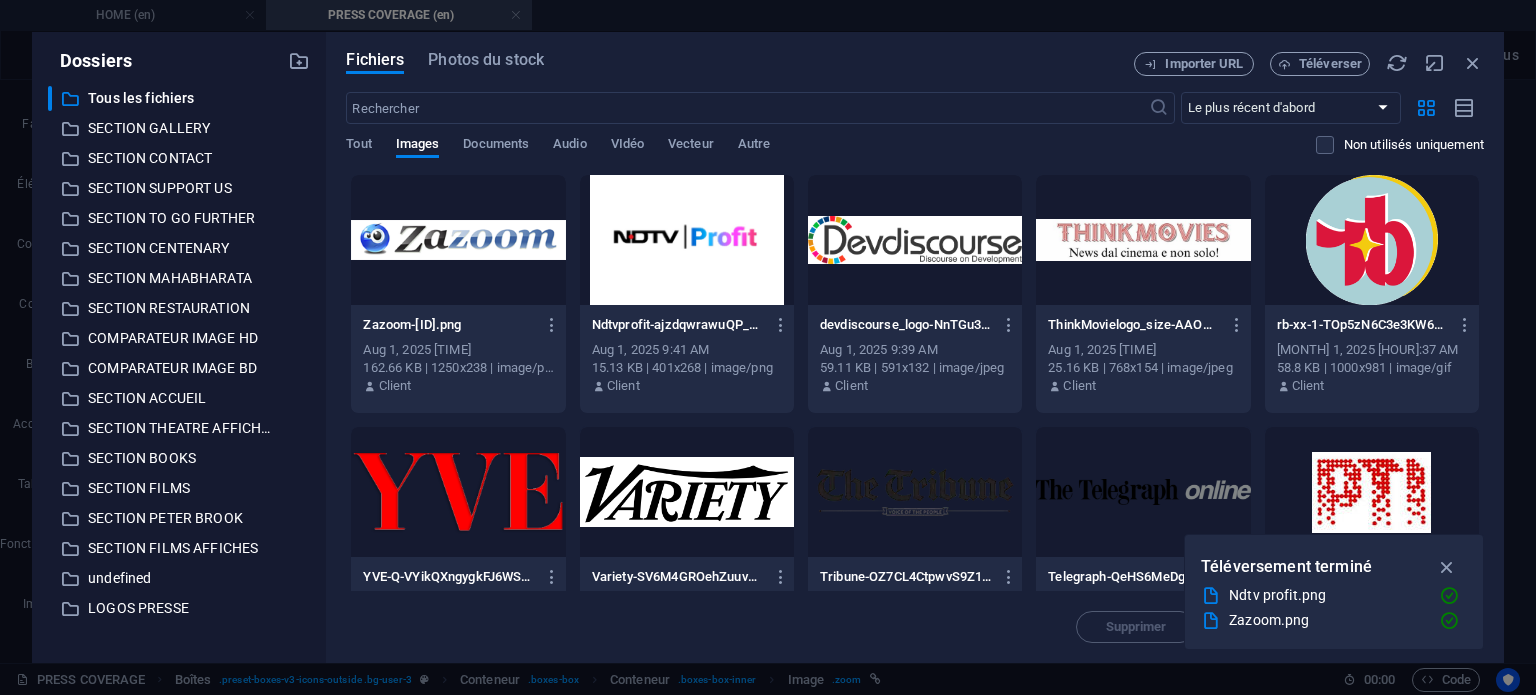 drag, startPoint x: 1485, startPoint y: 247, endPoint x: 1487, endPoint y: 271, distance: 24.083189 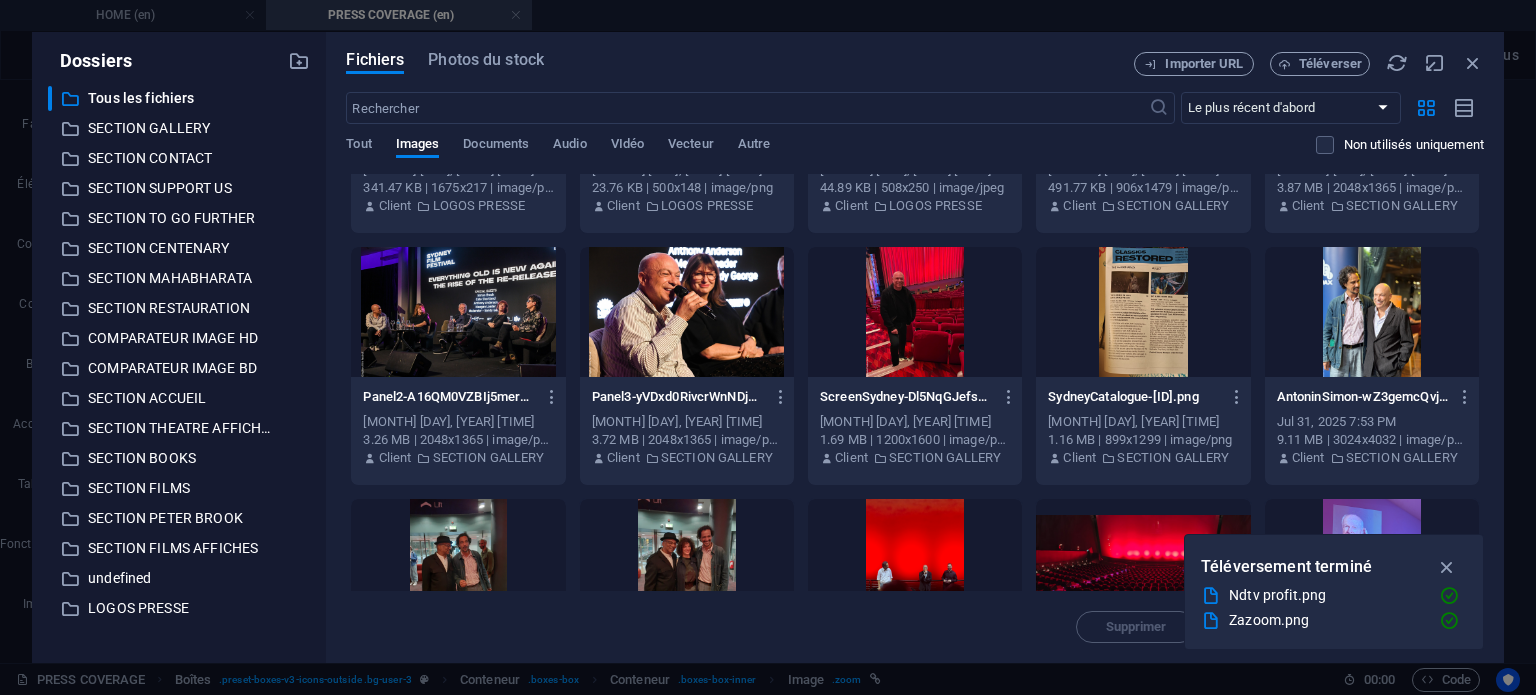 scroll, scrollTop: 953, scrollLeft: 0, axis: vertical 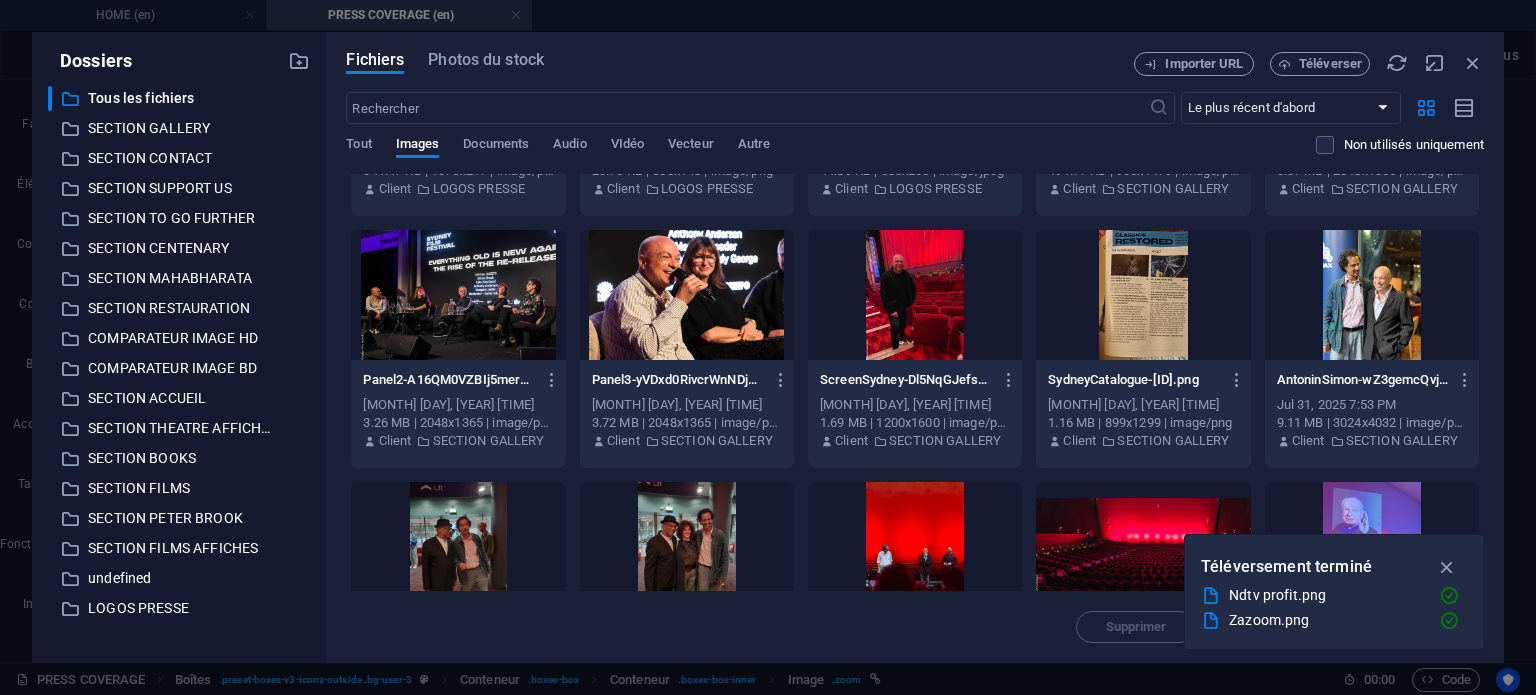 click on "​ LOGOS PRESSE LOGOS PRESSE" at bounding box center (161, 608) 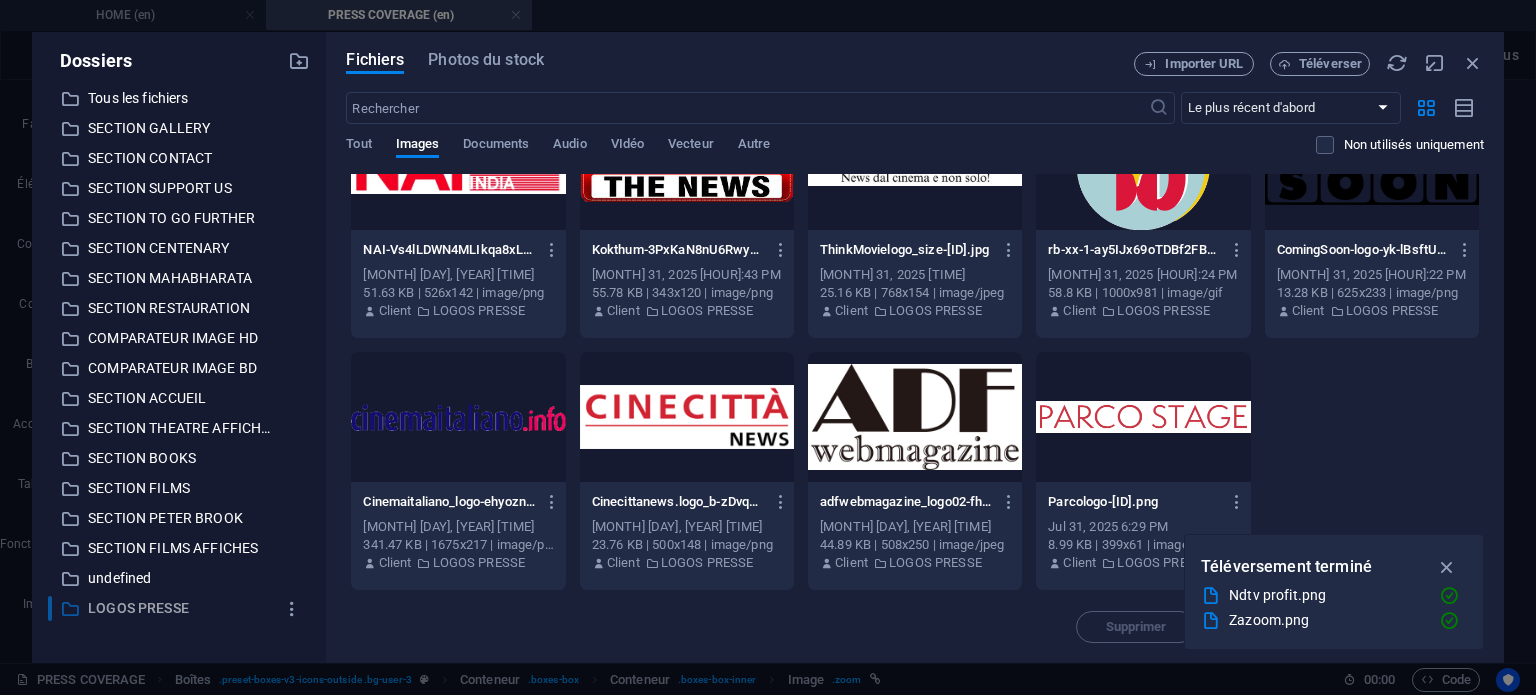 scroll, scrollTop: 326, scrollLeft: 0, axis: vertical 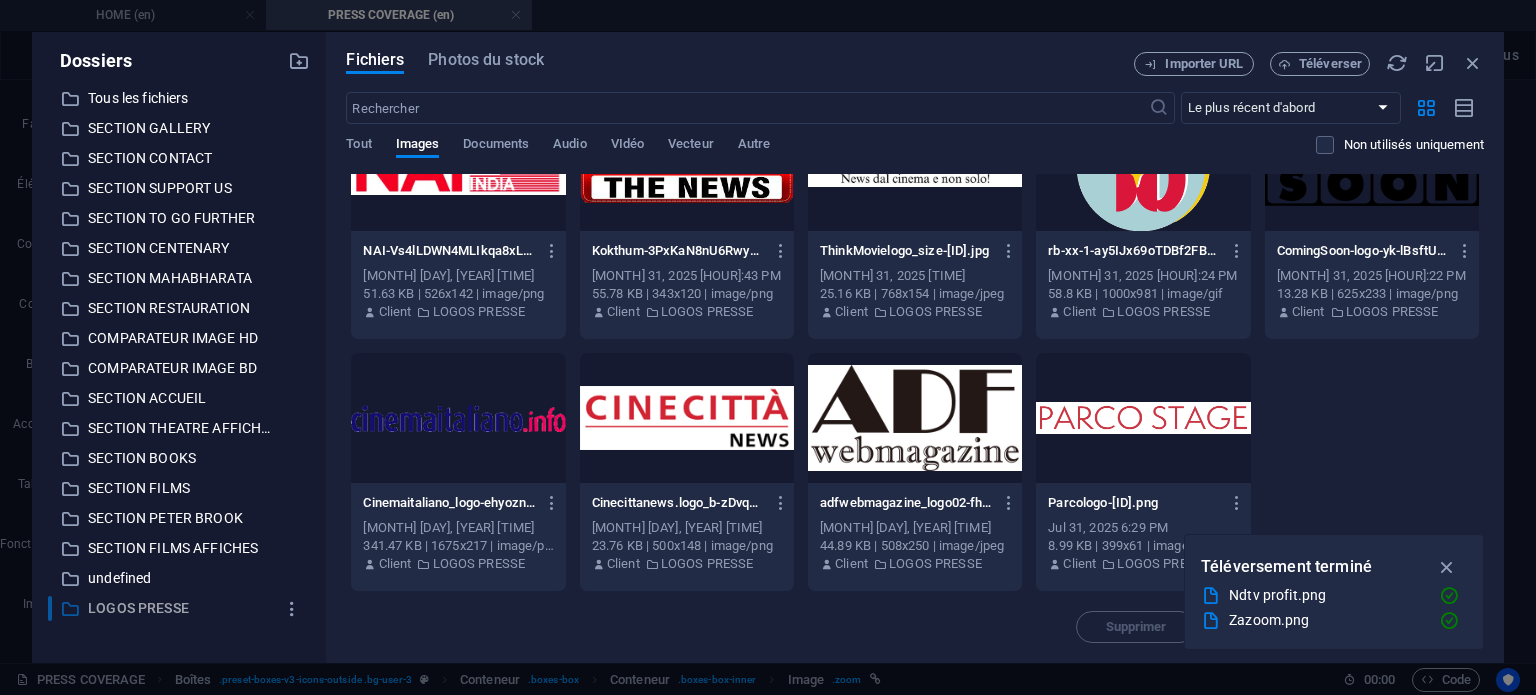 click on "LOGOS PRESSE" at bounding box center [181, 608] 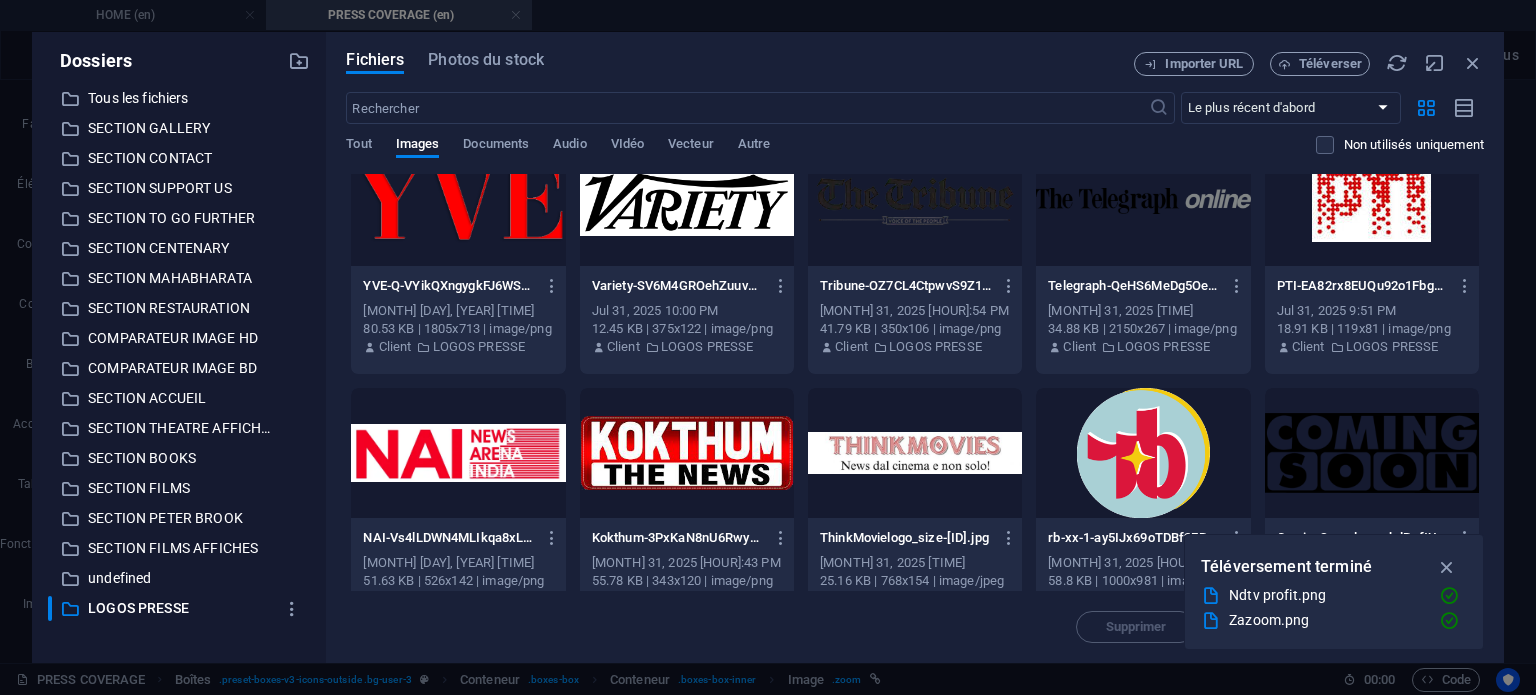 scroll, scrollTop: 0, scrollLeft: 0, axis: both 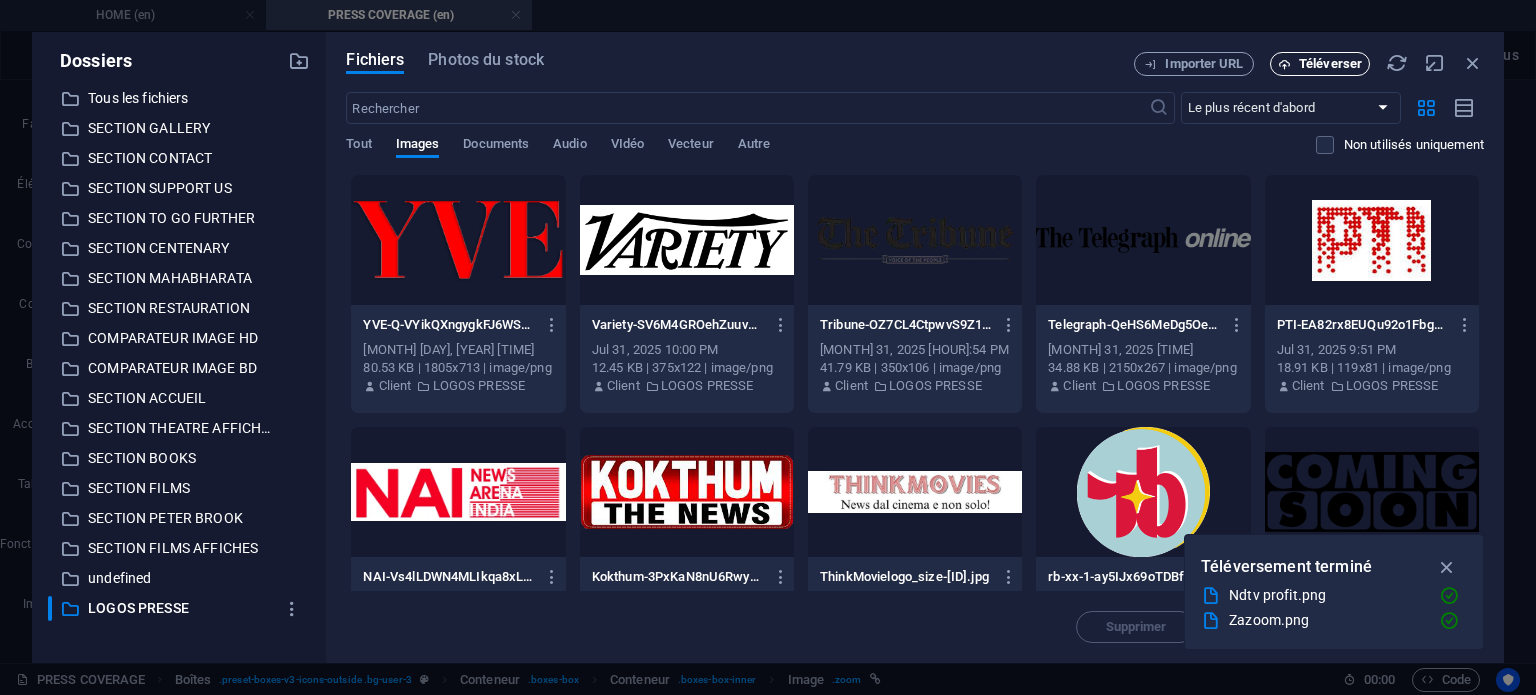 click on "Téléverser" at bounding box center (1330, 64) 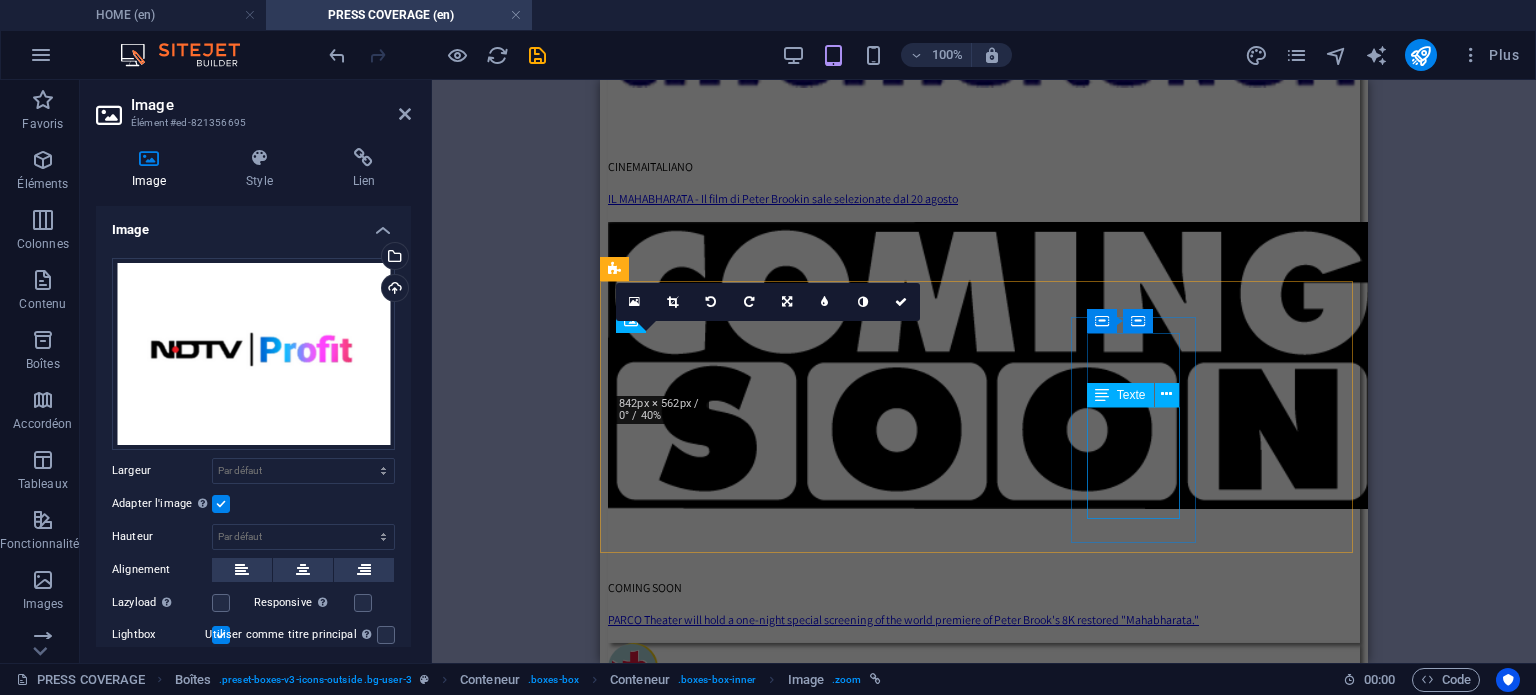 scroll, scrollTop: 536, scrollLeft: 0, axis: vertical 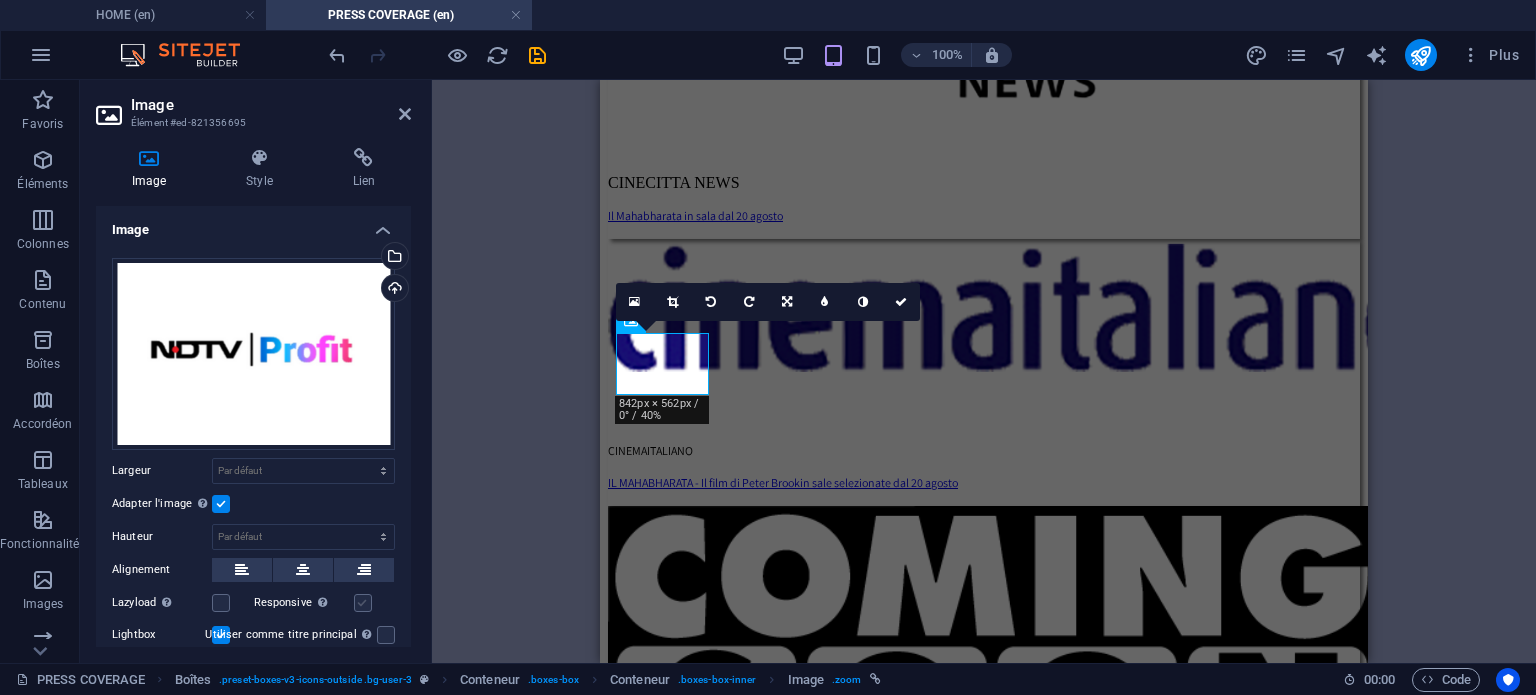 click at bounding box center (363, 603) 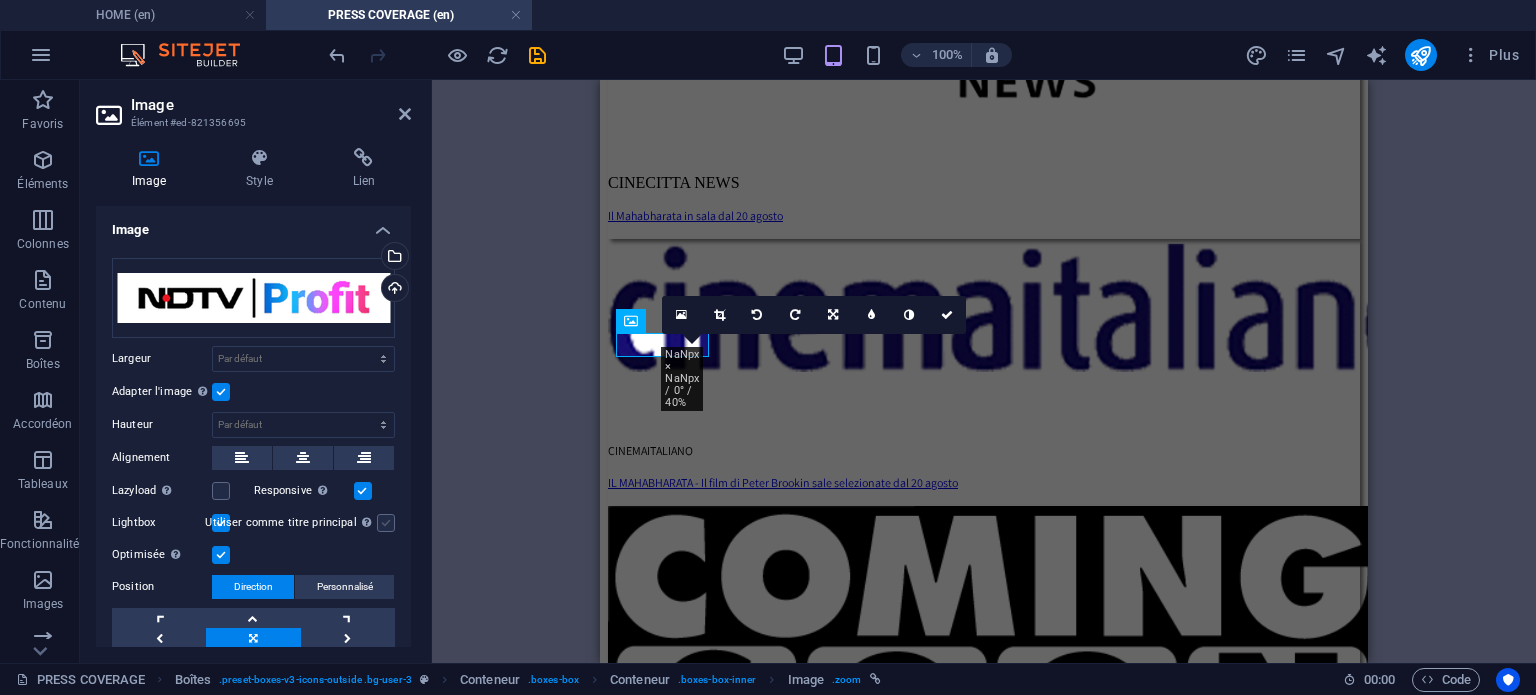 click at bounding box center [386, 523] 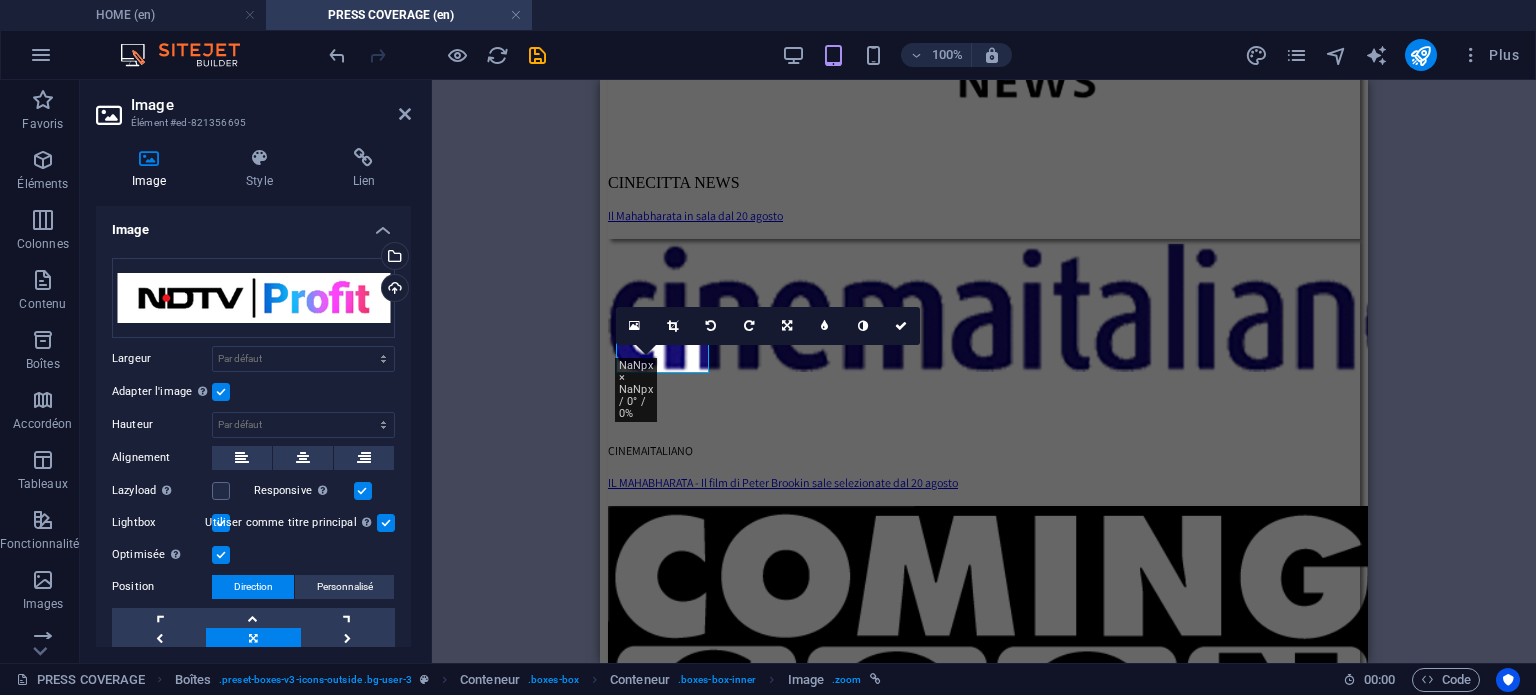 click at bounding box center [386, 523] 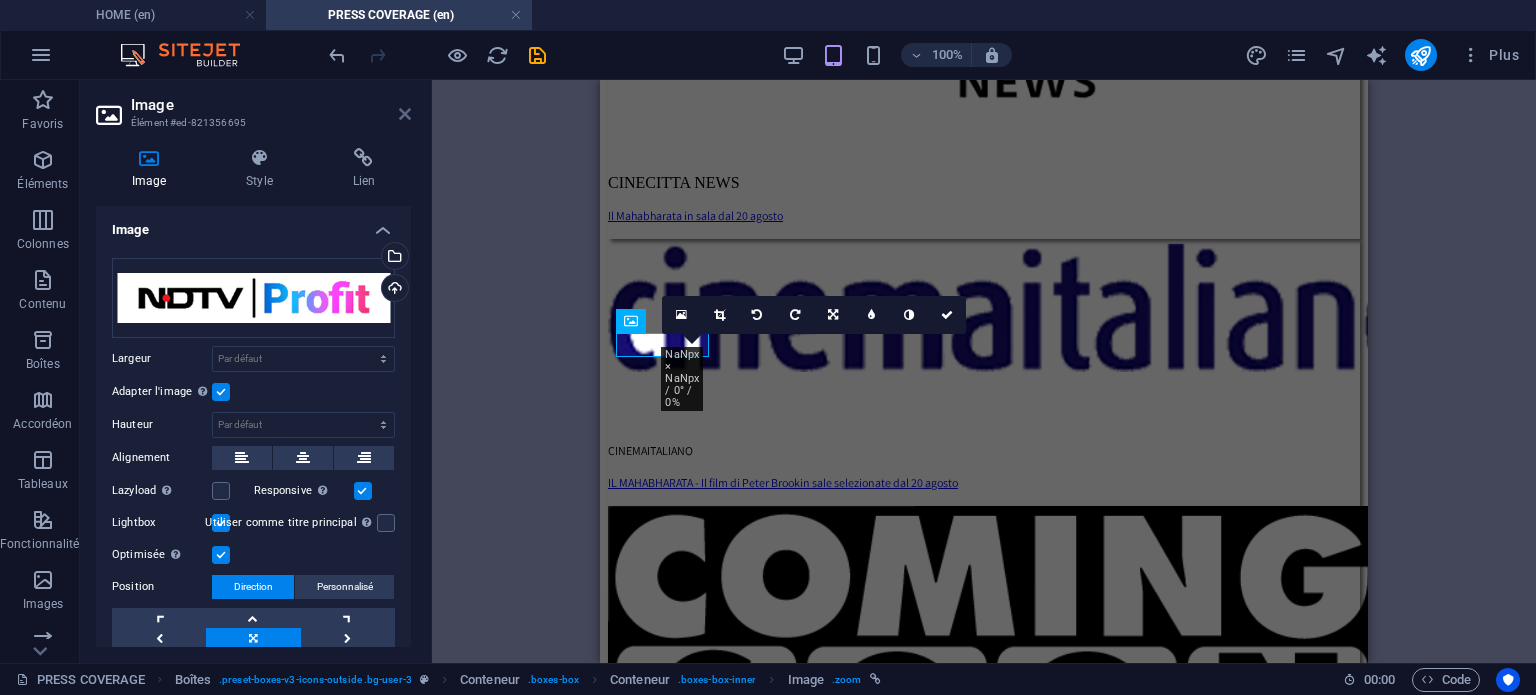 click at bounding box center (405, 114) 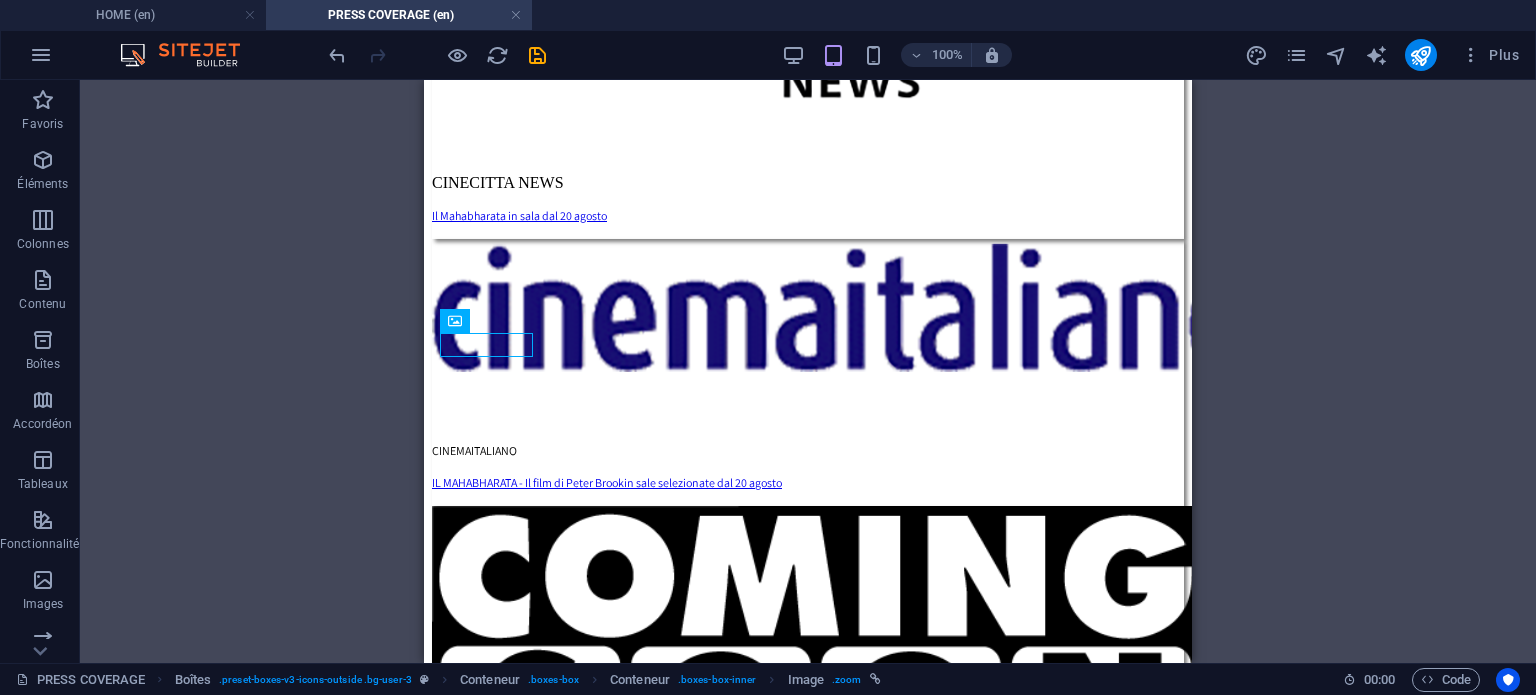 click on "Texte   Boîtes   Conteneur   Conteneur   Conteneur   Conteneur   Espaceur   Texte   Conteneur   Conteneur   Conteneur   Texte   Conteneur   Conteneur   Texte   Conteneur   Conteneur   Conteneur   Image   Conteneur   Conteneur   Image   Conteneur   Conteneur   Espaceur   Conteneur   Texte   Espaceur   Conteneur   Conteneur   Image   Conteneur   Image   Conteneur   Boîtes   Texte   Conteneur   Conteneur   Espaceur   Conteneur   Conteneur   Conteneur   Conteneur   Référence   Conteneur   Texte   Conteneur   Conteneur   Image   Espaceur   Texte   Conteneur   Boîtes   Conteneur   Texte   Conteneur   Conteneur   Conteneur   Espaceur   Conteneur   Image   Conteneur   Image   Conteneur   Texte   Conteneur   Texte   Conteneur   Conteneur   Conteneur   Texte   Conteneur   Boîtes   Conteneur   Conteneur   Conteneur   Image   Conteneur   Conteneur   Conteneur   Espaceur   Espaceur   Conteneur   Conteneur   Espaceur   Conteneur   Texte   Conteneur   Texte   Espaceur   Conteneur   Conteneur" at bounding box center [808, 371] 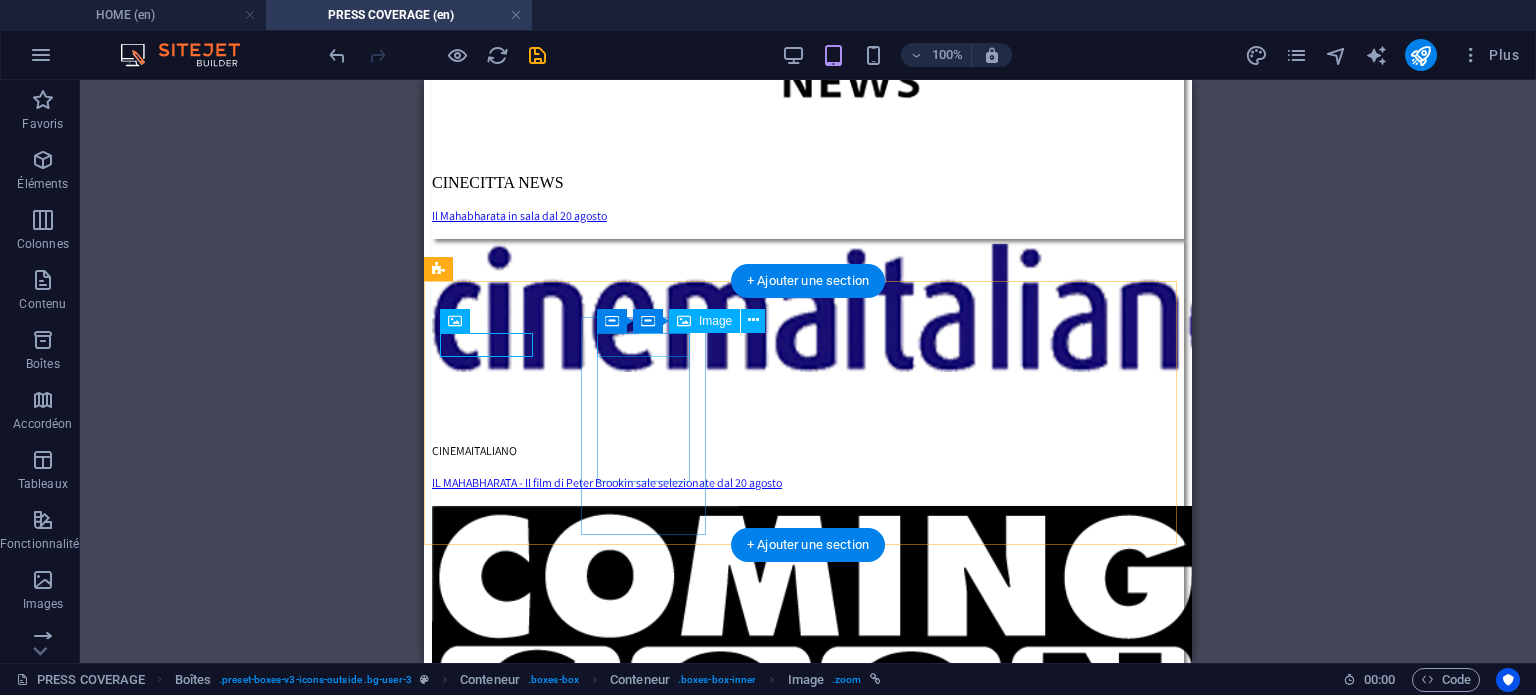 click at bounding box center [808, 3072] 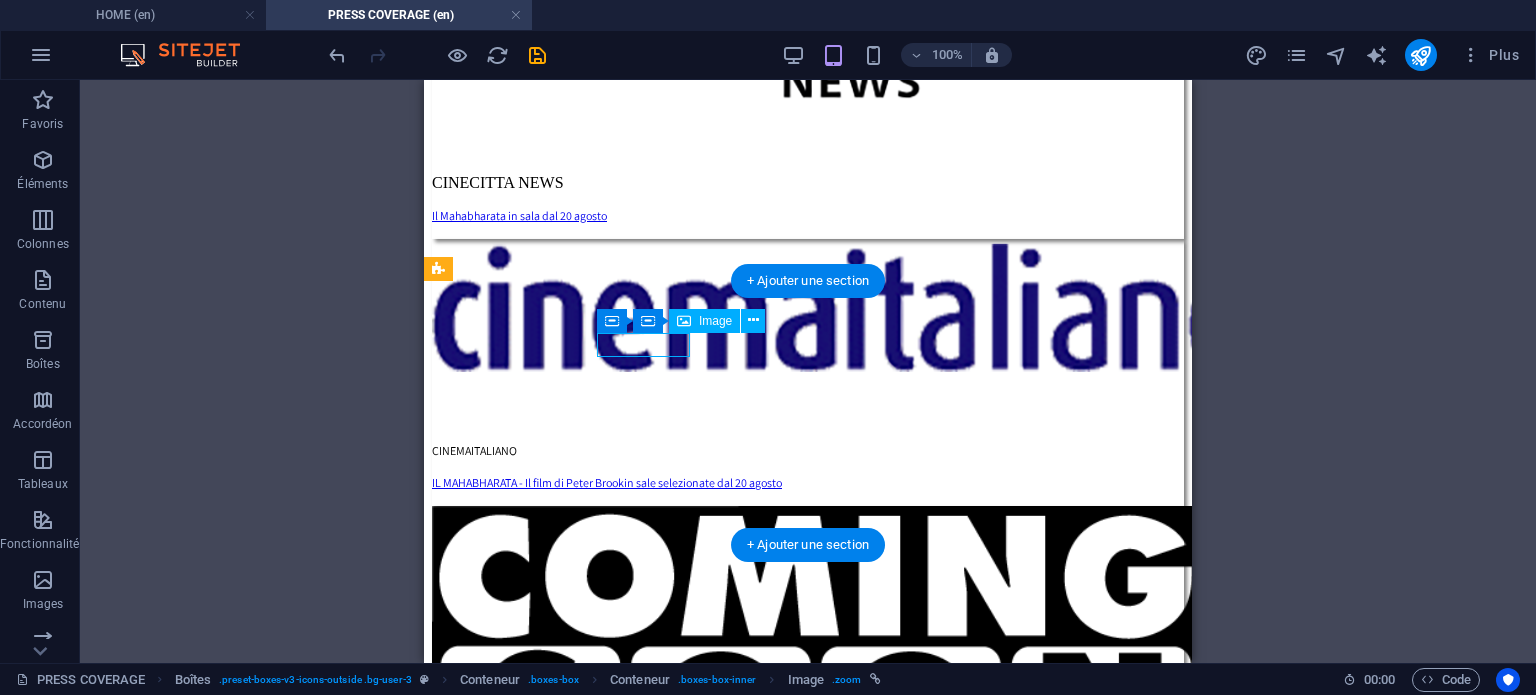 click at bounding box center (808, 3072) 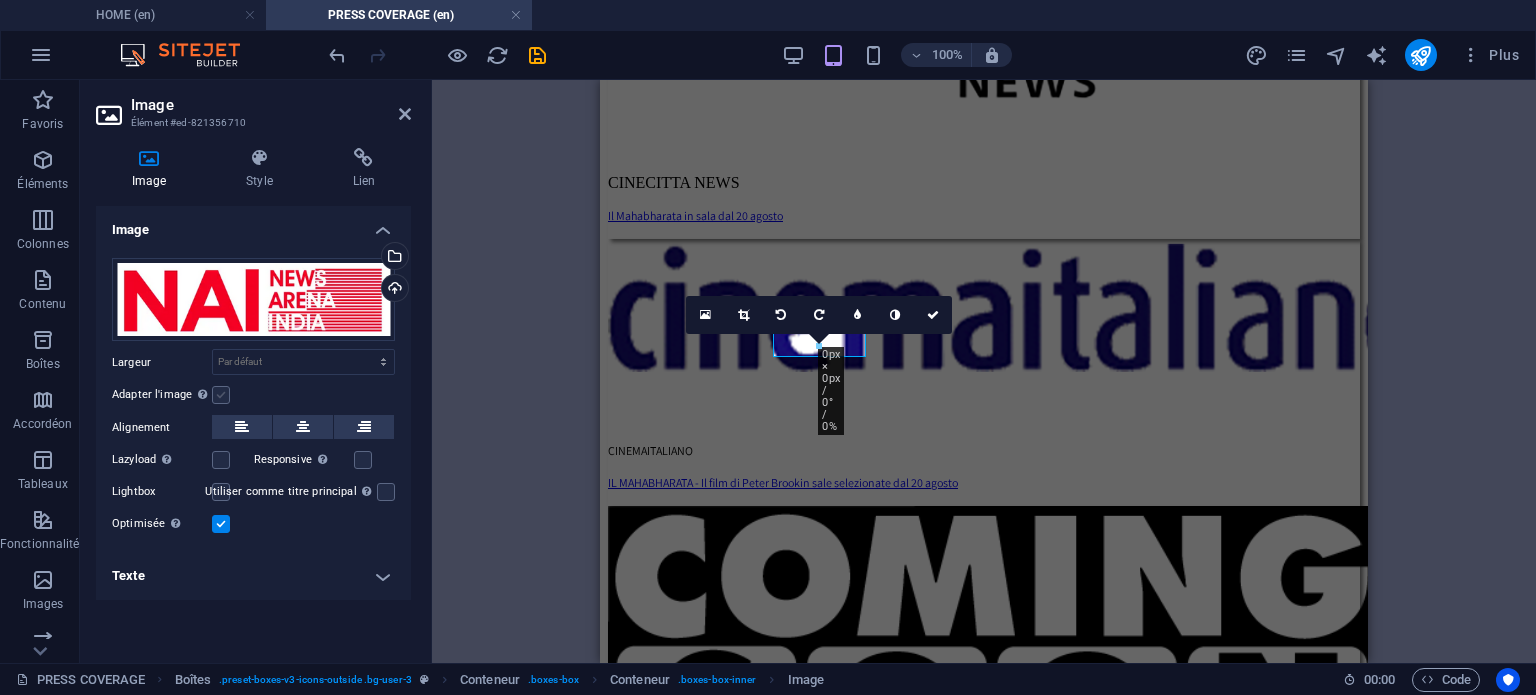 click at bounding box center (221, 395) 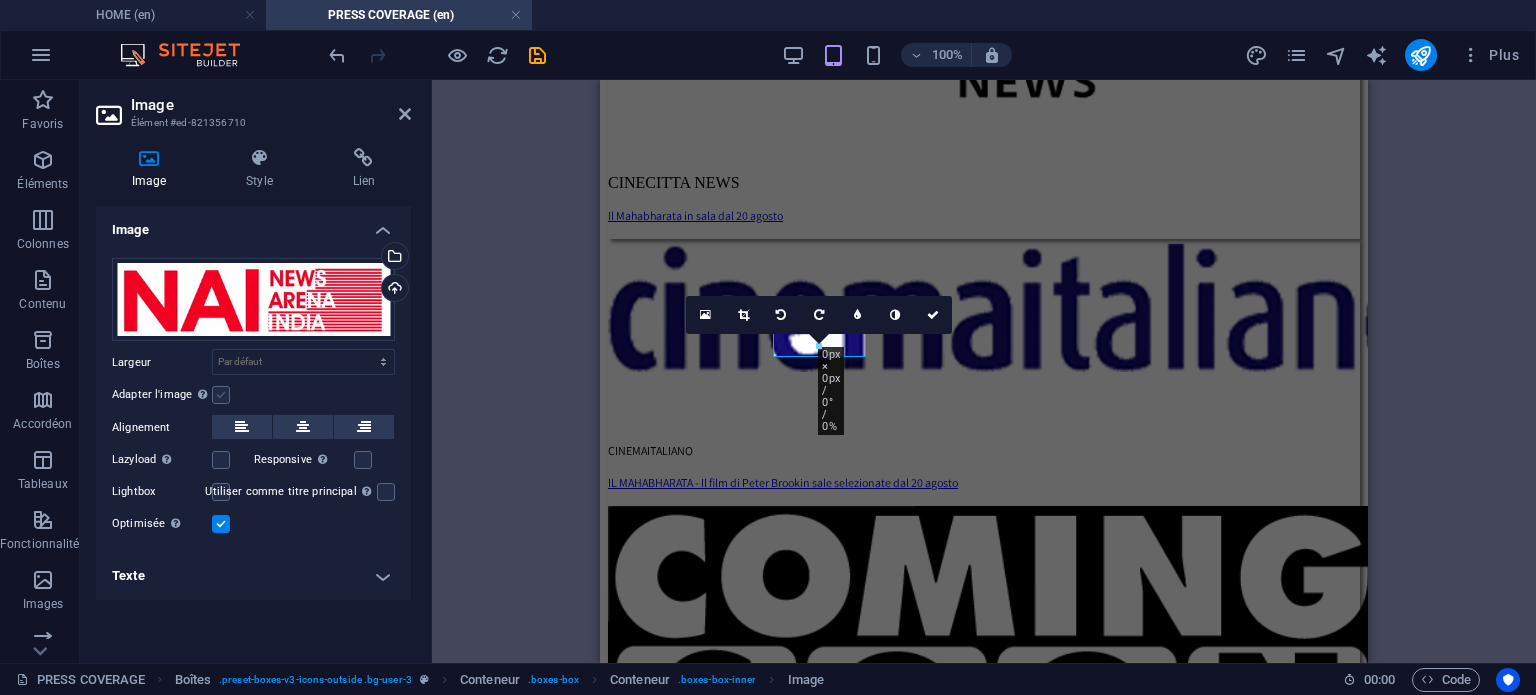 click on "Adapter l'image Adapter automatiquement l'image à une largeur et une hauteur fixes" at bounding box center [0, 0] 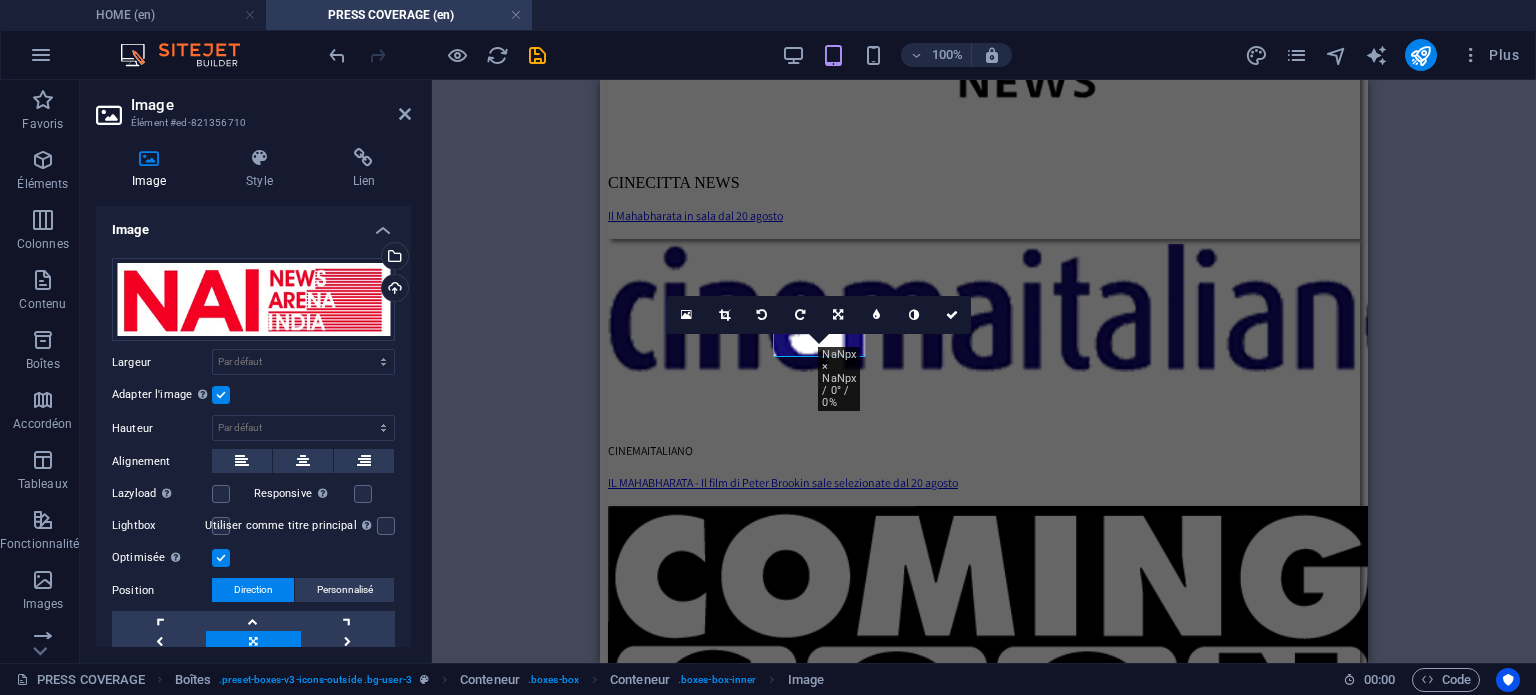 click at bounding box center [221, 526] 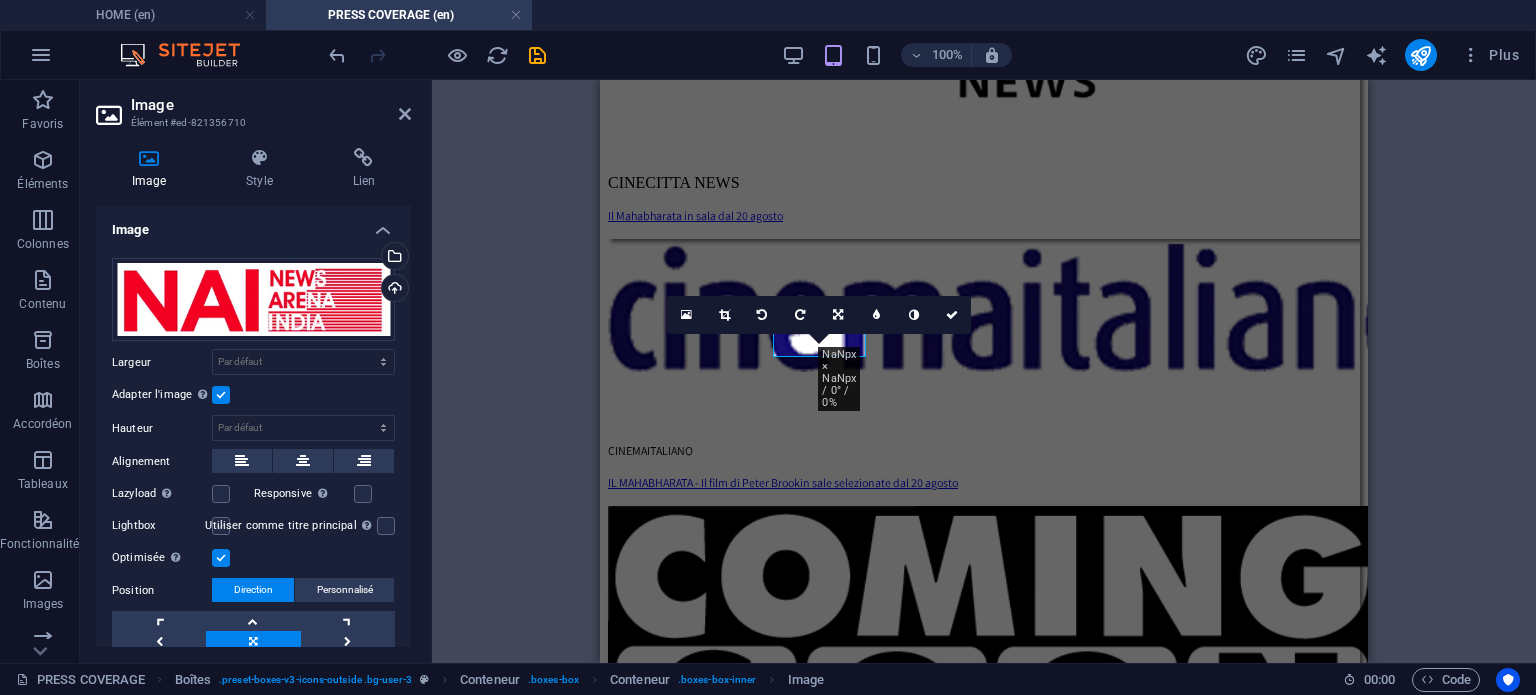 click on "Lightbox" at bounding box center [0, 0] 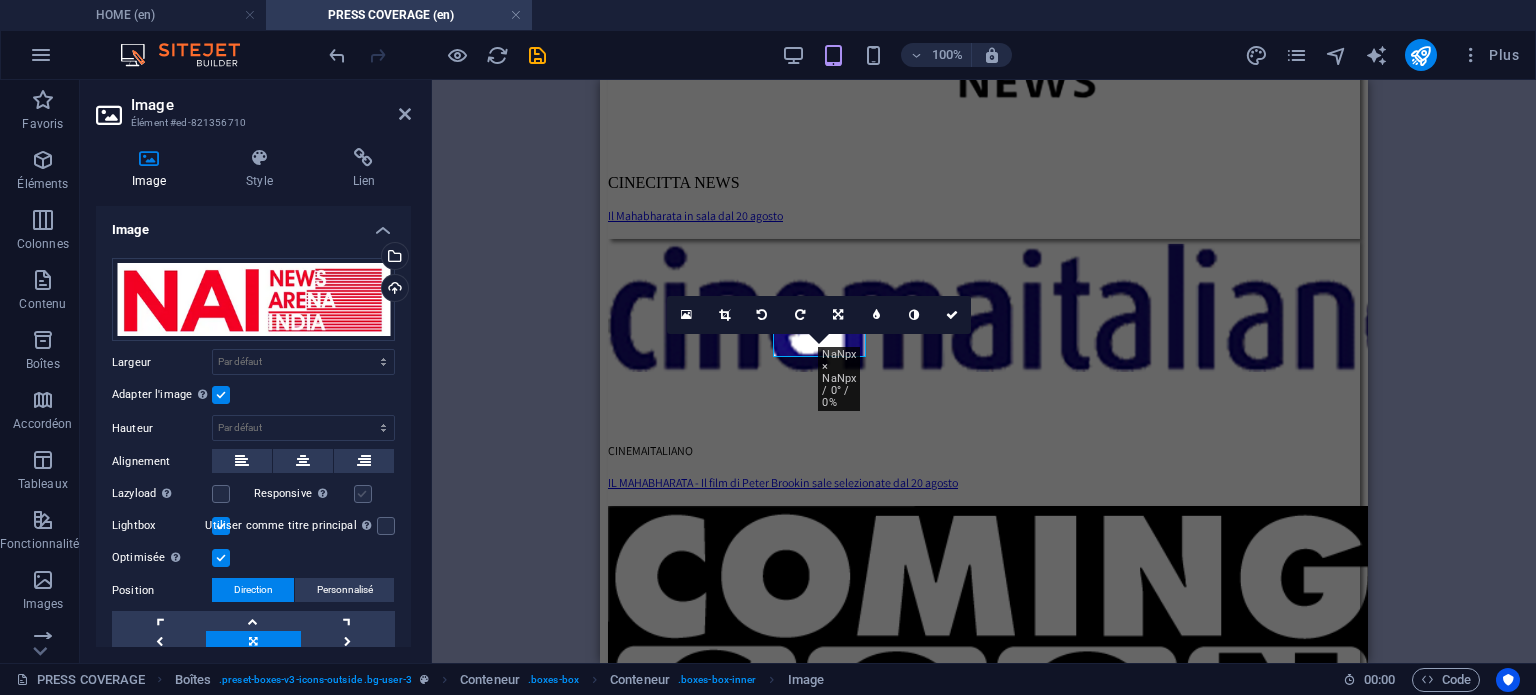 click at bounding box center (363, 494) 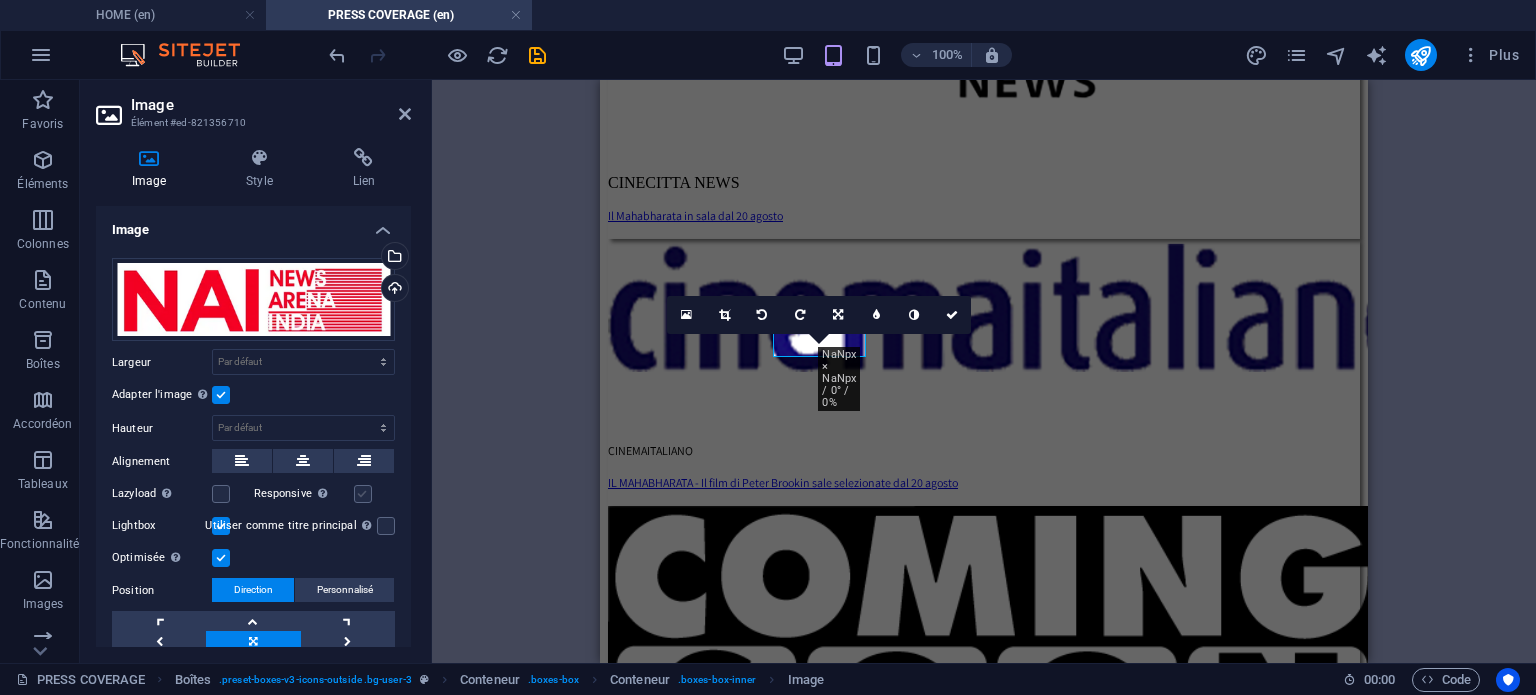 click on "Responsive Chargez automatiquement des images Retina et les formats optimisés pour les smartphones." at bounding box center (0, 0) 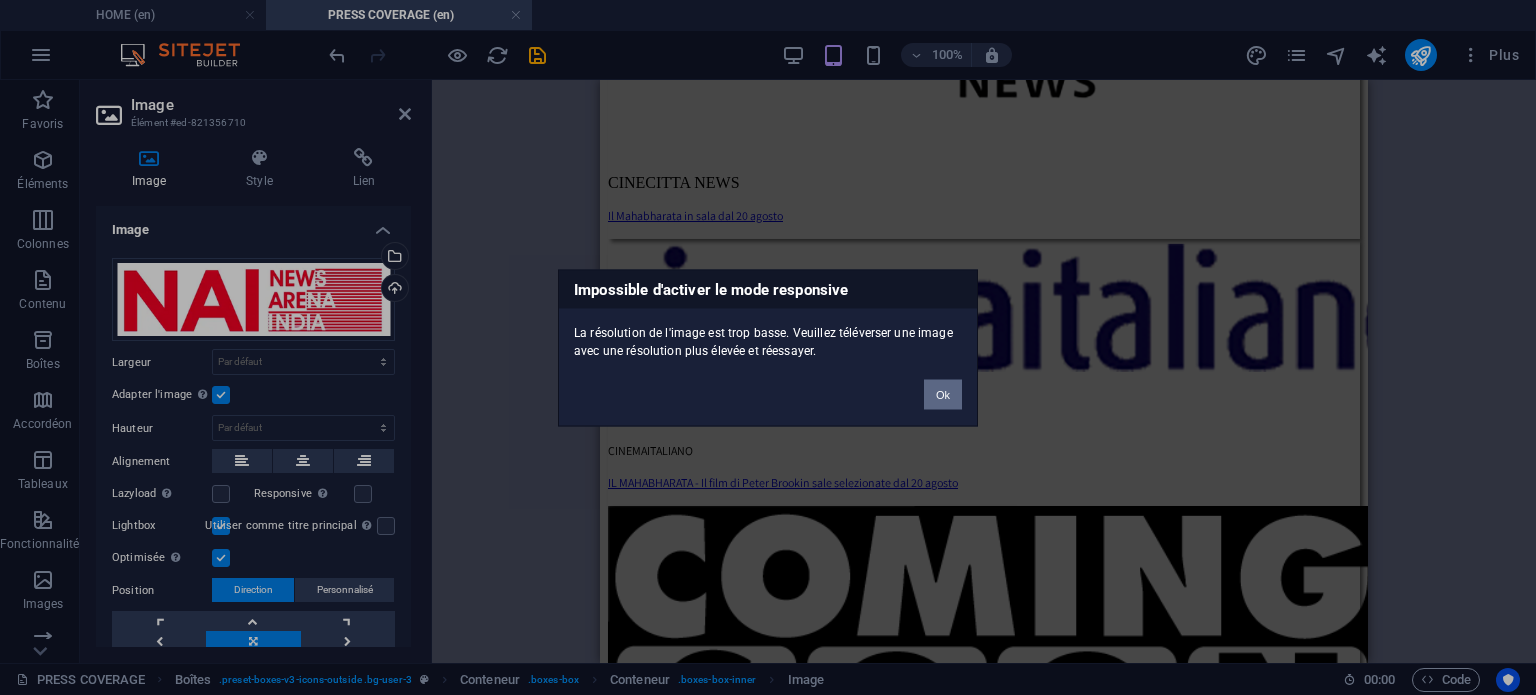 click on "Ok" at bounding box center (943, 394) 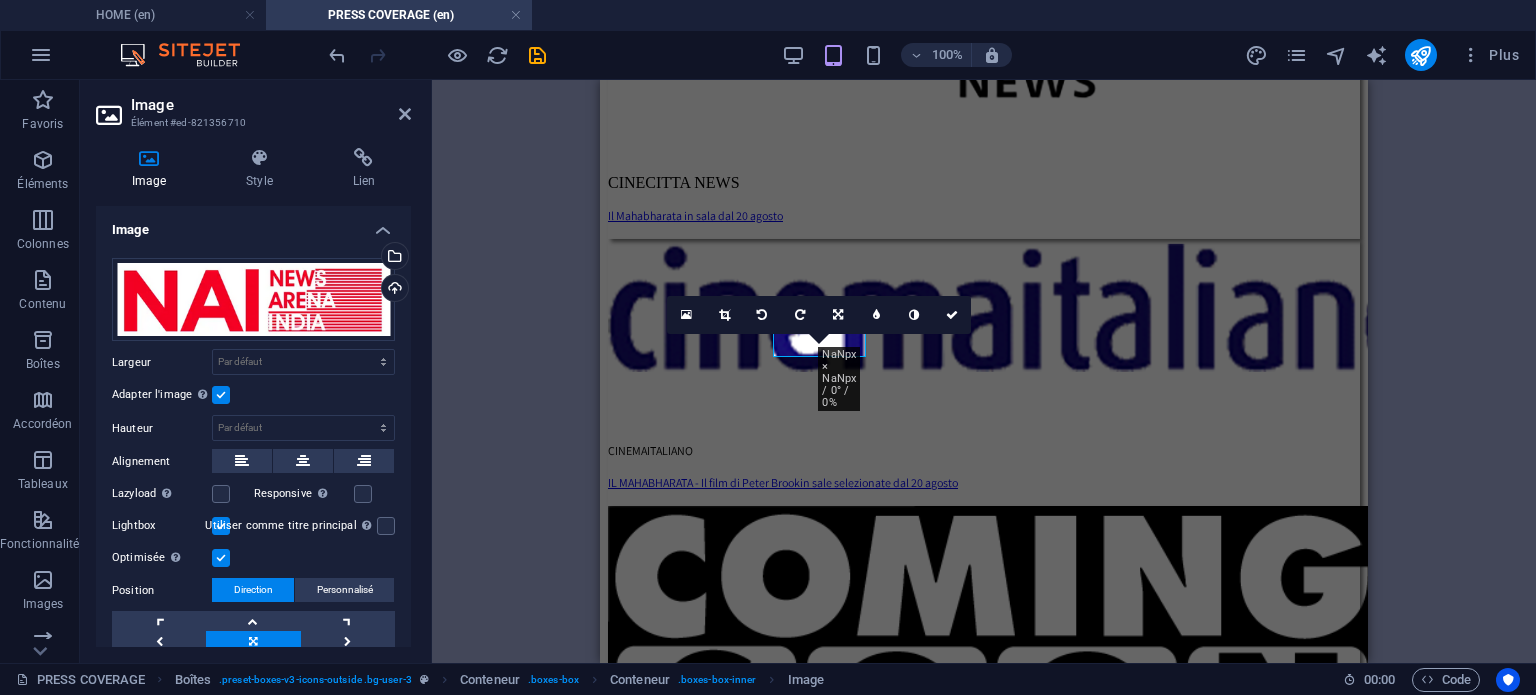 click on "Texte   Boîtes   Conteneur   Conteneur   Conteneur   Conteneur   Espaceur   Texte   Conteneur   Conteneur   Conteneur   Texte   Conteneur   Conteneur   Texte   Conteneur   Conteneur   Conteneur   Image   Conteneur   Conteneur   Image   Conteneur   Conteneur   Espaceur   Conteneur   Texte   Espaceur   Conteneur   Conteneur   Image   Conteneur   Image   Conteneur   Boîtes   Texte   Conteneur   Conteneur   Espaceur   Conteneur   Conteneur   Conteneur   Conteneur   Référence   Conteneur   Texte   Conteneur   Conteneur   Image   Espaceur   Texte   Conteneur   Boîtes   Conteneur   Texte   Conteneur   Conteneur   Conteneur   Espaceur   Conteneur   Image   Conteneur   Image   Conteneur   Texte   Conteneur   Texte   Conteneur   Conteneur   Conteneur   Texte   Conteneur   Boîtes   Conteneur   Conteneur   Image   Conteneur   Conteneur   Conteneur   Espaceur   Espaceur   Conteneur   Conteneur   Espaceur   Conteneur   Texte   Conteneur   Texte   Espaceur   Conteneur   Conteneur   Texte   Texte" at bounding box center [984, 371] 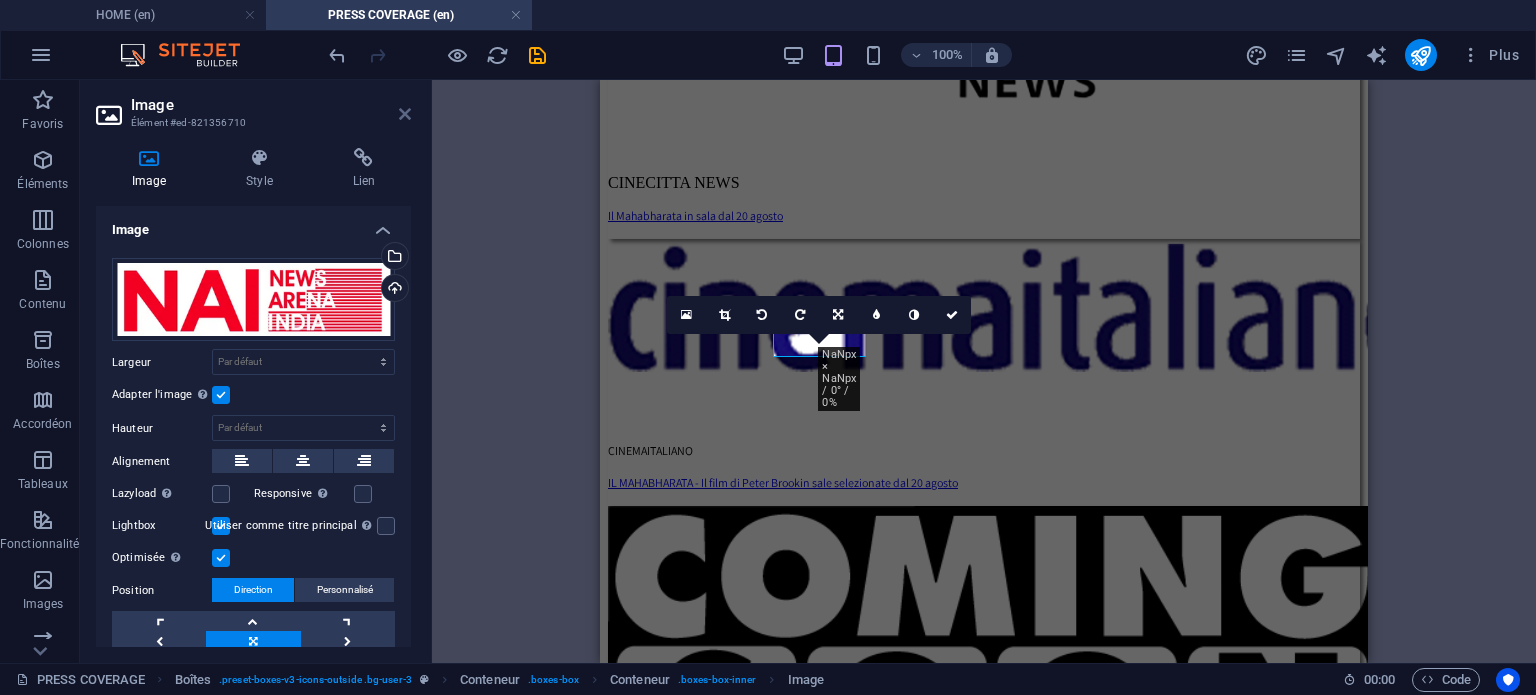 click at bounding box center [405, 114] 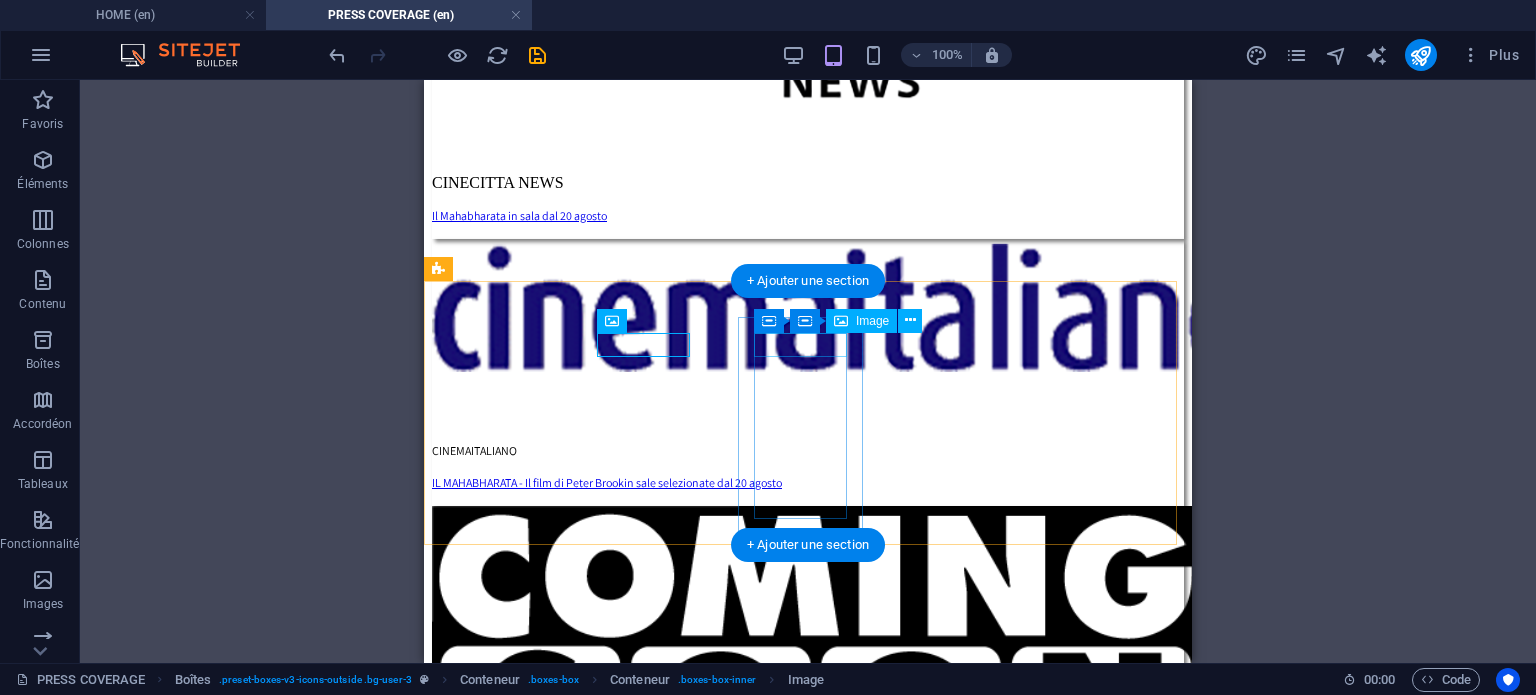 click at bounding box center [808, 3328] 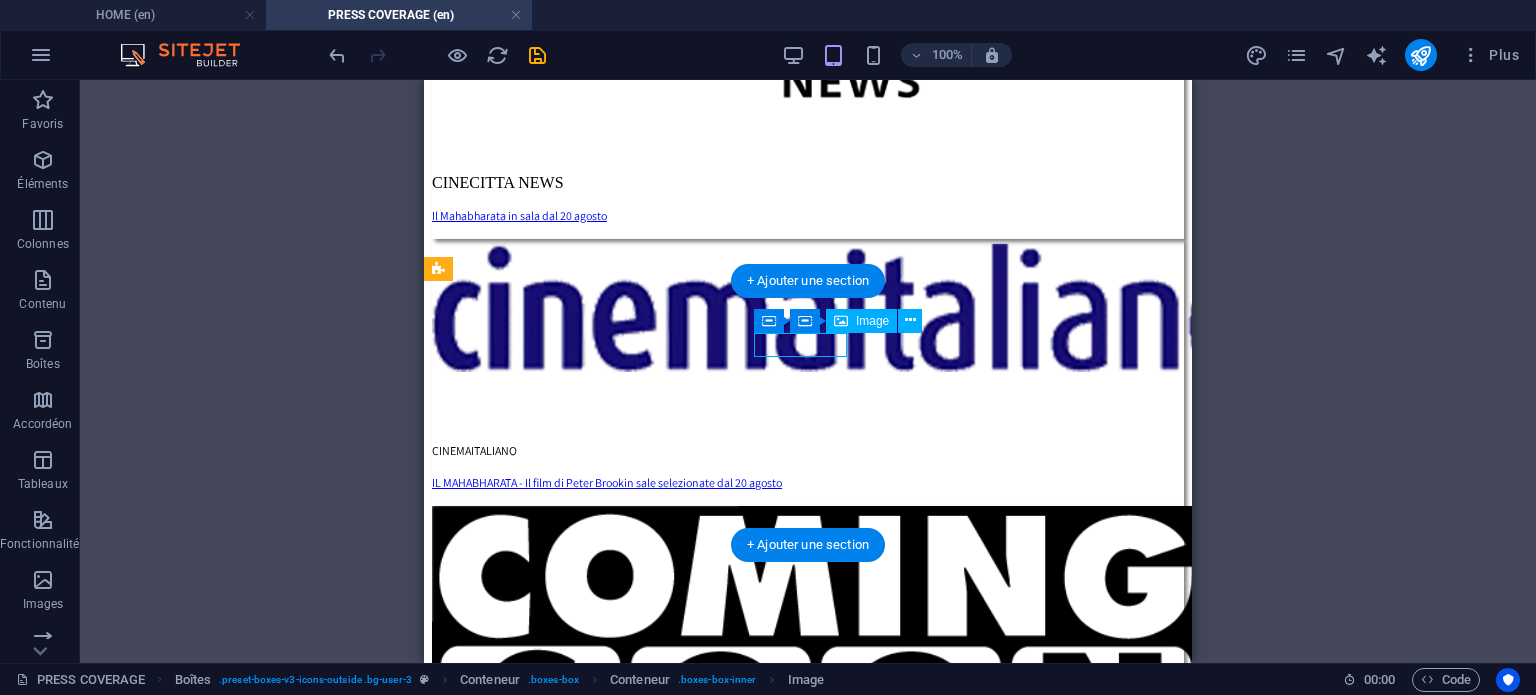 click at bounding box center [808, 3328] 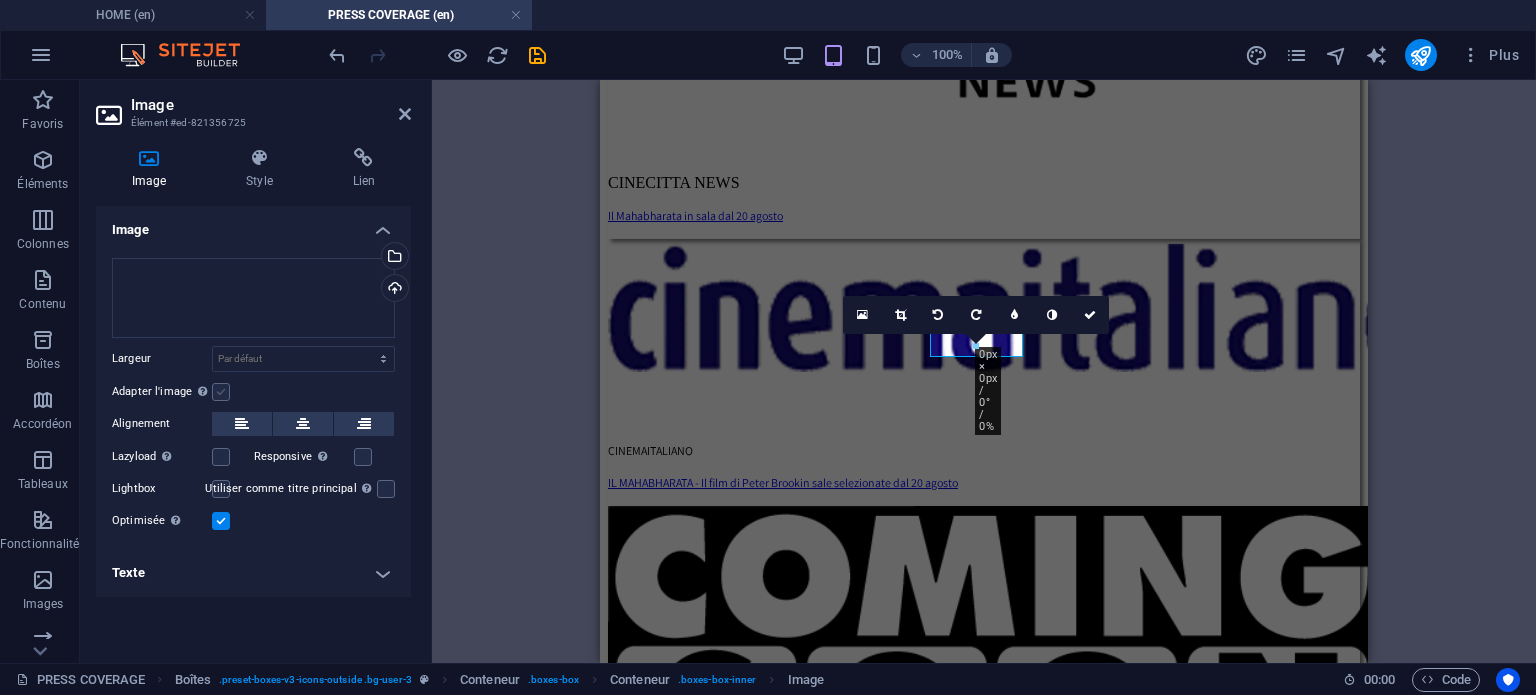 click at bounding box center [221, 507] 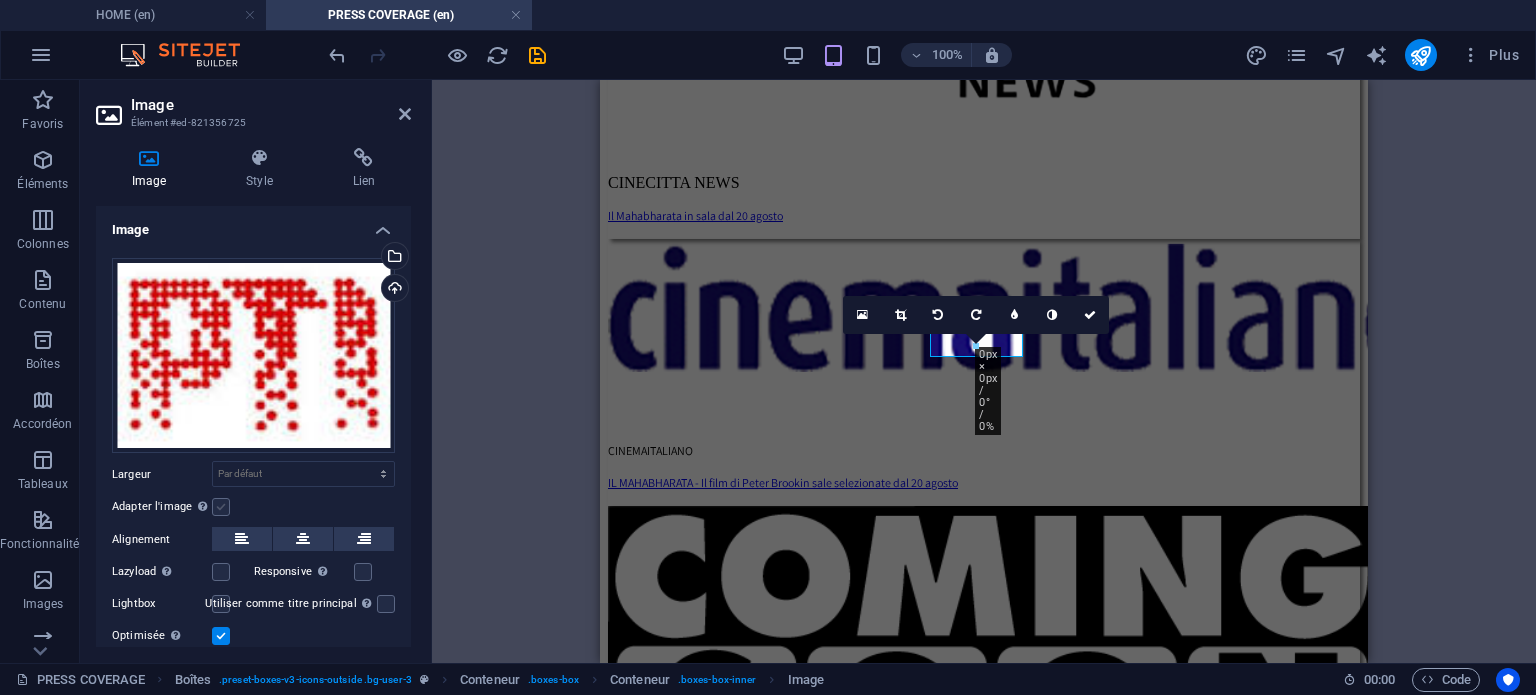 click on "Adapter l'image Adapter automatiquement l'image à une largeur et une hauteur fixes" at bounding box center [0, 0] 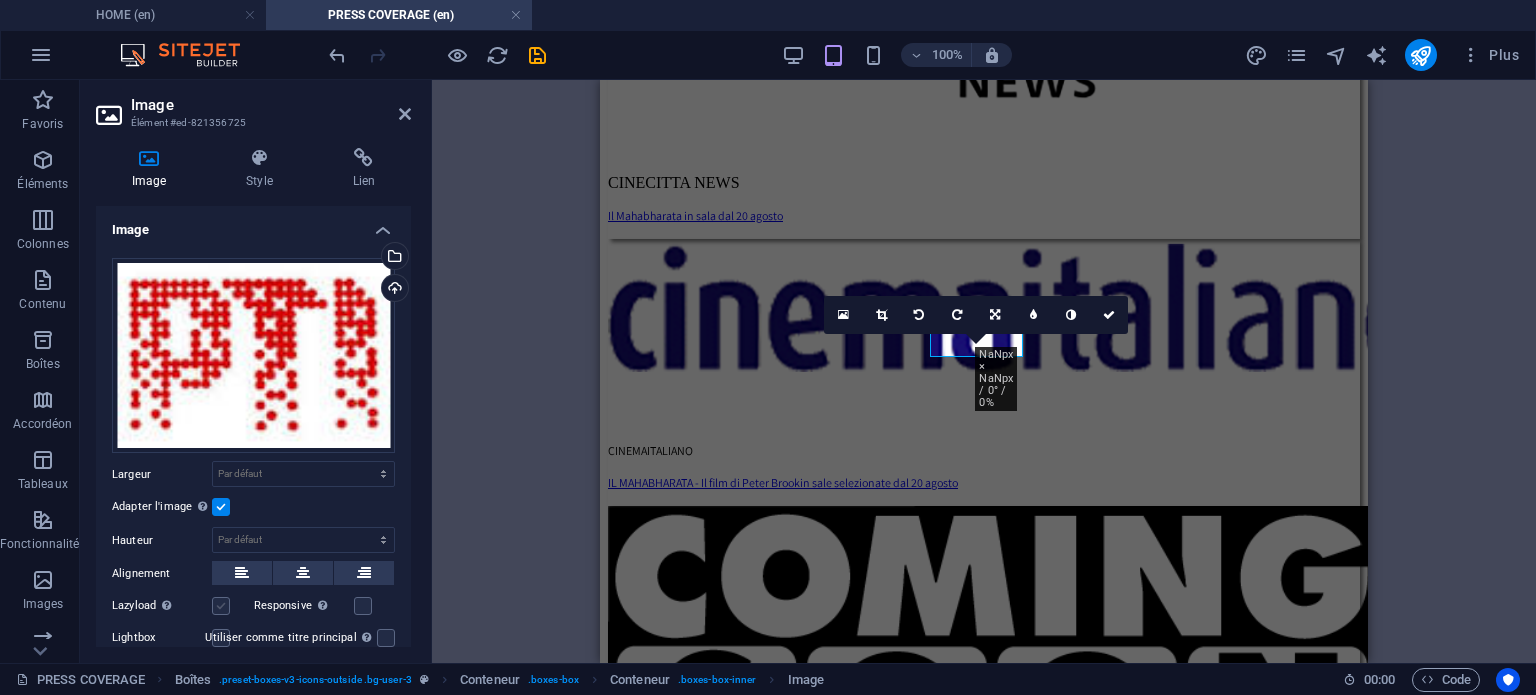 click at bounding box center [221, 606] 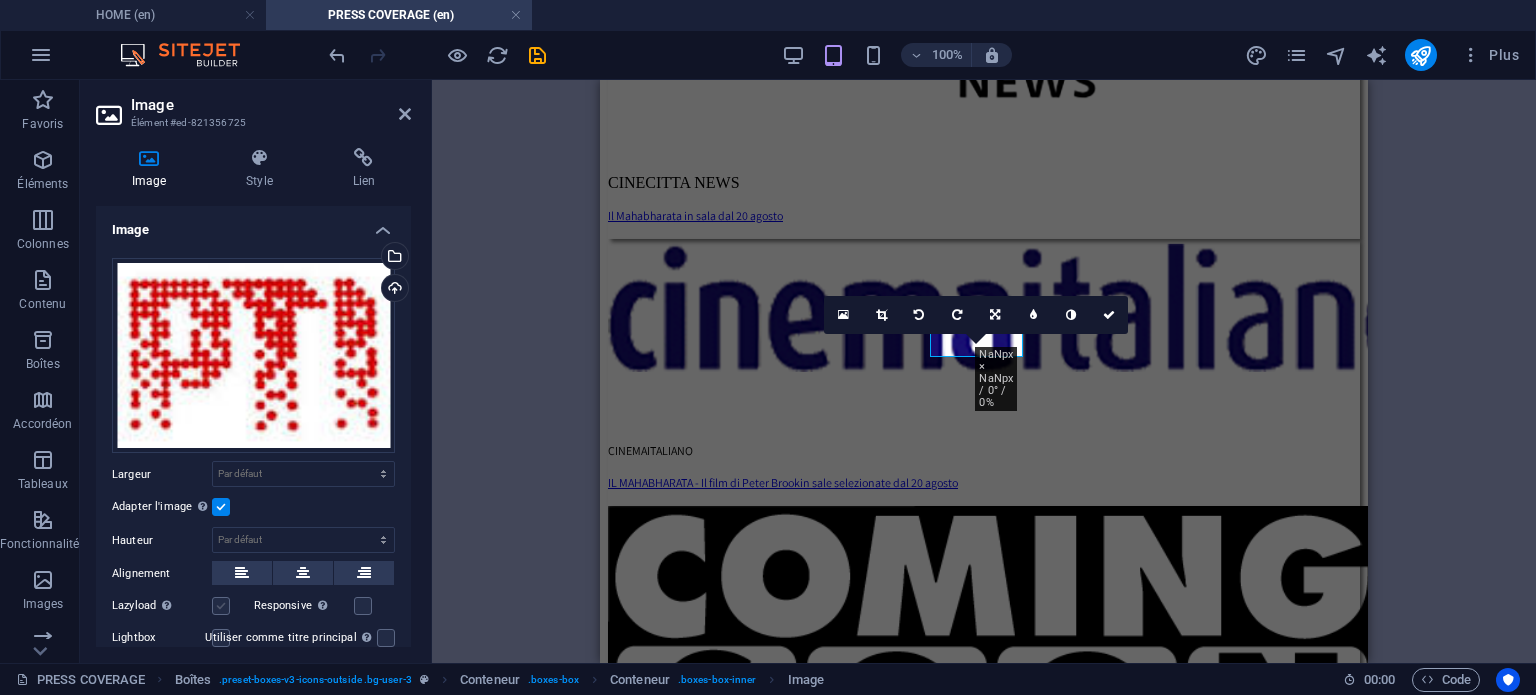click on "Lazyload Charger les images après la page améliore le temps de chargement (vitesse)." at bounding box center [0, 0] 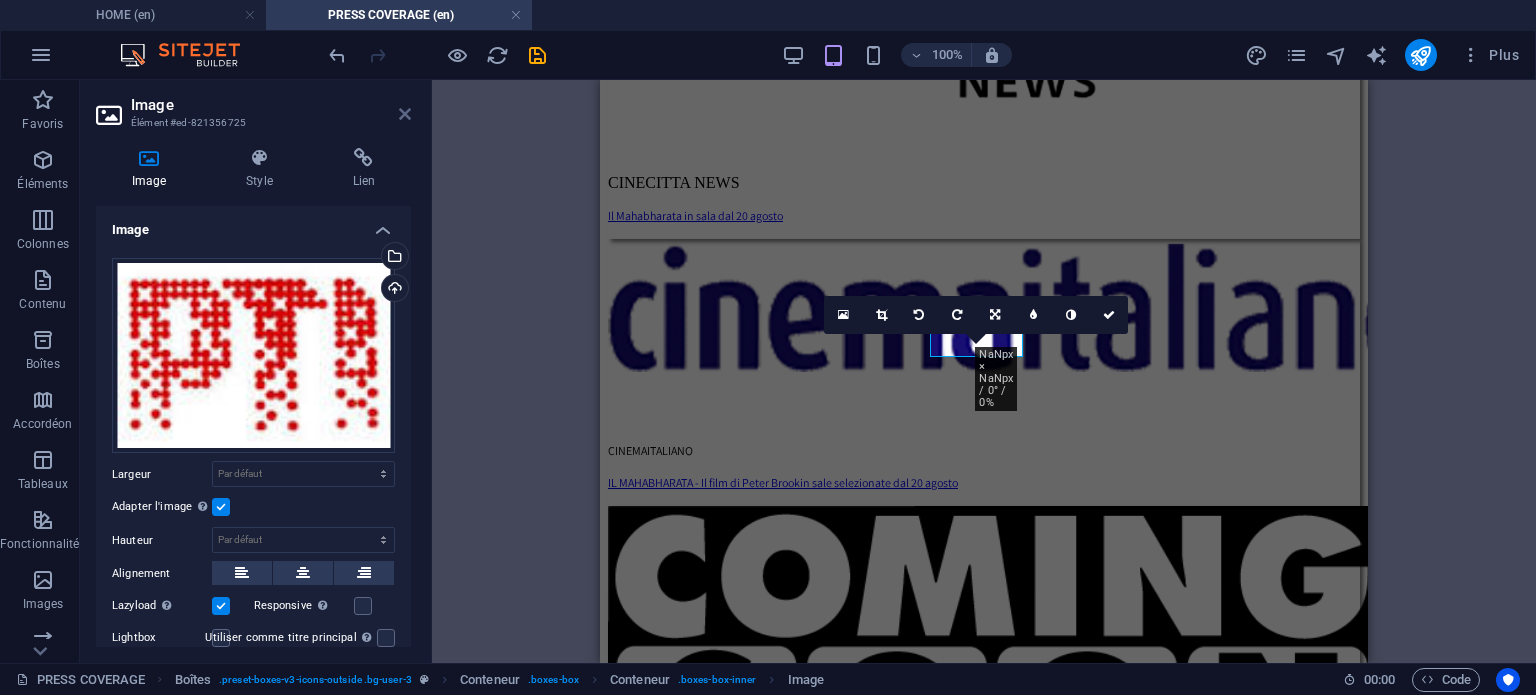 click at bounding box center (405, 114) 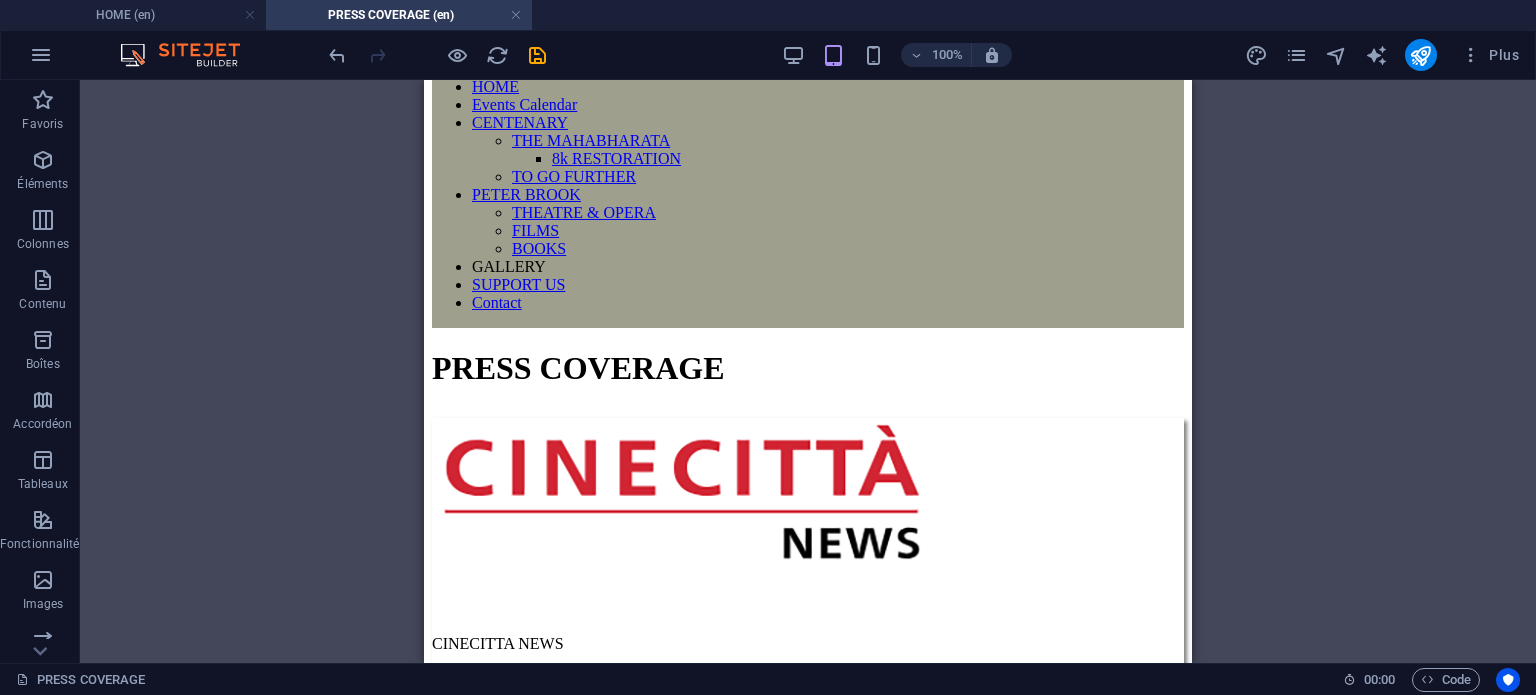 scroll, scrollTop: 0, scrollLeft: 0, axis: both 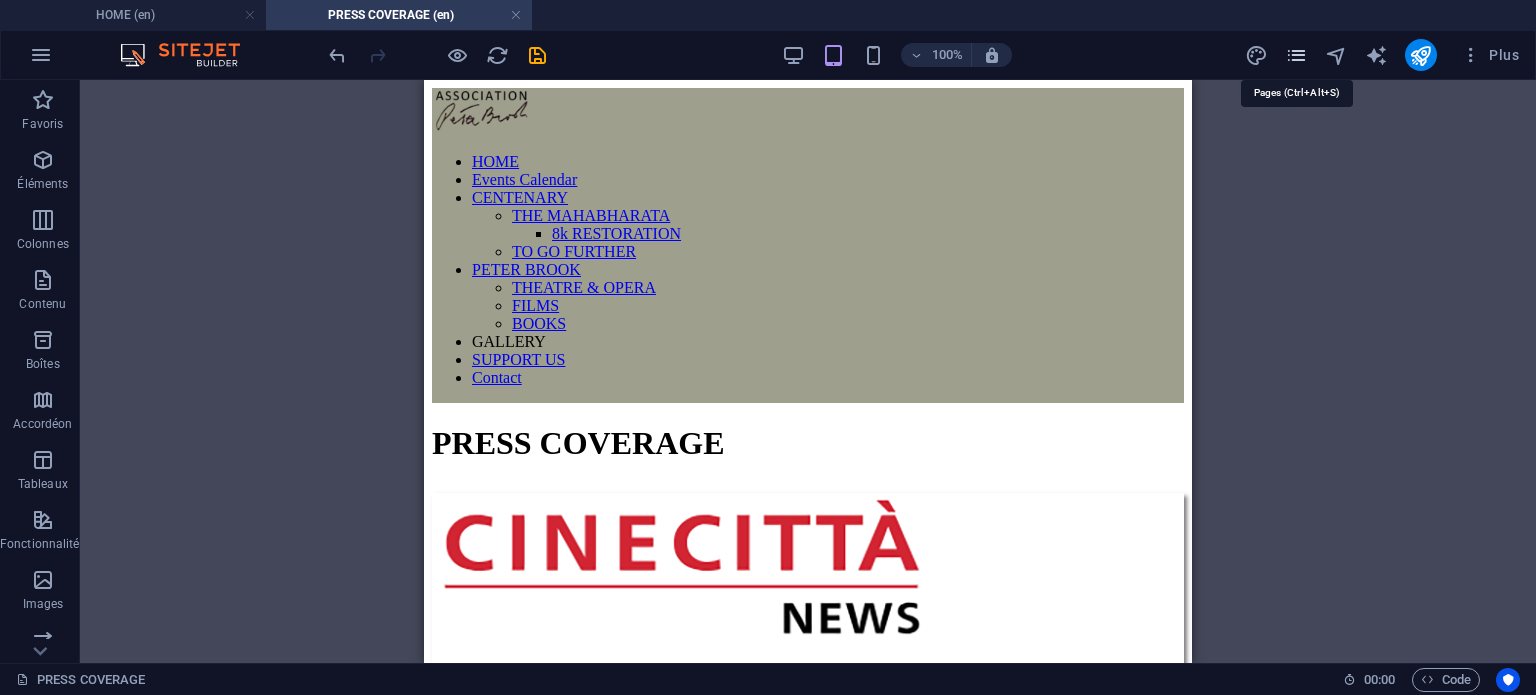 click at bounding box center [1296, 55] 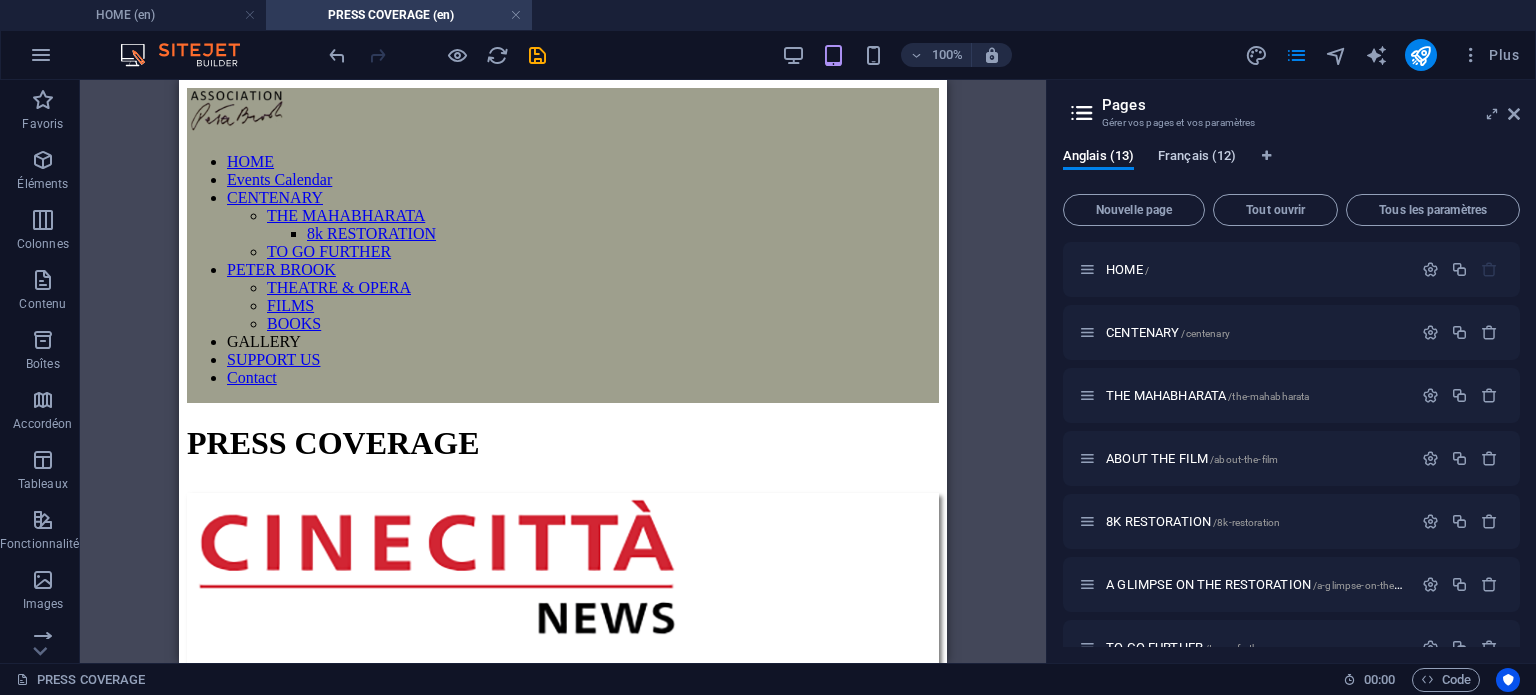 click on "Français (12)" at bounding box center [1197, 158] 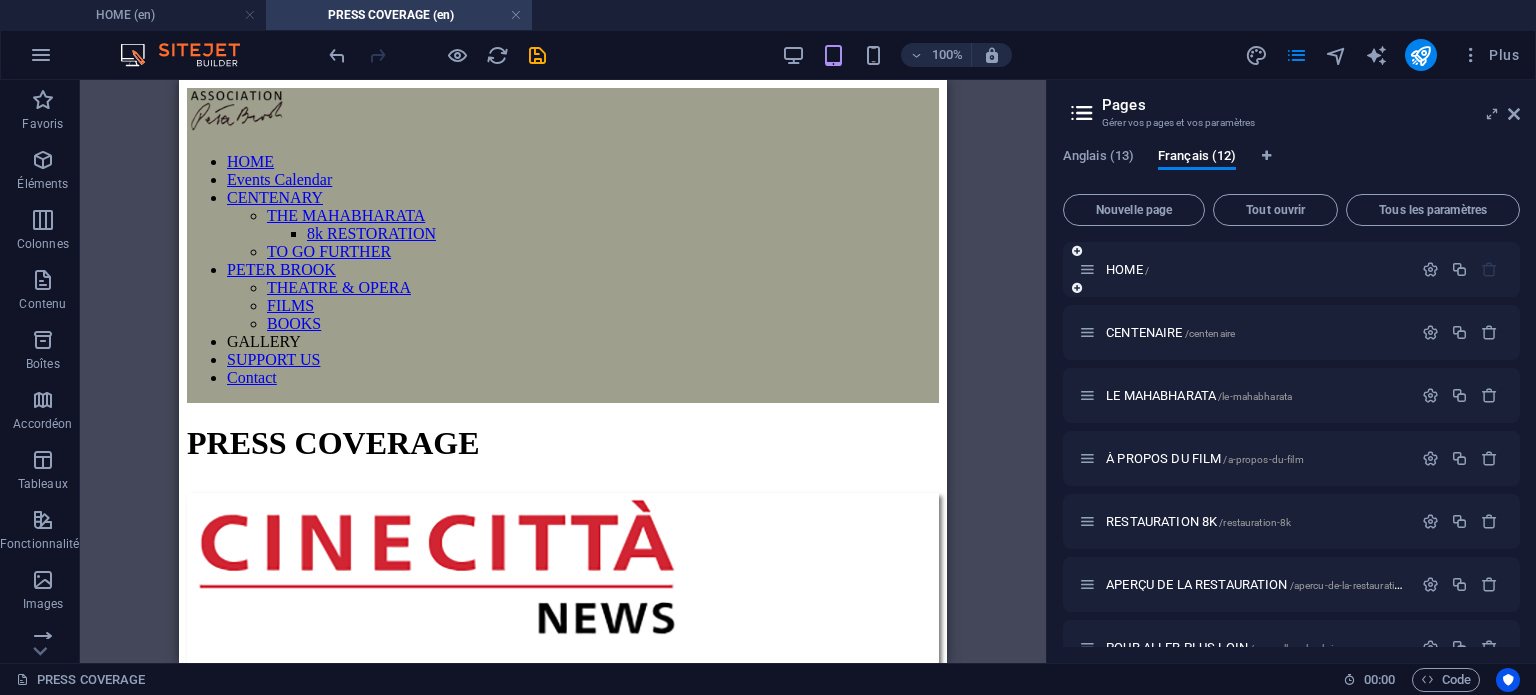click on "HOME /" at bounding box center [1245, 269] 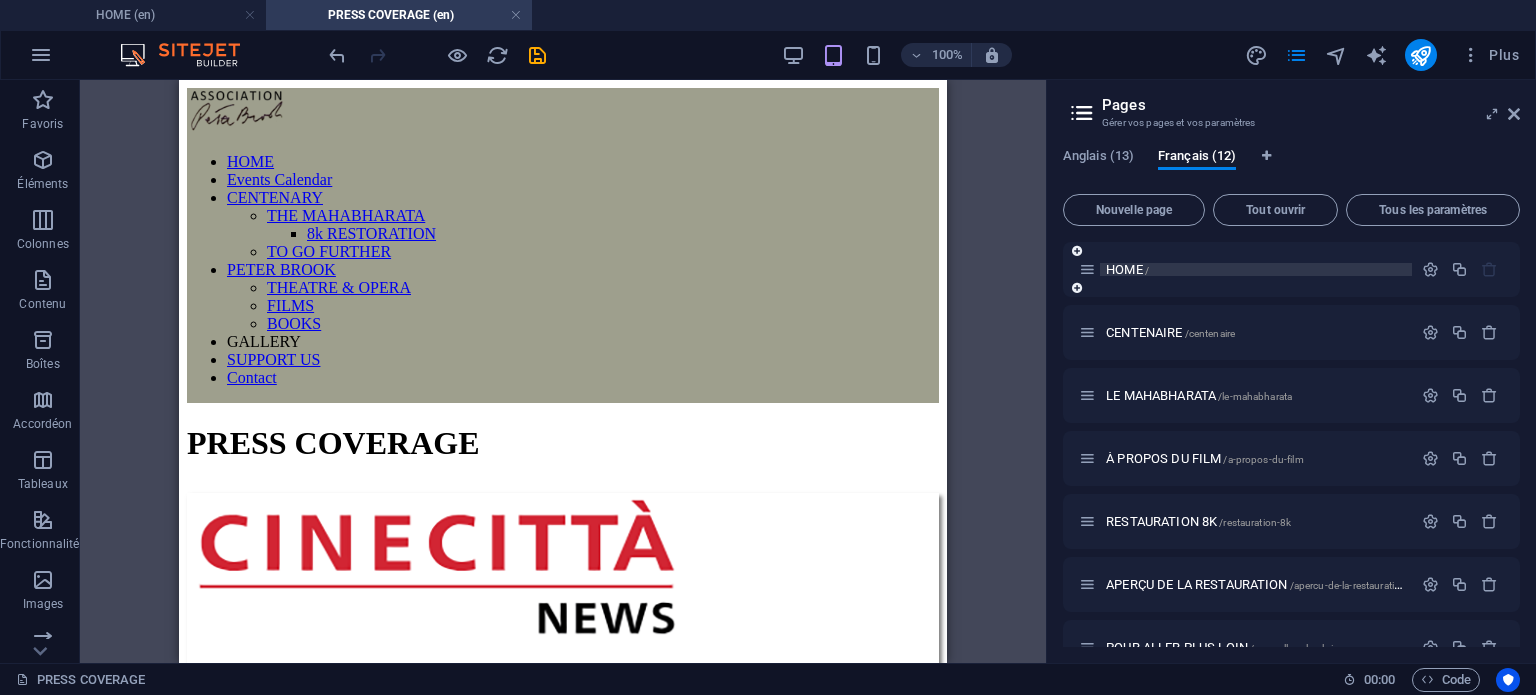 click on "HOME /" at bounding box center (1127, 269) 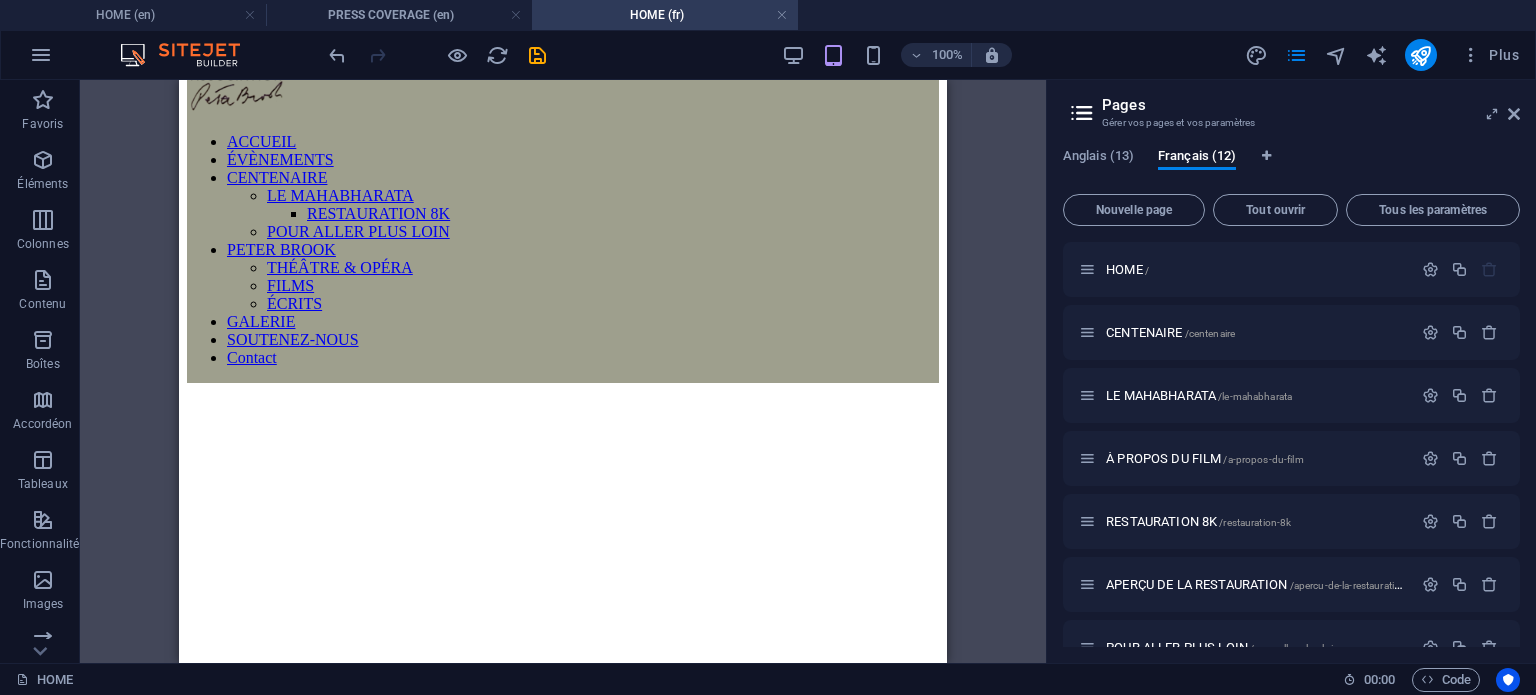 scroll, scrollTop: 0, scrollLeft: 0, axis: both 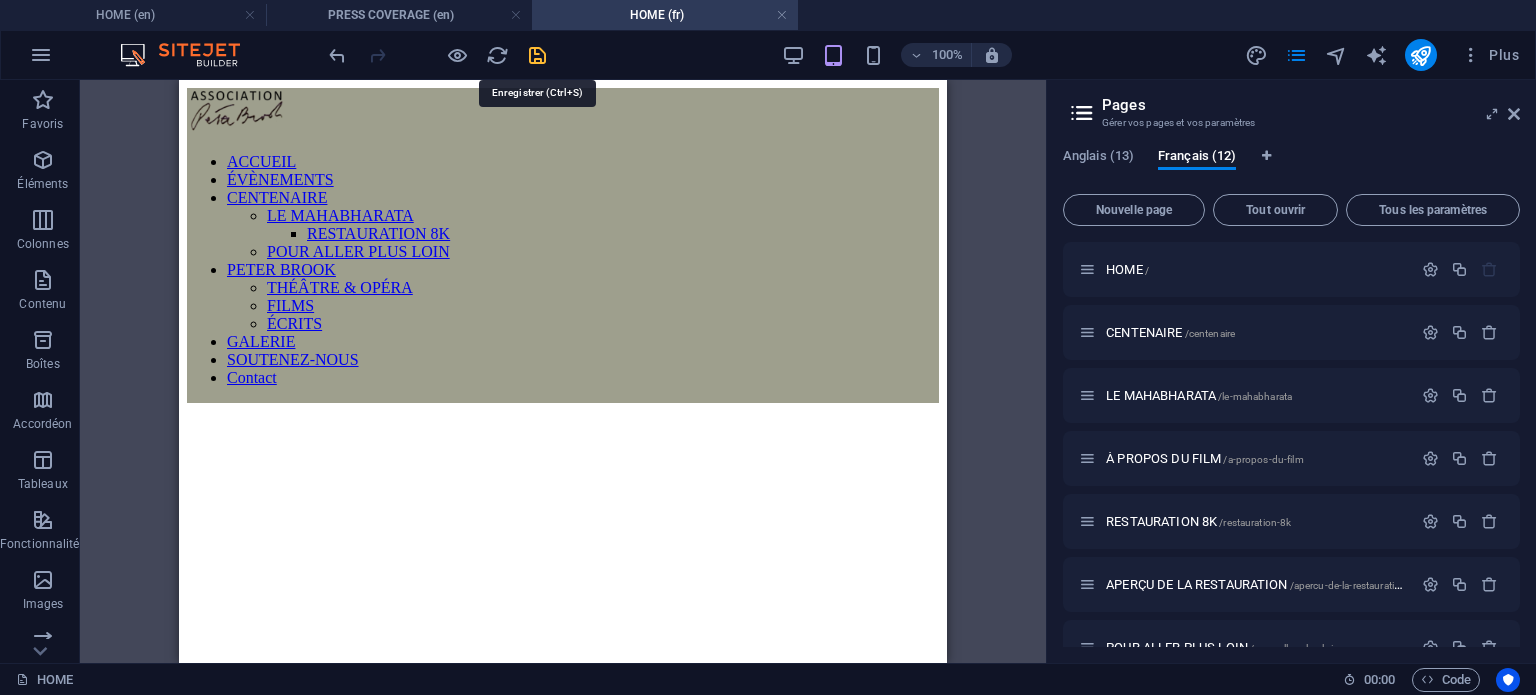 click at bounding box center (537, 55) 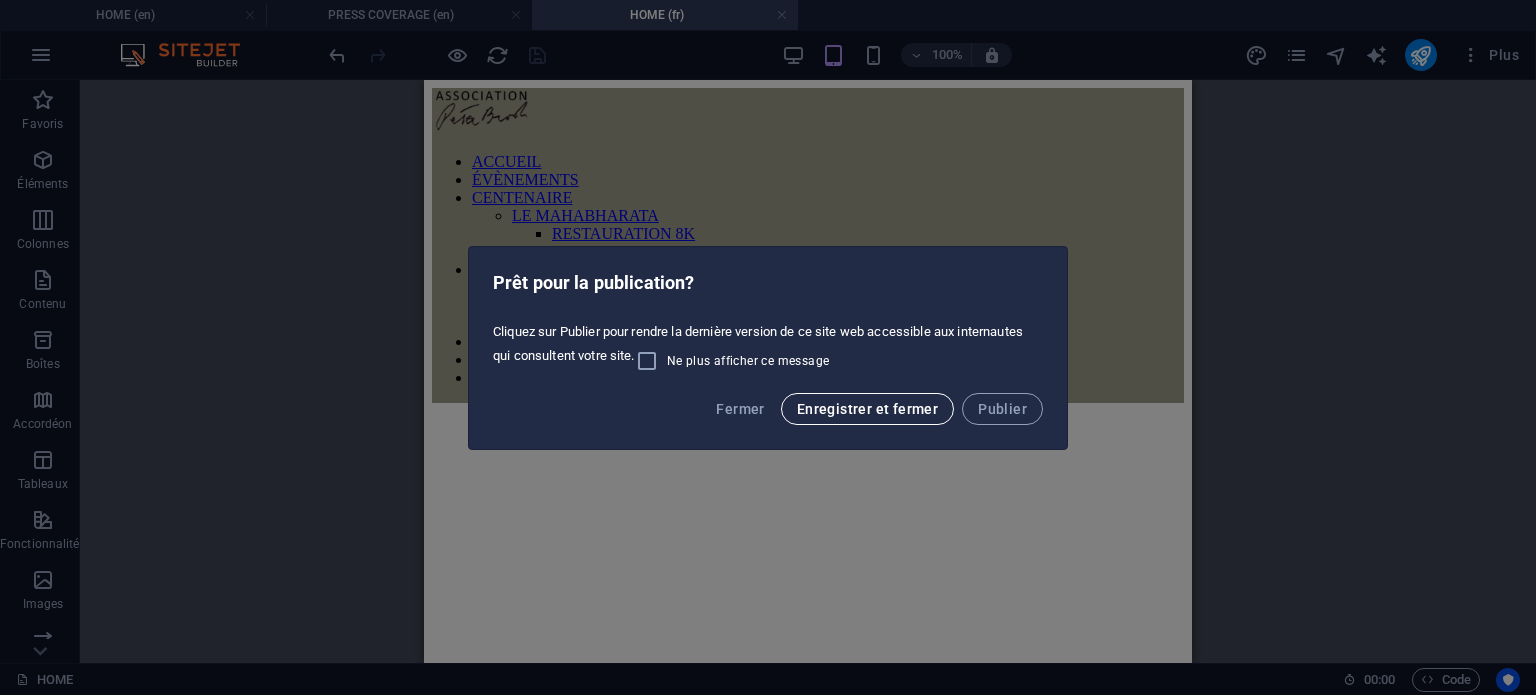 click on "Enregistrer et fermer" at bounding box center (867, 409) 